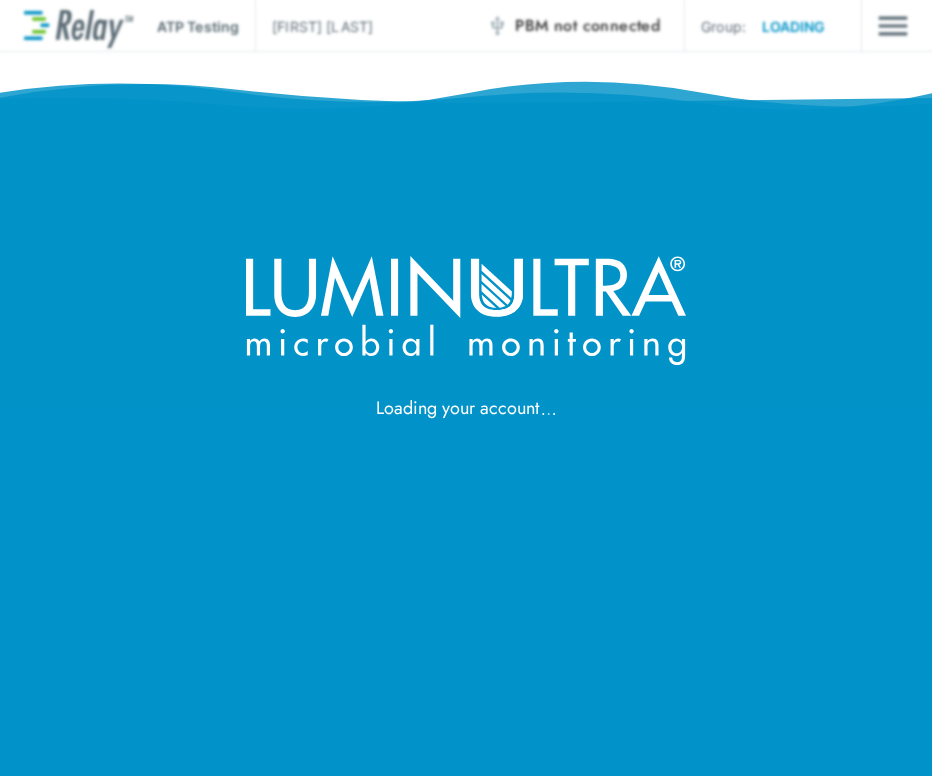 scroll, scrollTop: 0, scrollLeft: 0, axis: both 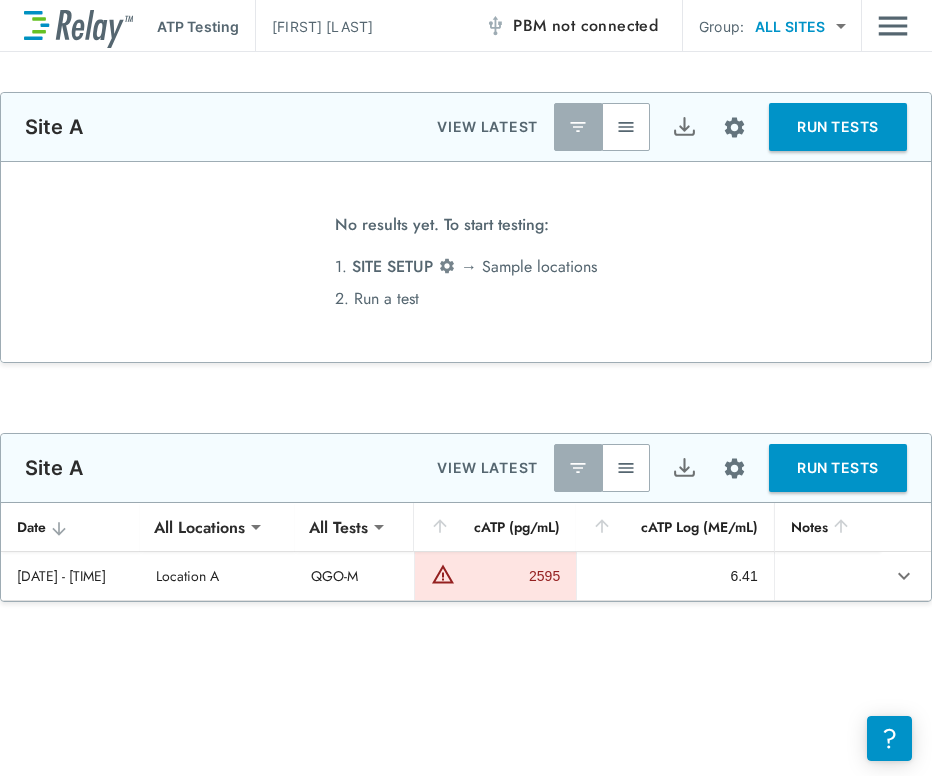 type on "**********" 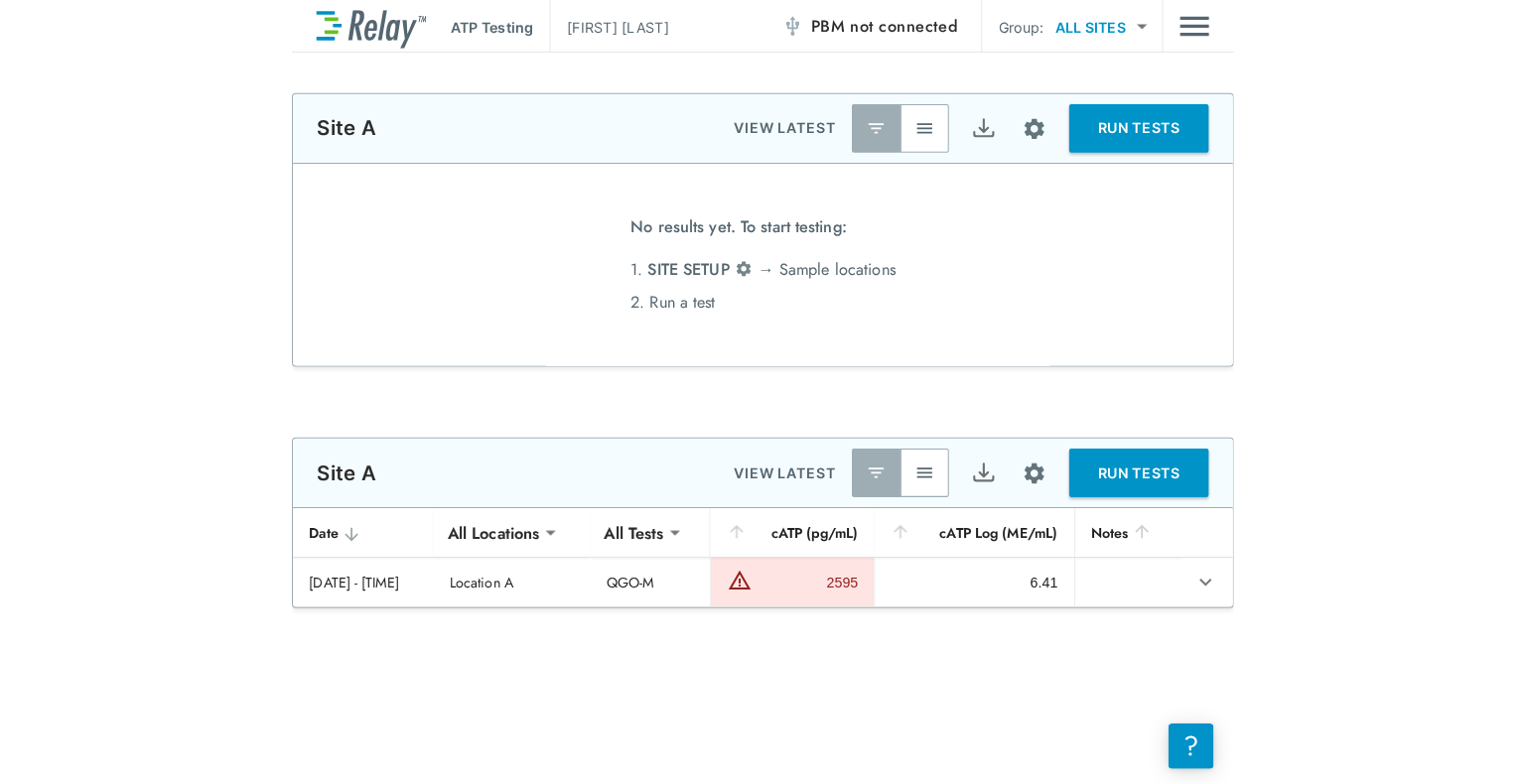 scroll, scrollTop: 0, scrollLeft: 0, axis: both 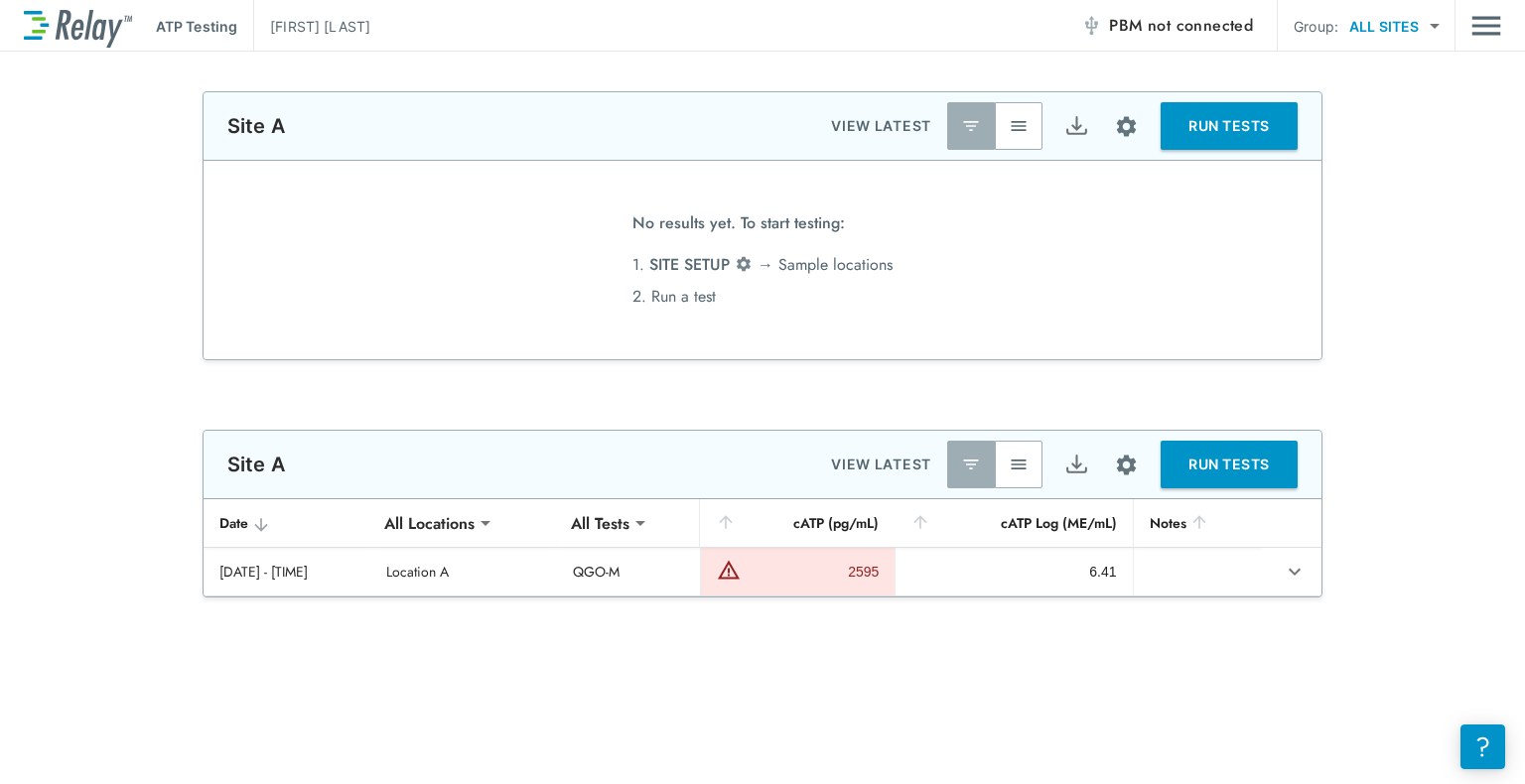 click on "**********" at bounding box center [762, 225] 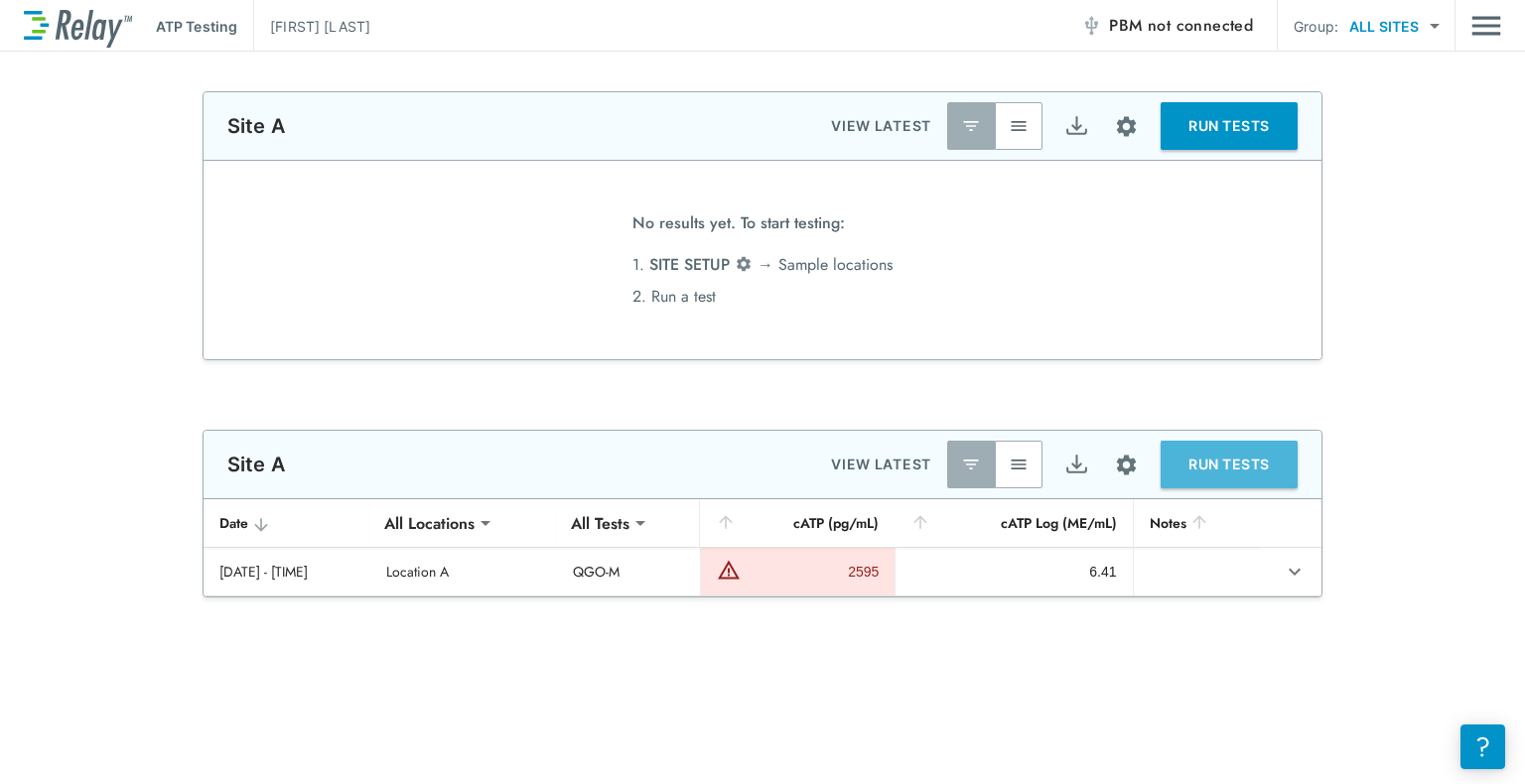 click on "RUN TESTS" at bounding box center [1229, 464] 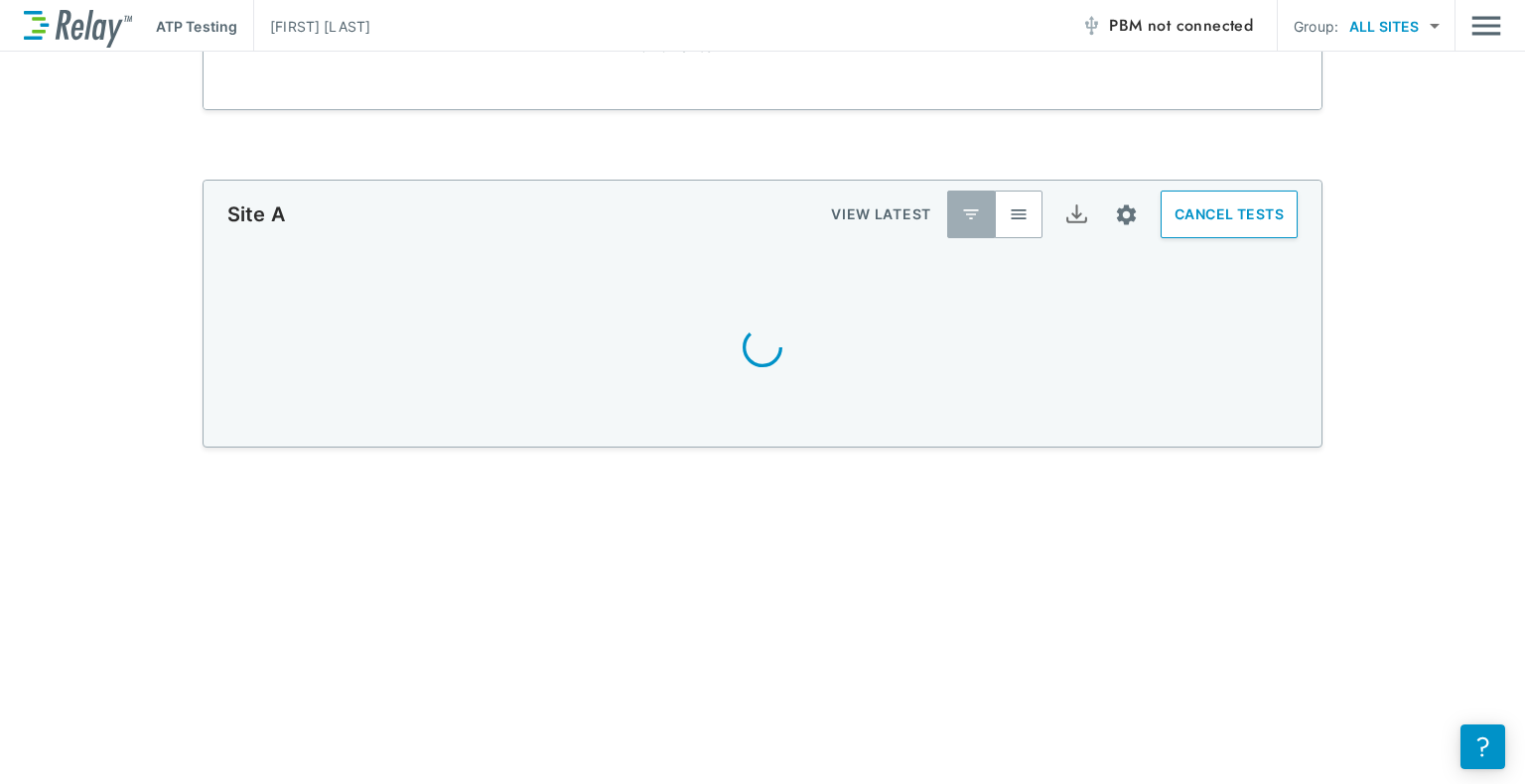 scroll, scrollTop: 268, scrollLeft: 0, axis: vertical 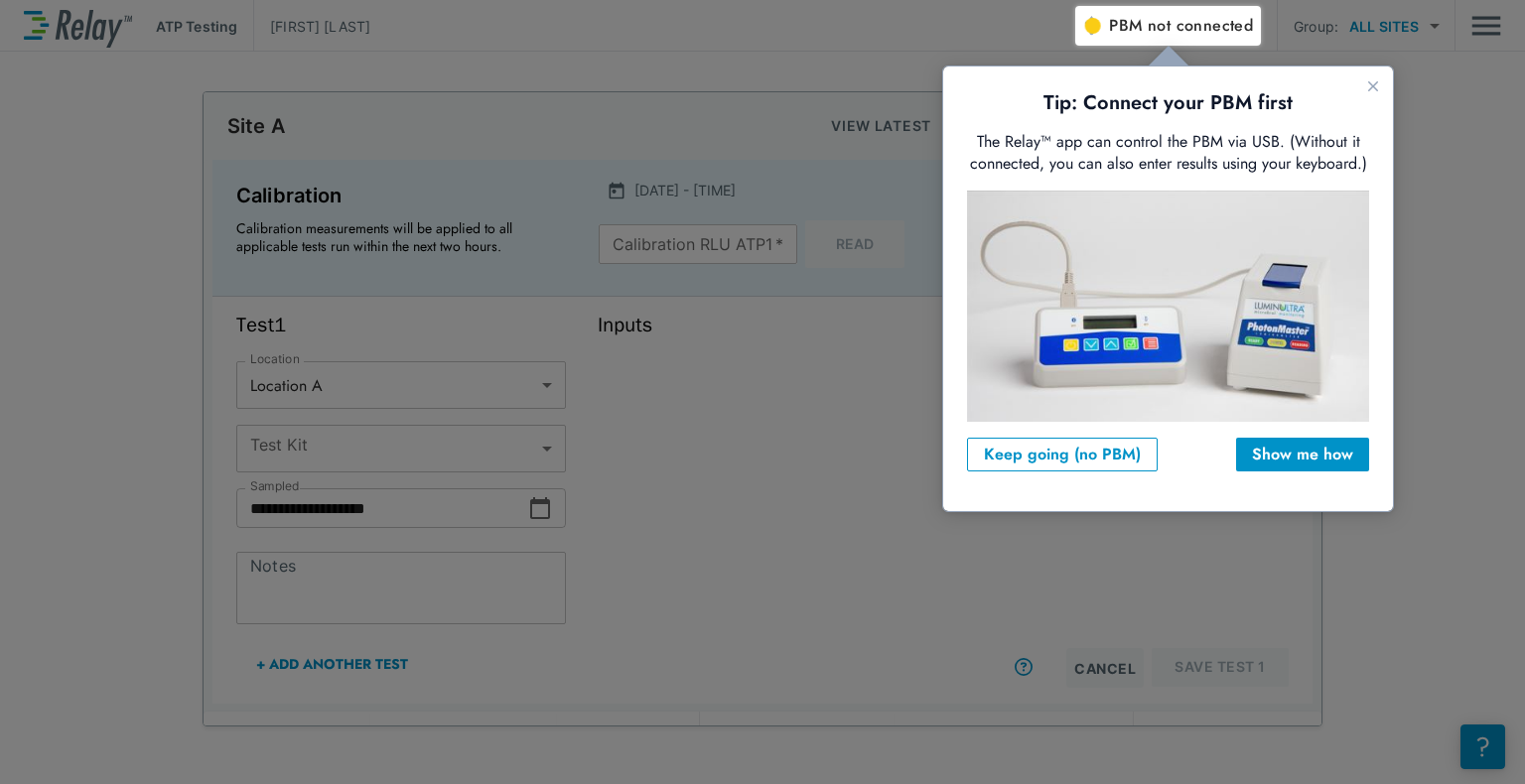 click on "PBM   not connected" at bounding box center [1180, 26] 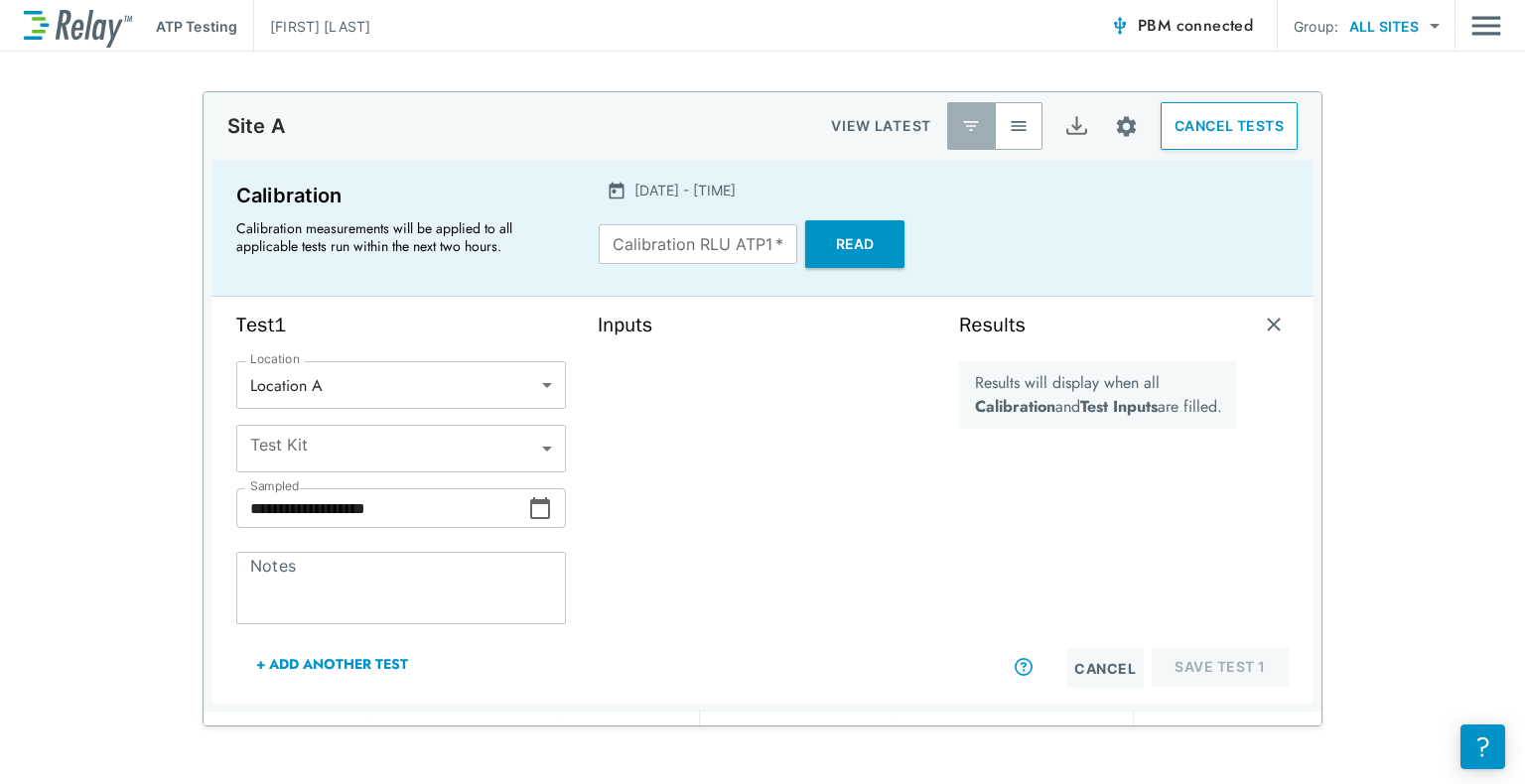 click on "**********" at bounding box center [762, 392] 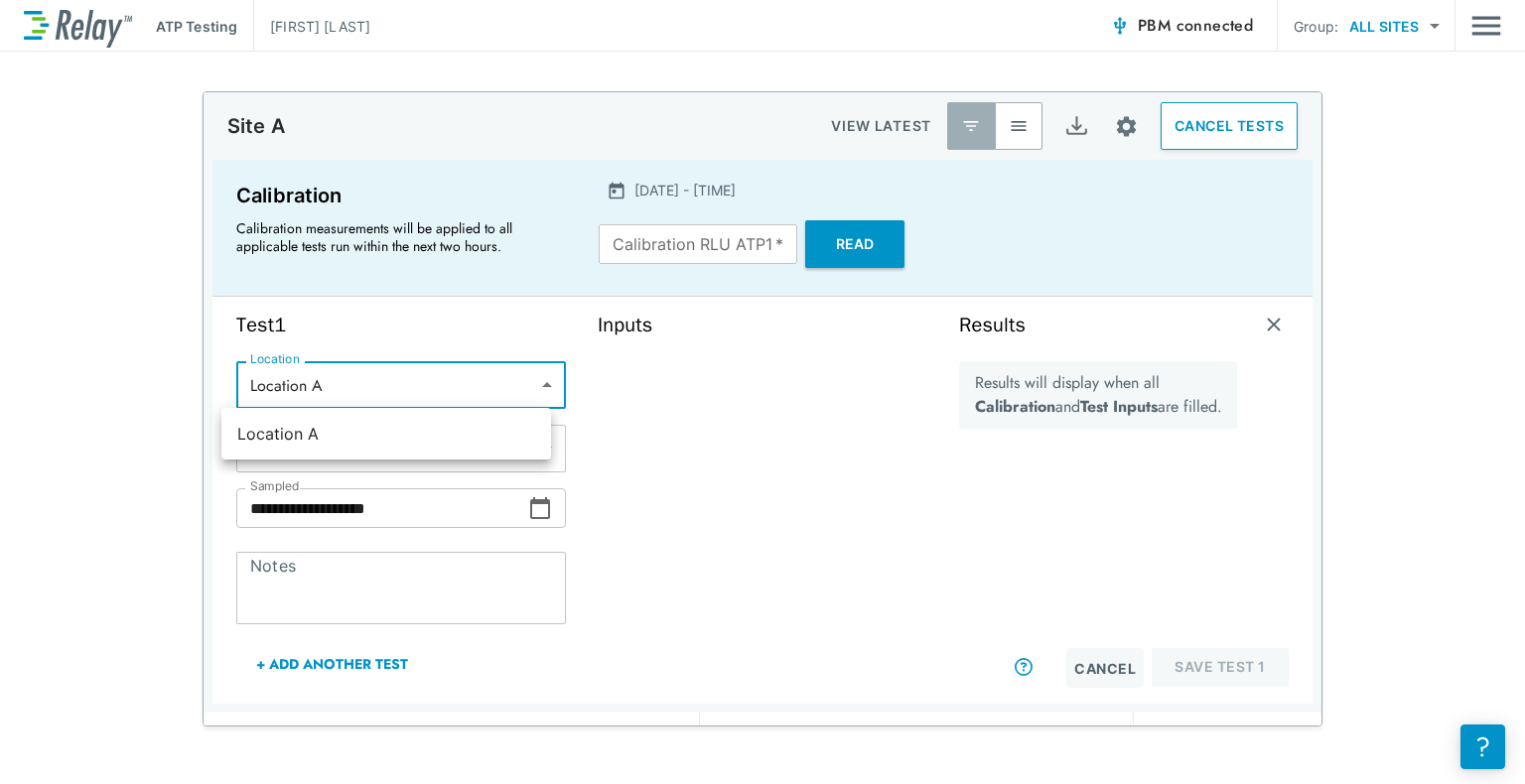 click at bounding box center (762, 392) 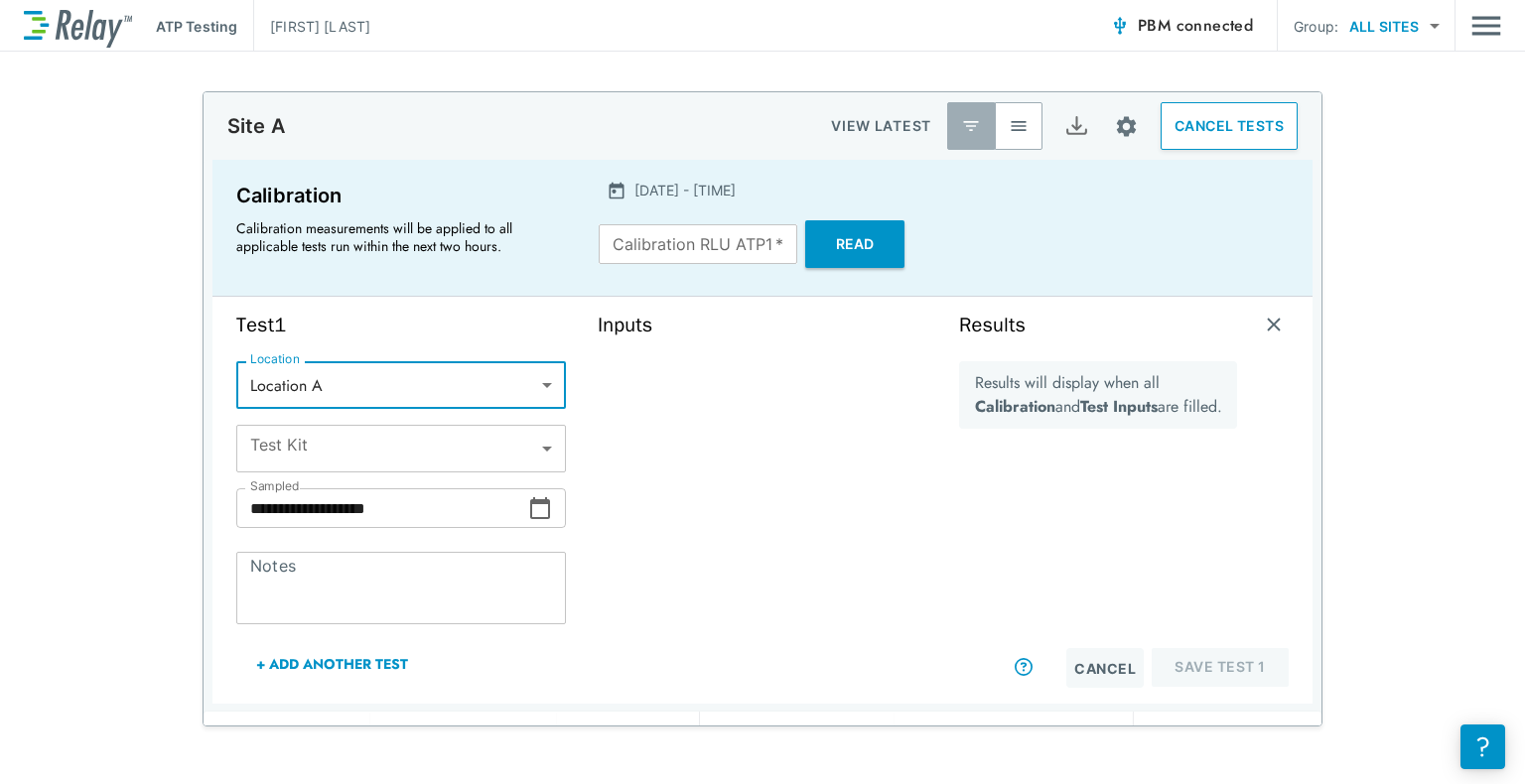 click on "**********" at bounding box center [762, 392] 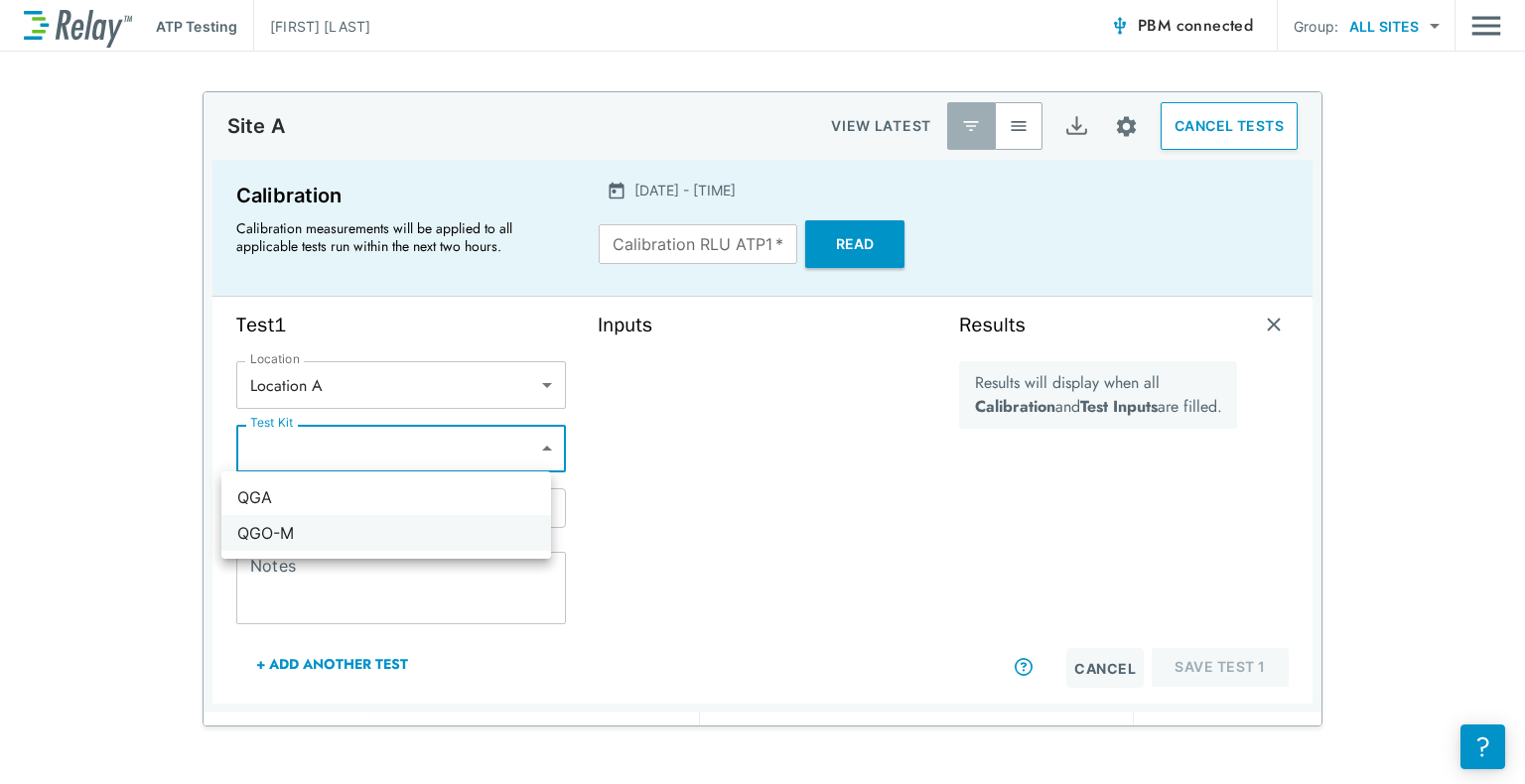 click on "QGO-M" at bounding box center (386, 533) 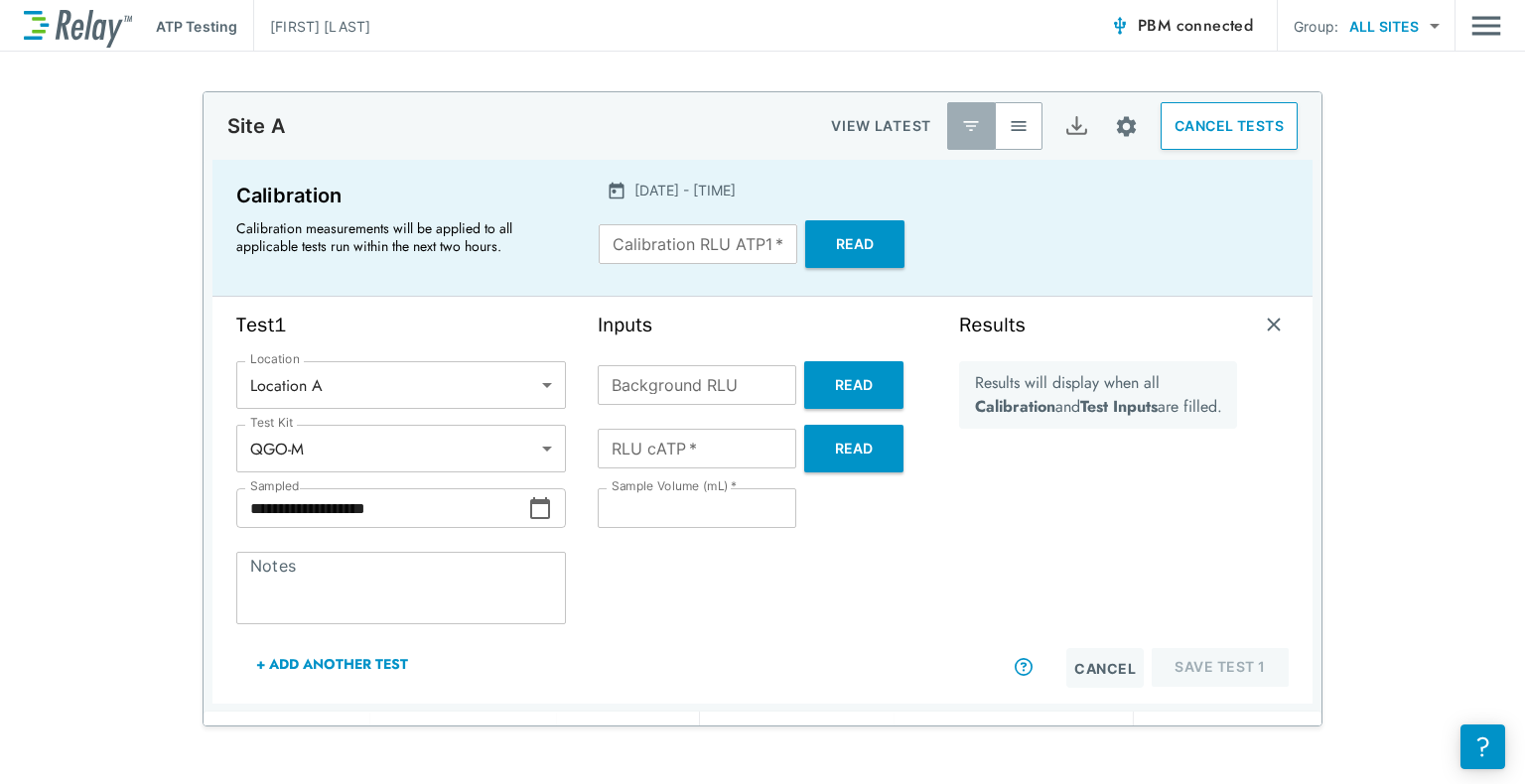 click on "Inputs Background RLU Background RLU Read RLU cATP   * RLU cATP   * Read Sample Volume (mL)   * ** Sample Volume (mL)   *" at bounding box center [762, 500] 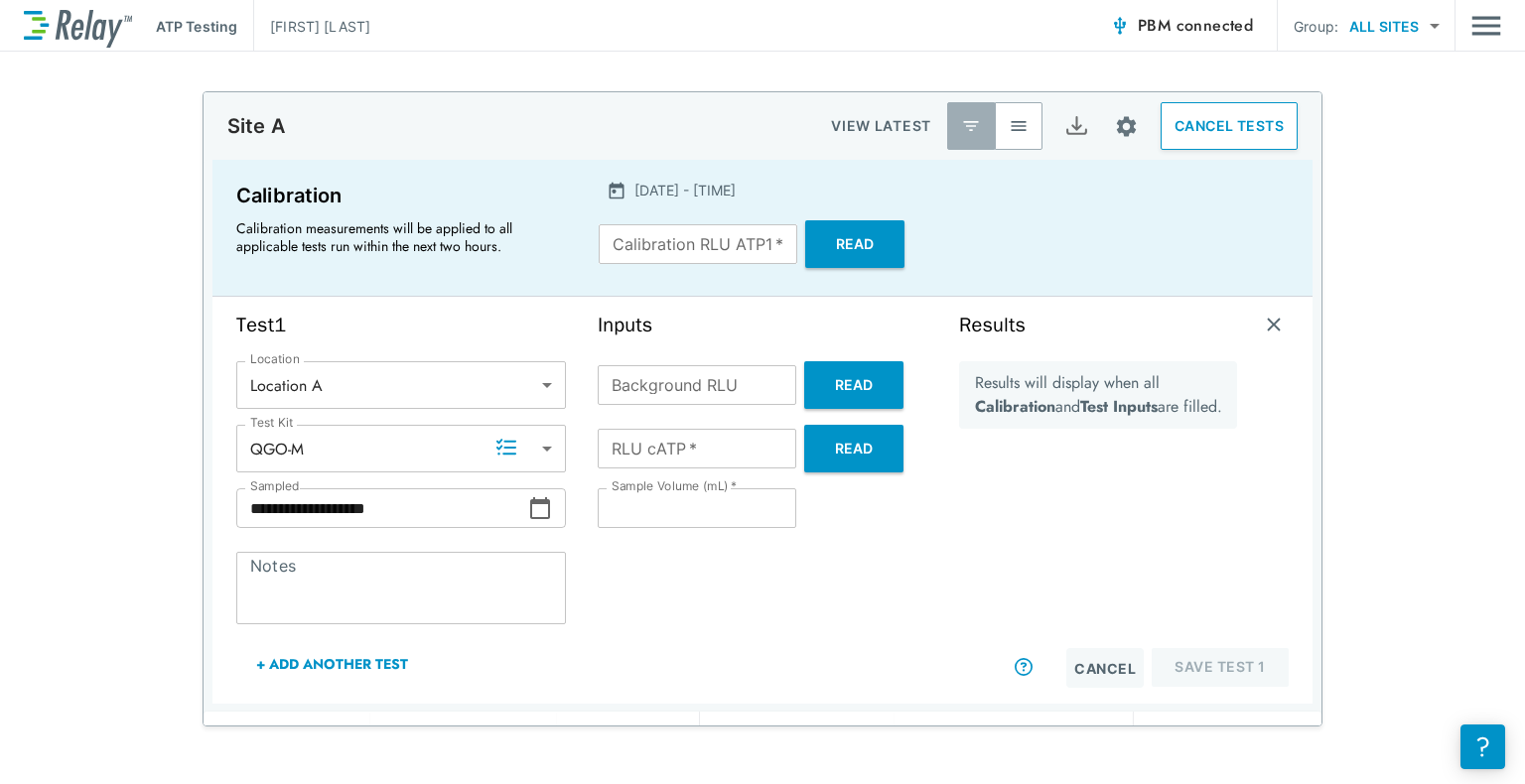 click on "Inputs Background RLU Background RLU Read RLU cATP   * RLU cATP   * Read Sample Volume (mL)   * ** Sample Volume (mL)   *" at bounding box center [762, 500] 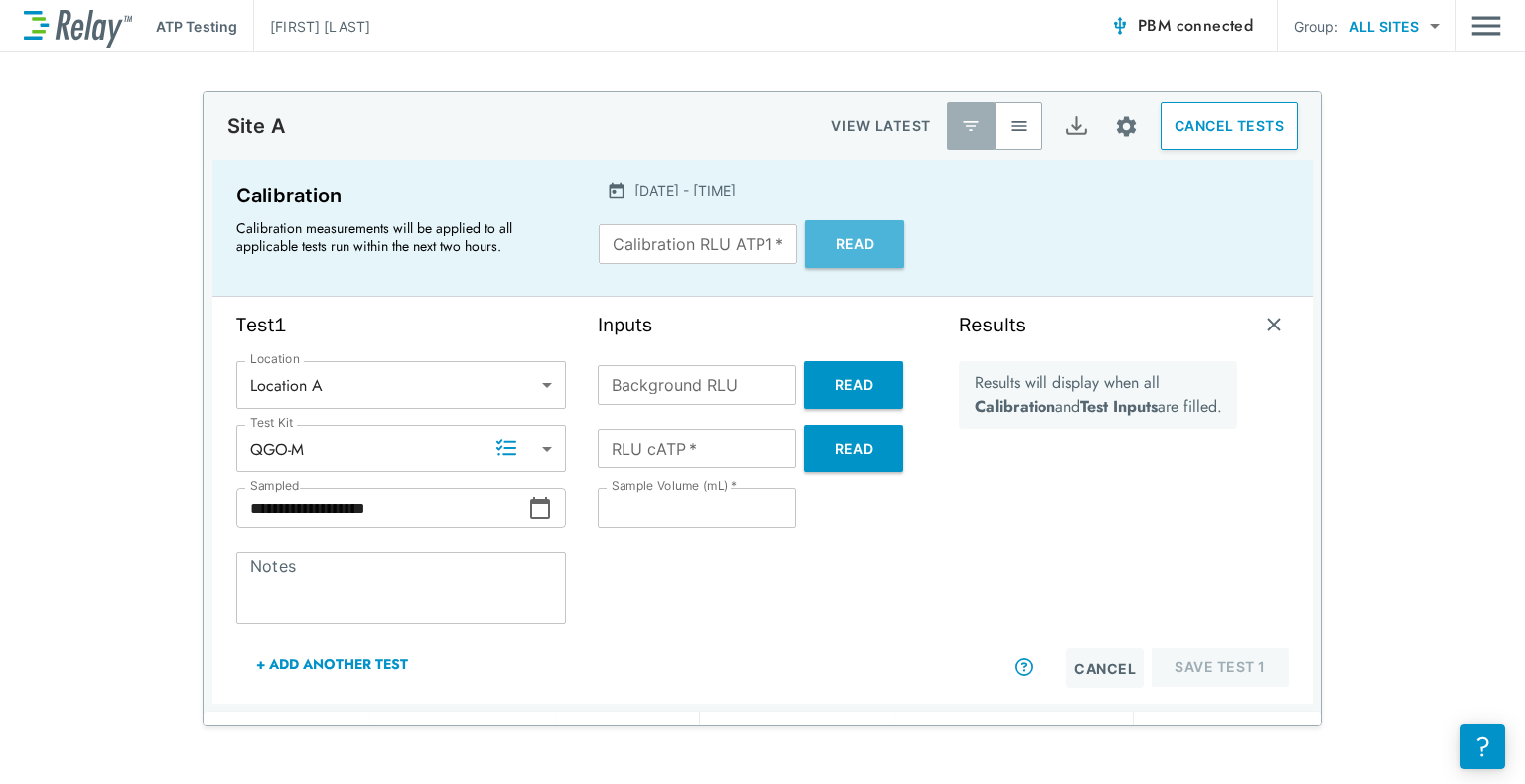 click on "Read" at bounding box center [855, 244] 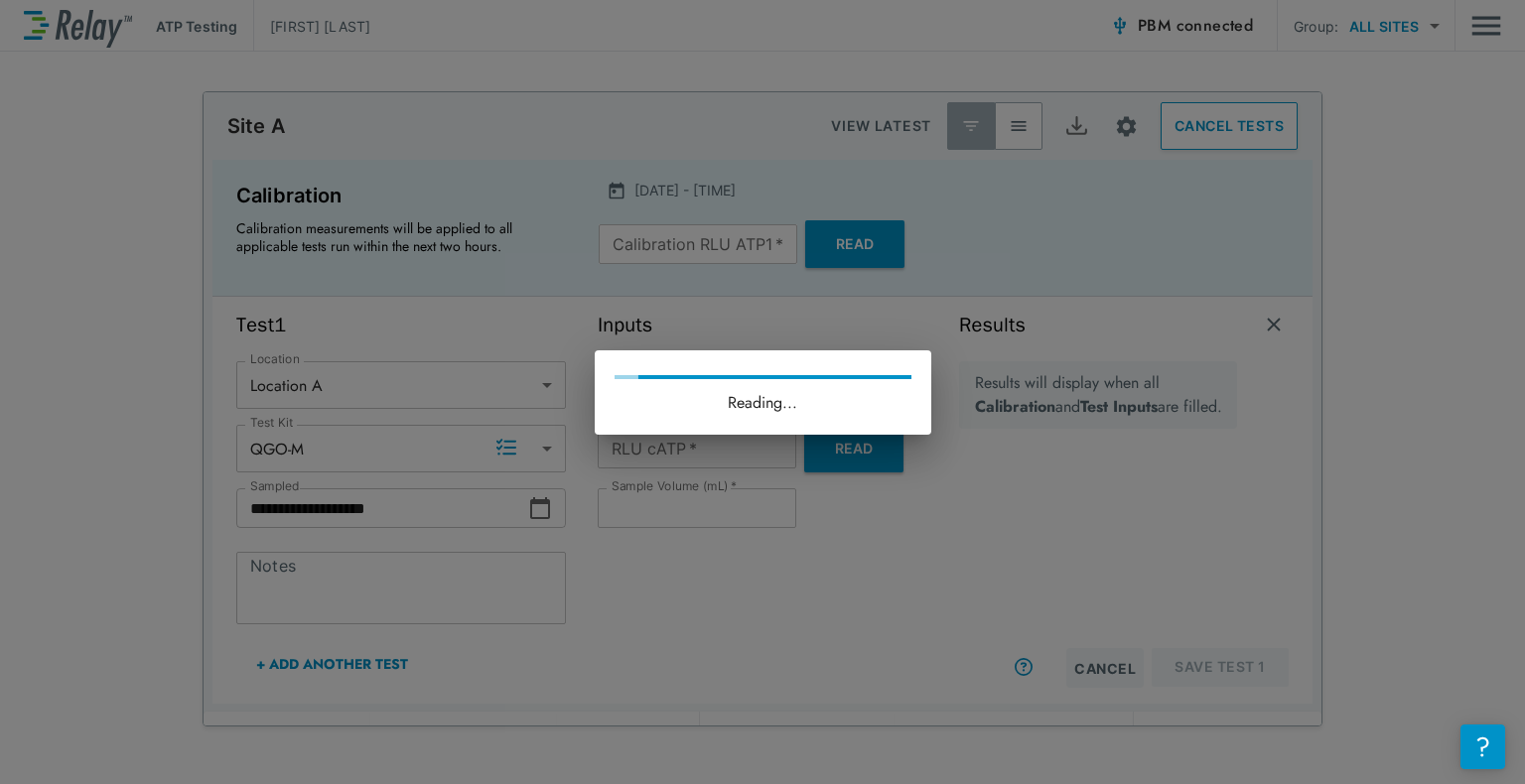 type on "*****" 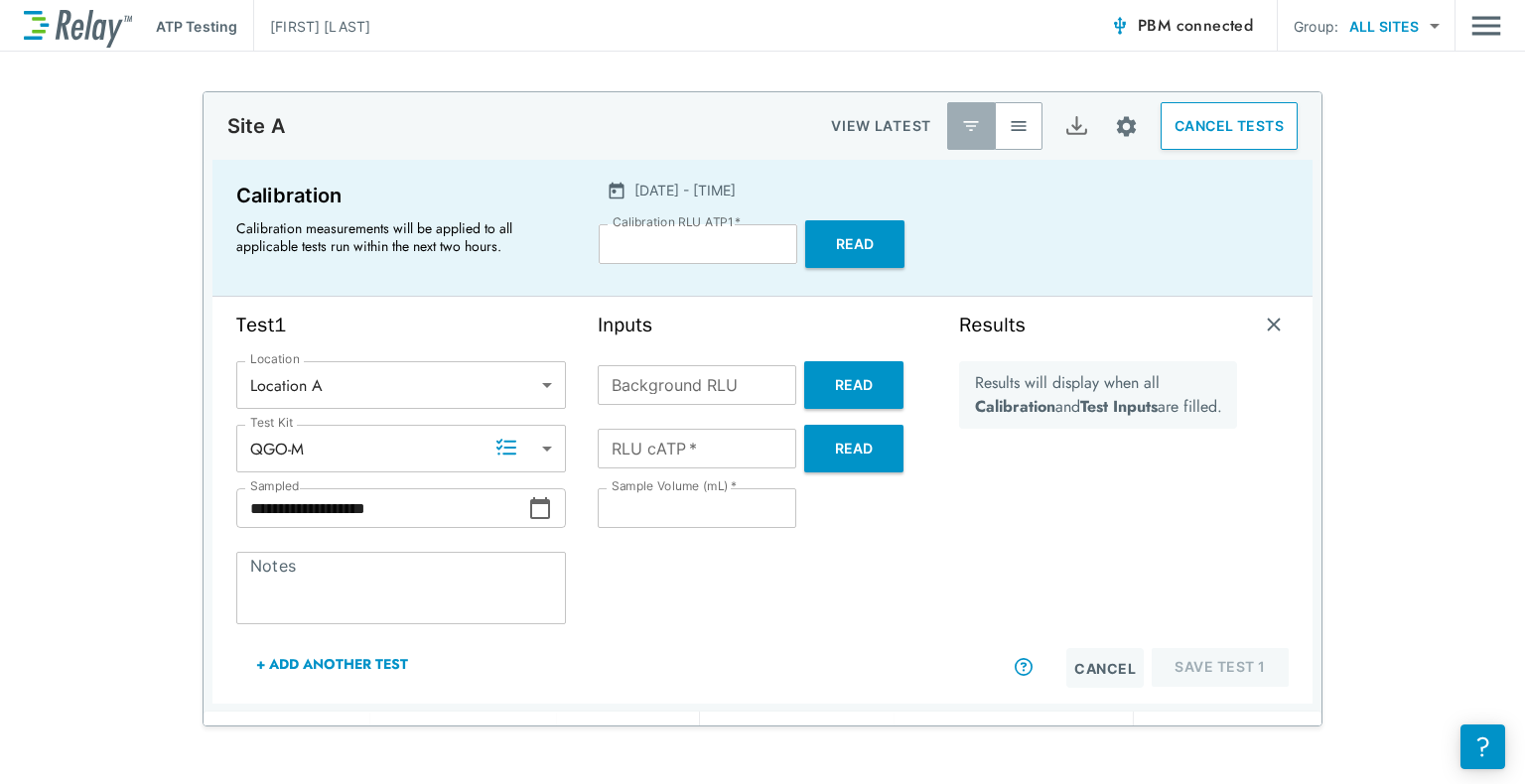 click at bounding box center [1486, 26] 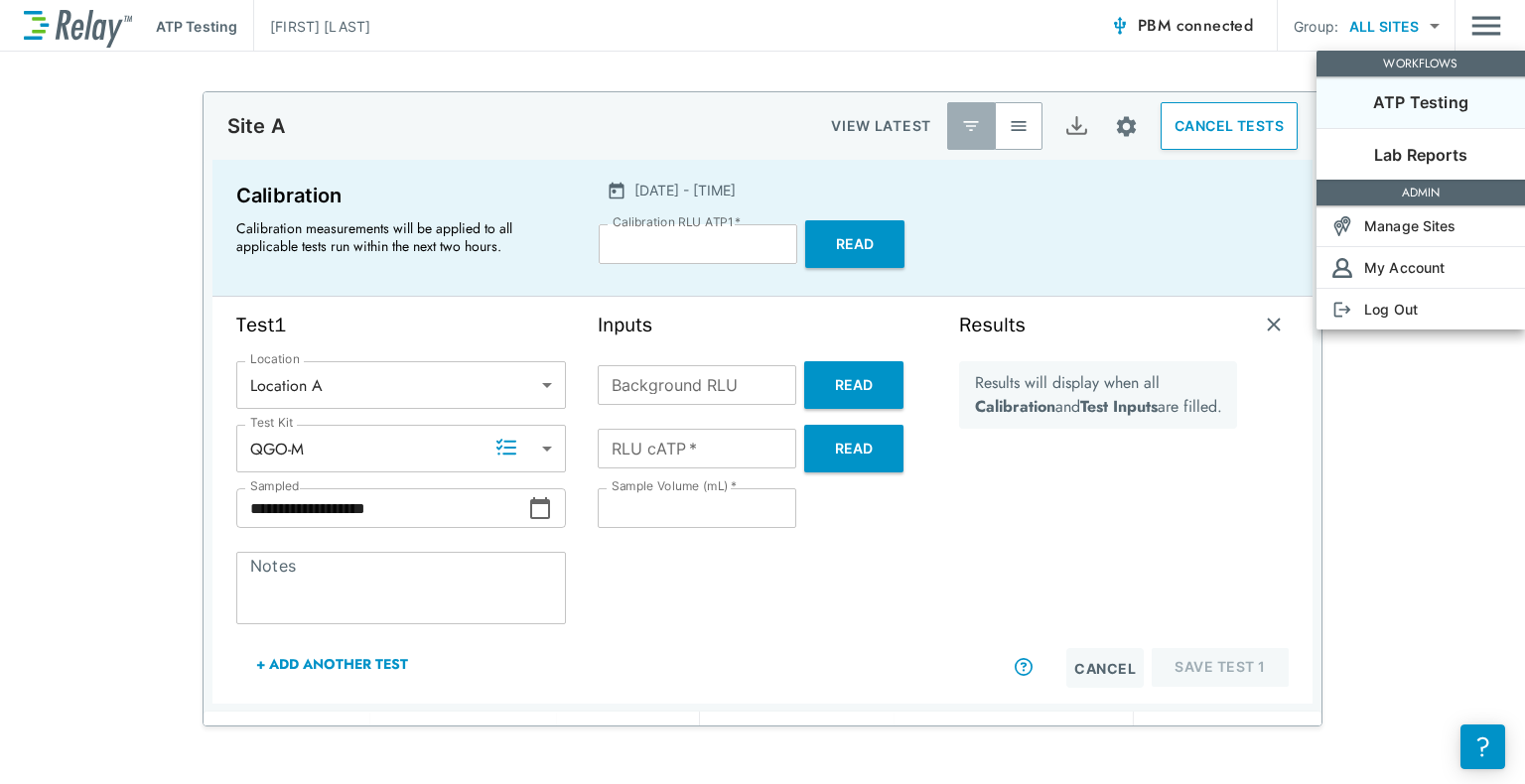 click at bounding box center [762, 392] 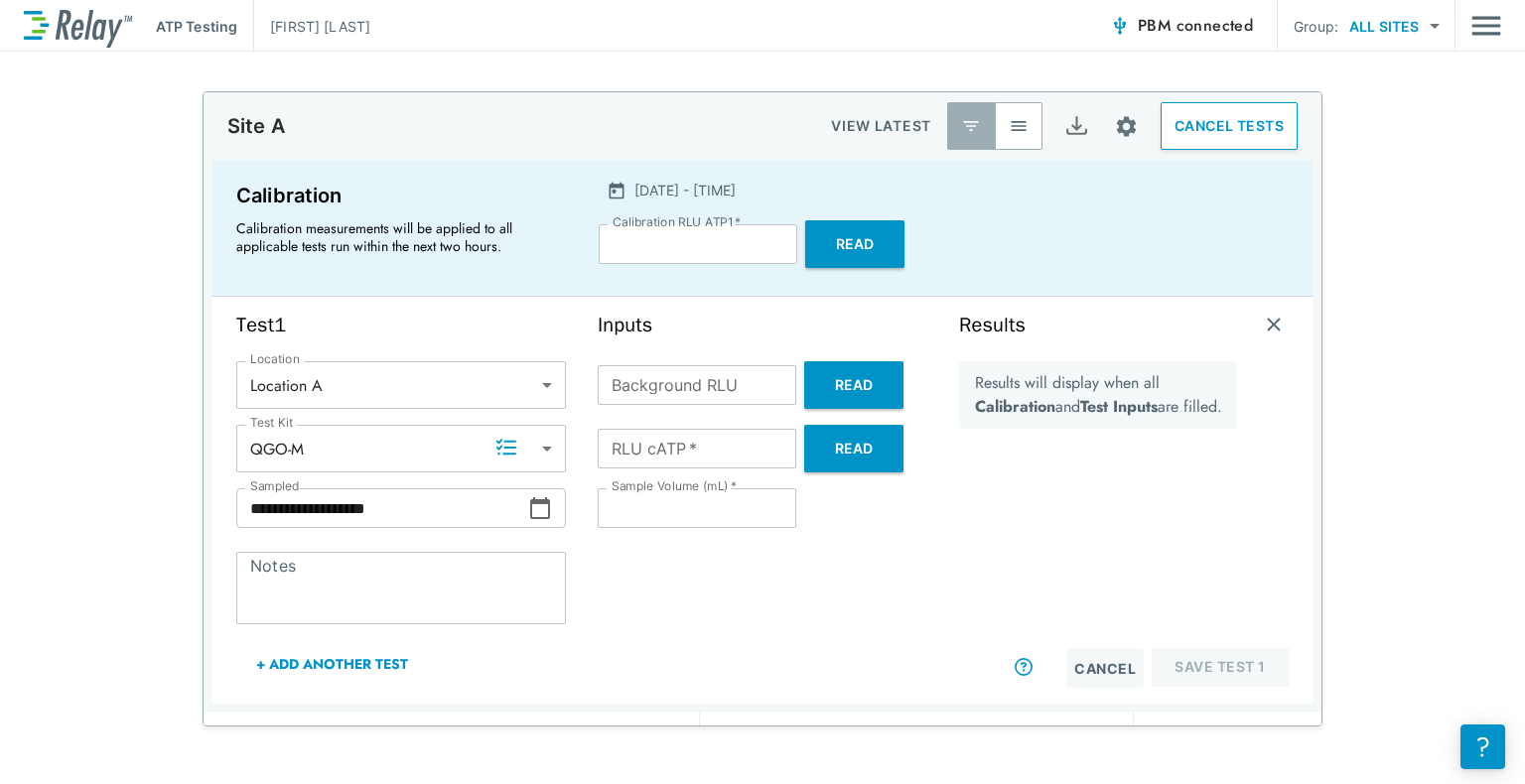 click on "ATP Testing Colin   O'Malley PBM   connected Group: ALL SITES ********* ​" at bounding box center [762, 26] 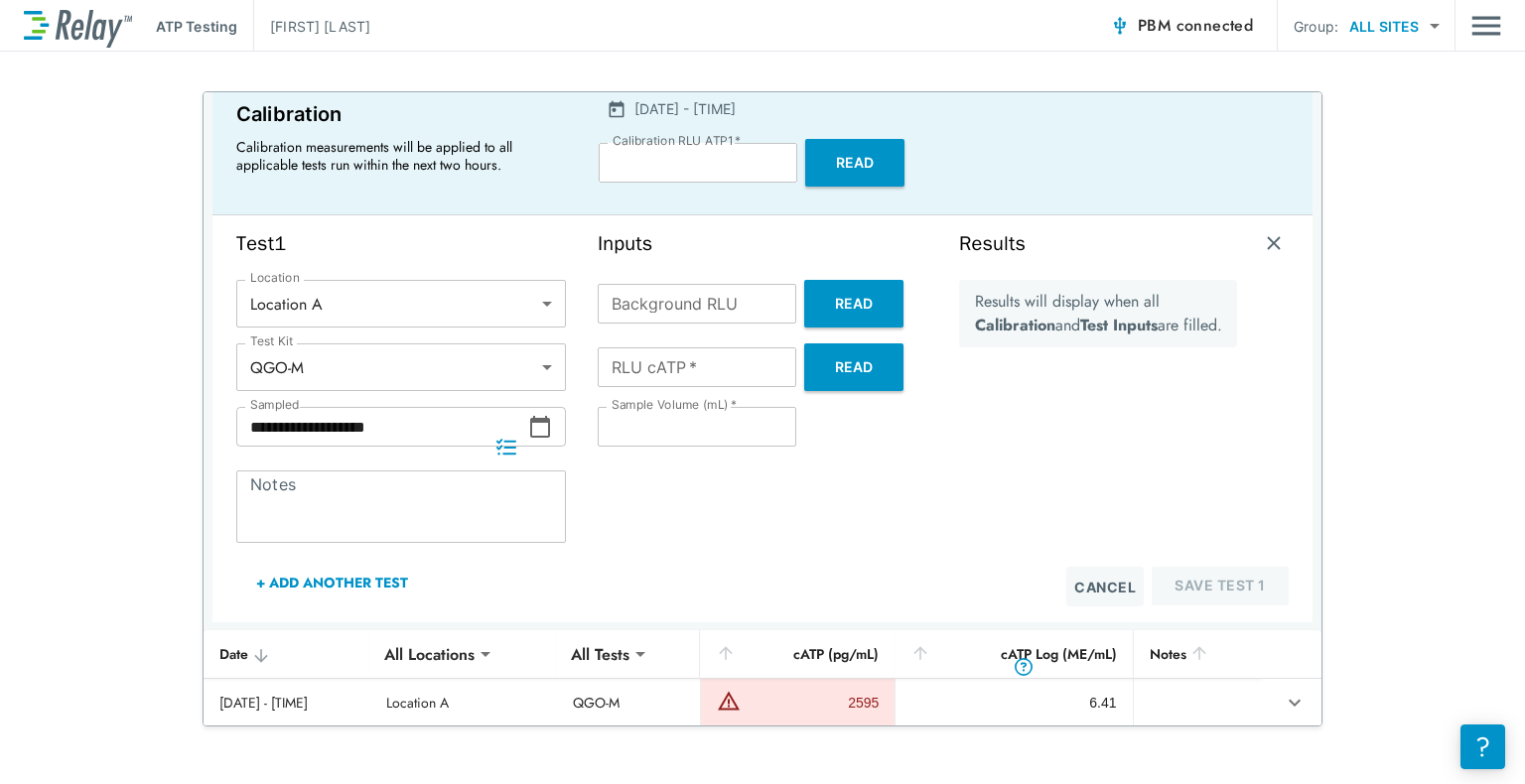 scroll, scrollTop: 0, scrollLeft: 0, axis: both 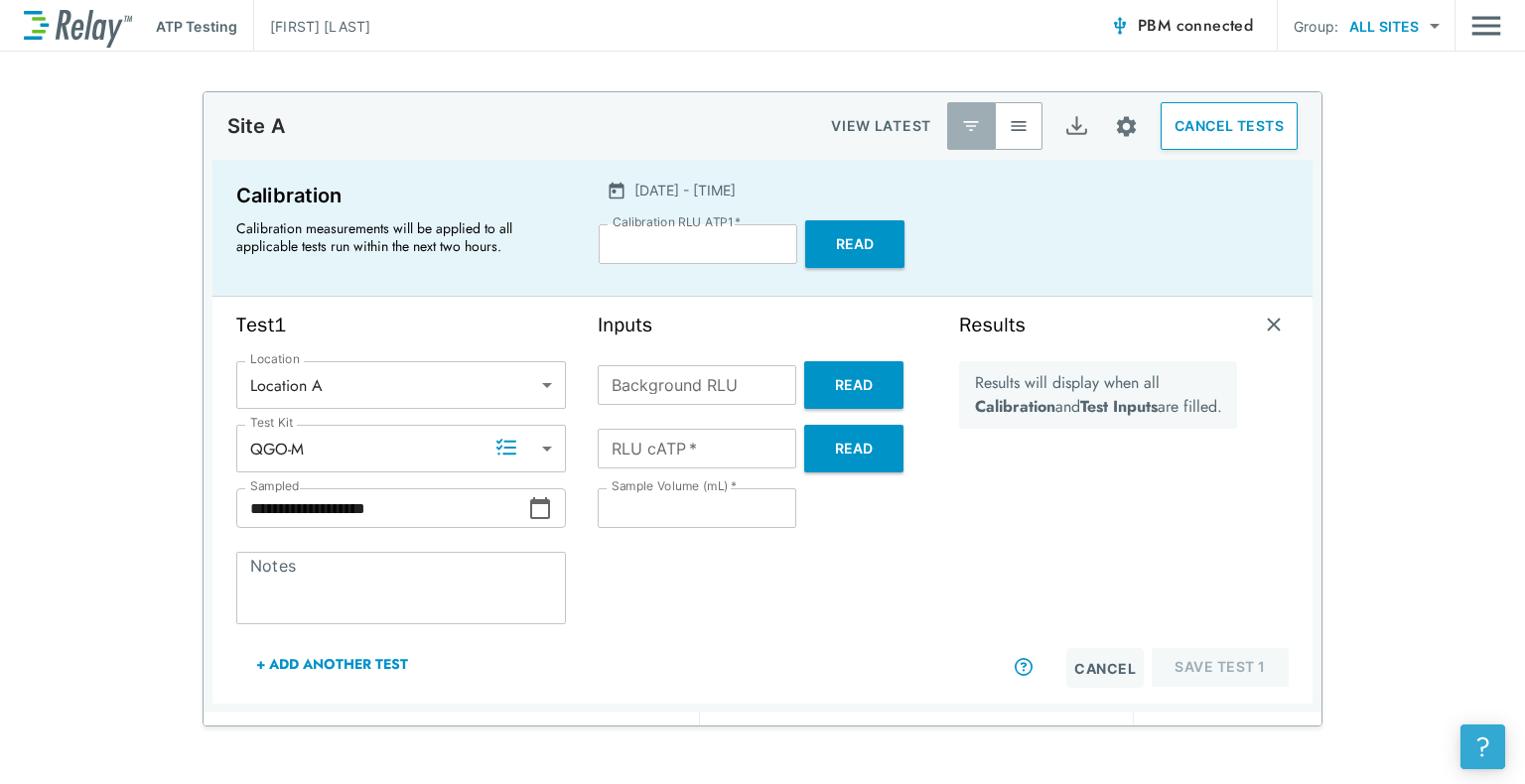 click on "?" 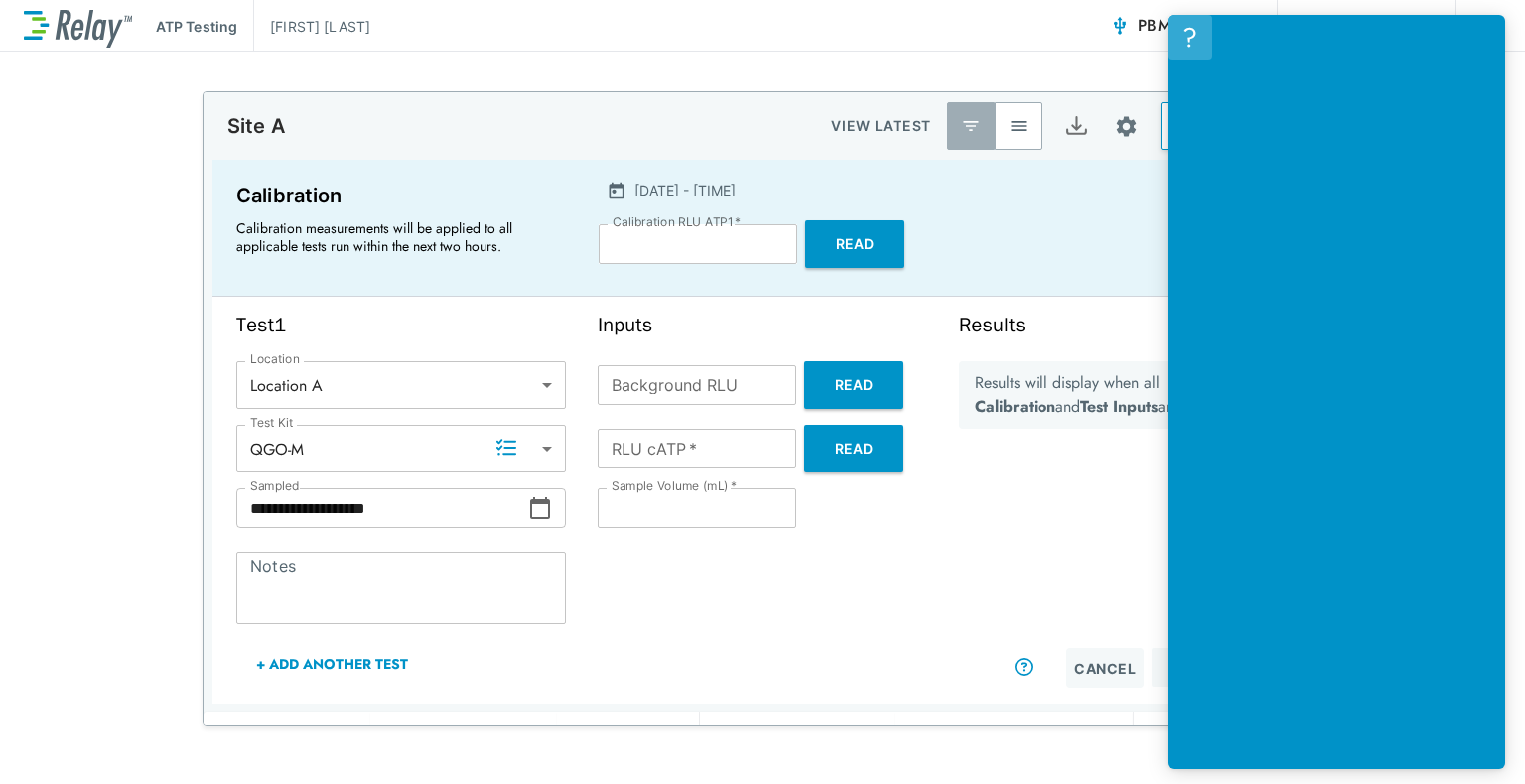 scroll, scrollTop: 196, scrollLeft: 0, axis: vertical 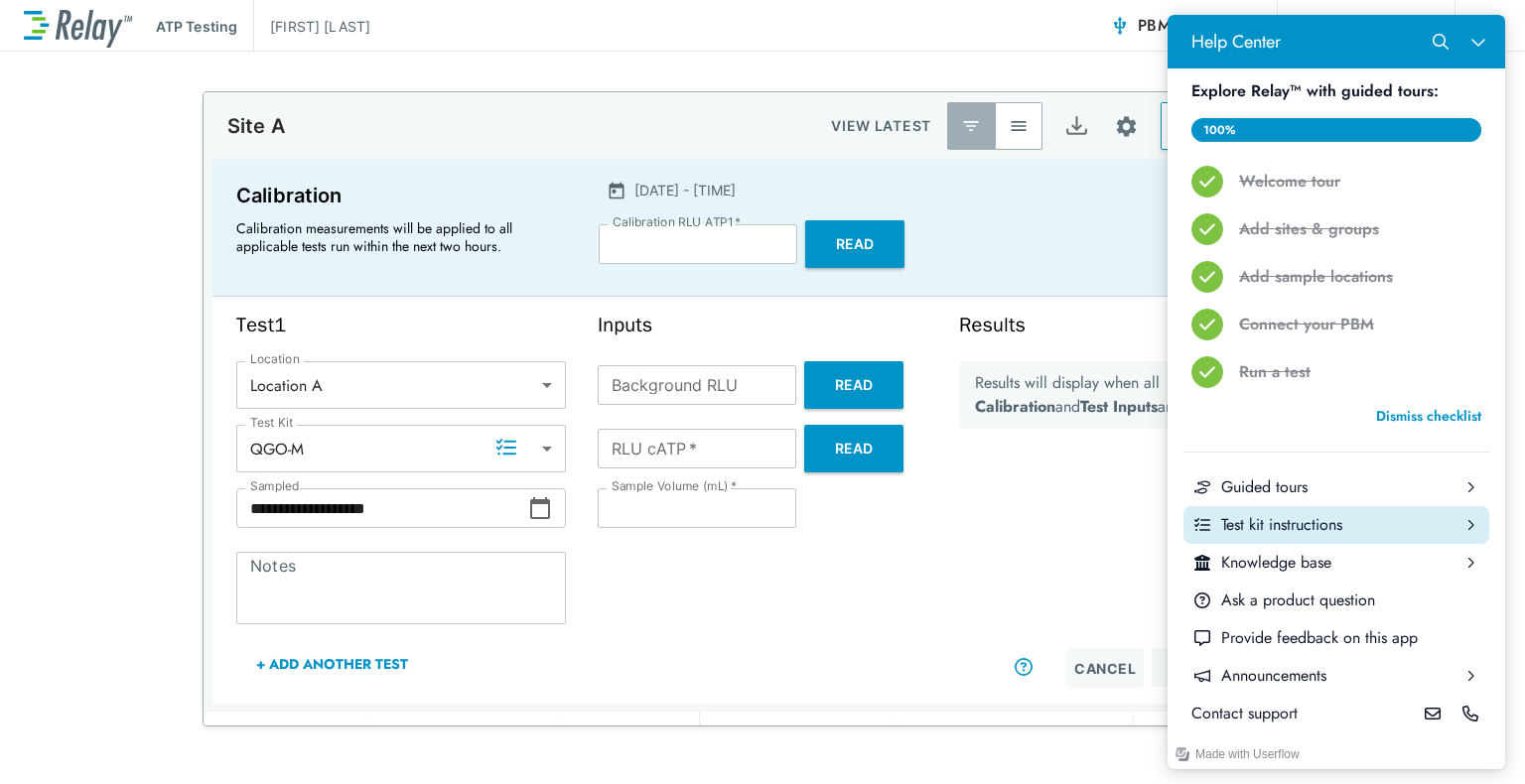 click on "Test kit instructions" at bounding box center (1336, 525) 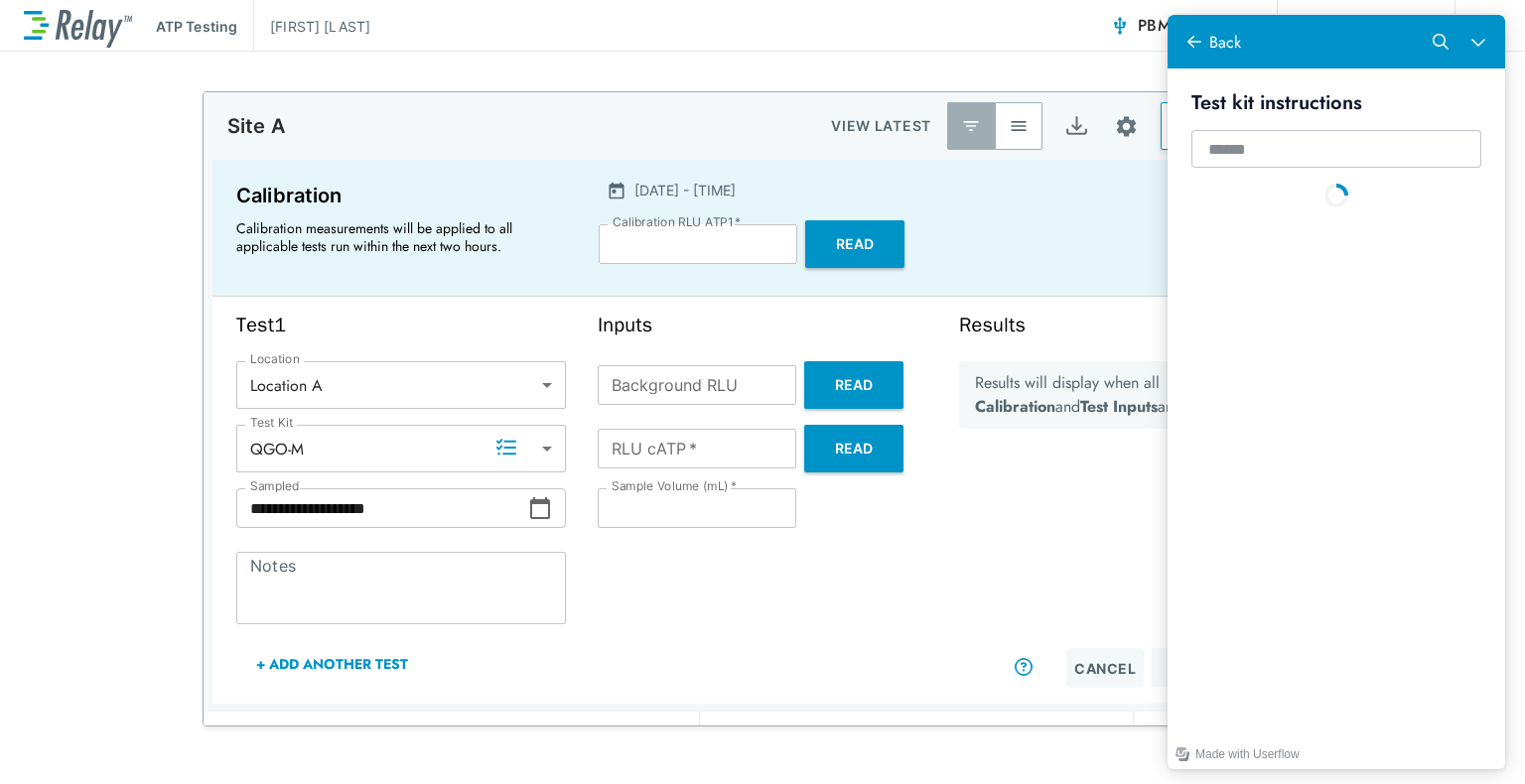 scroll, scrollTop: 0, scrollLeft: 0, axis: both 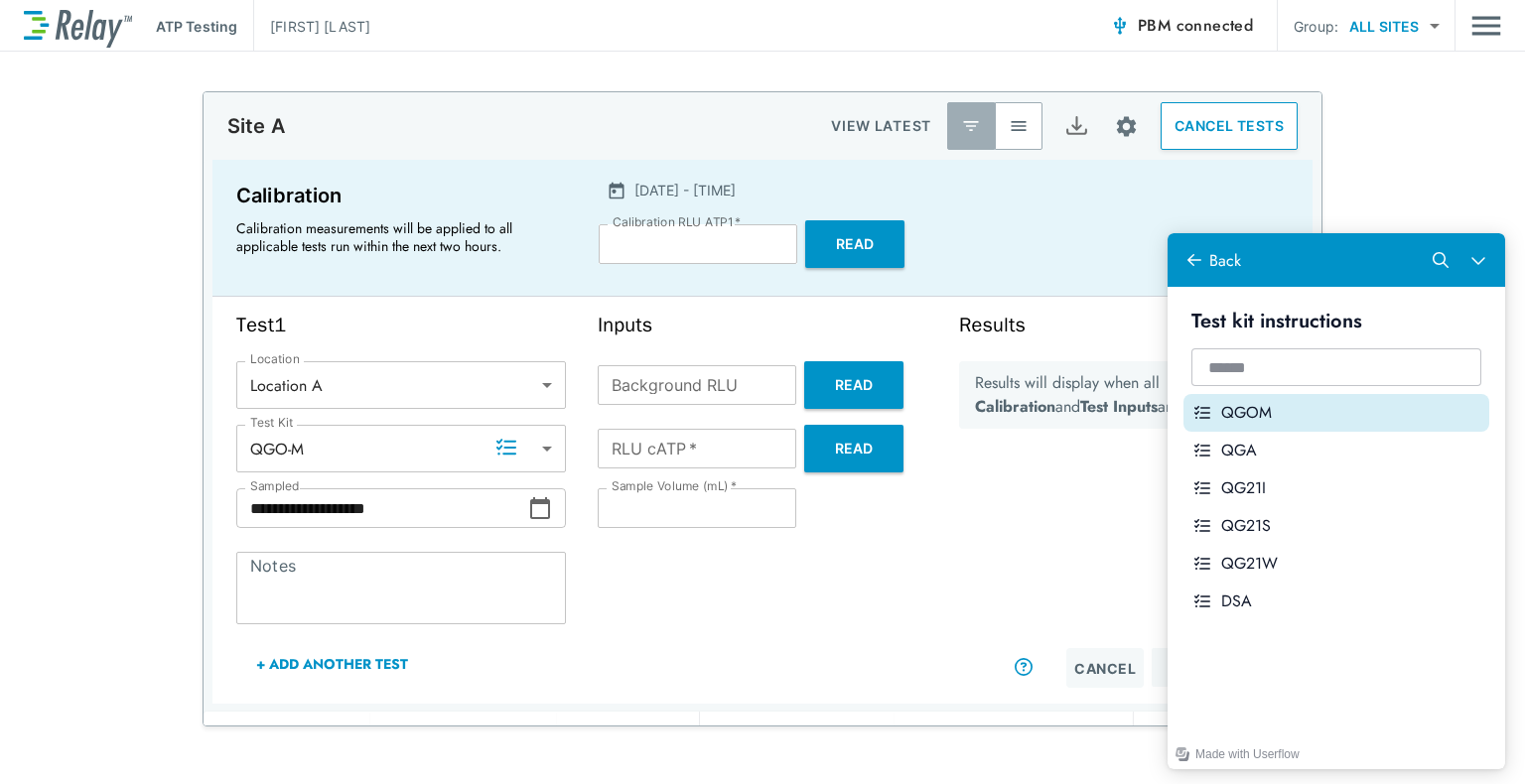 click on "QGOM" at bounding box center [1351, 413] 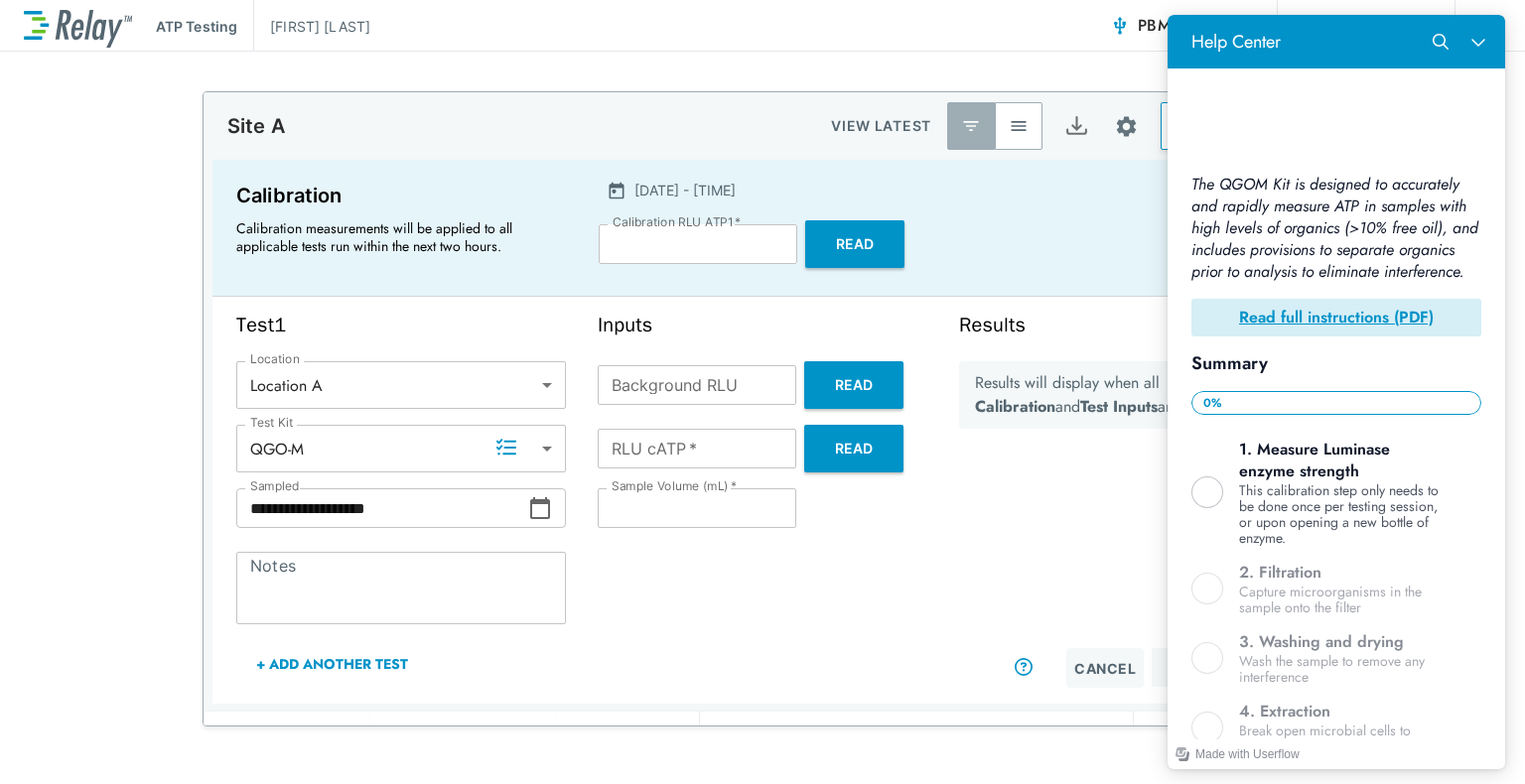 scroll, scrollTop: 0, scrollLeft: 0, axis: both 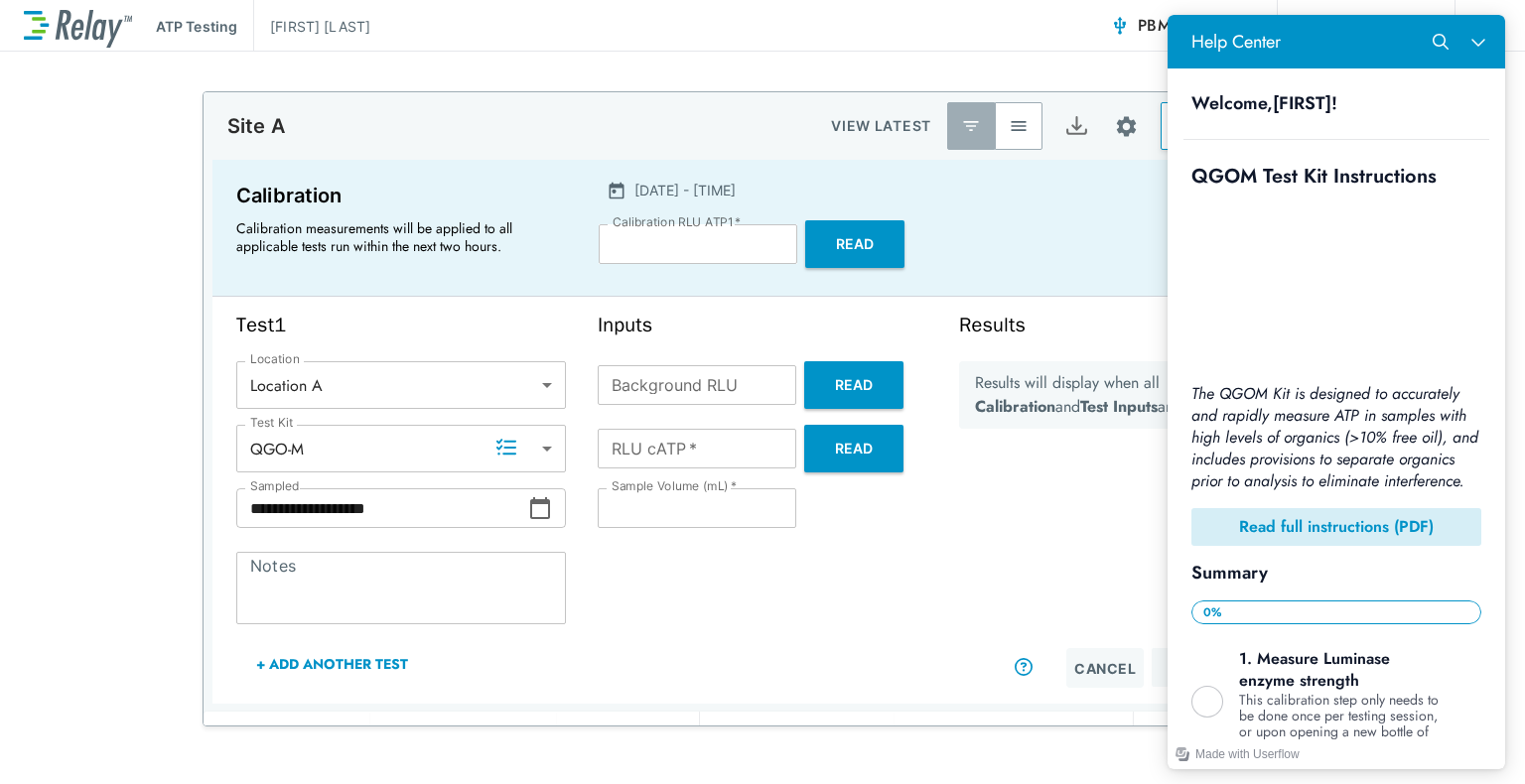 click on "Read full instructions (PDF)" at bounding box center (1336, 526) 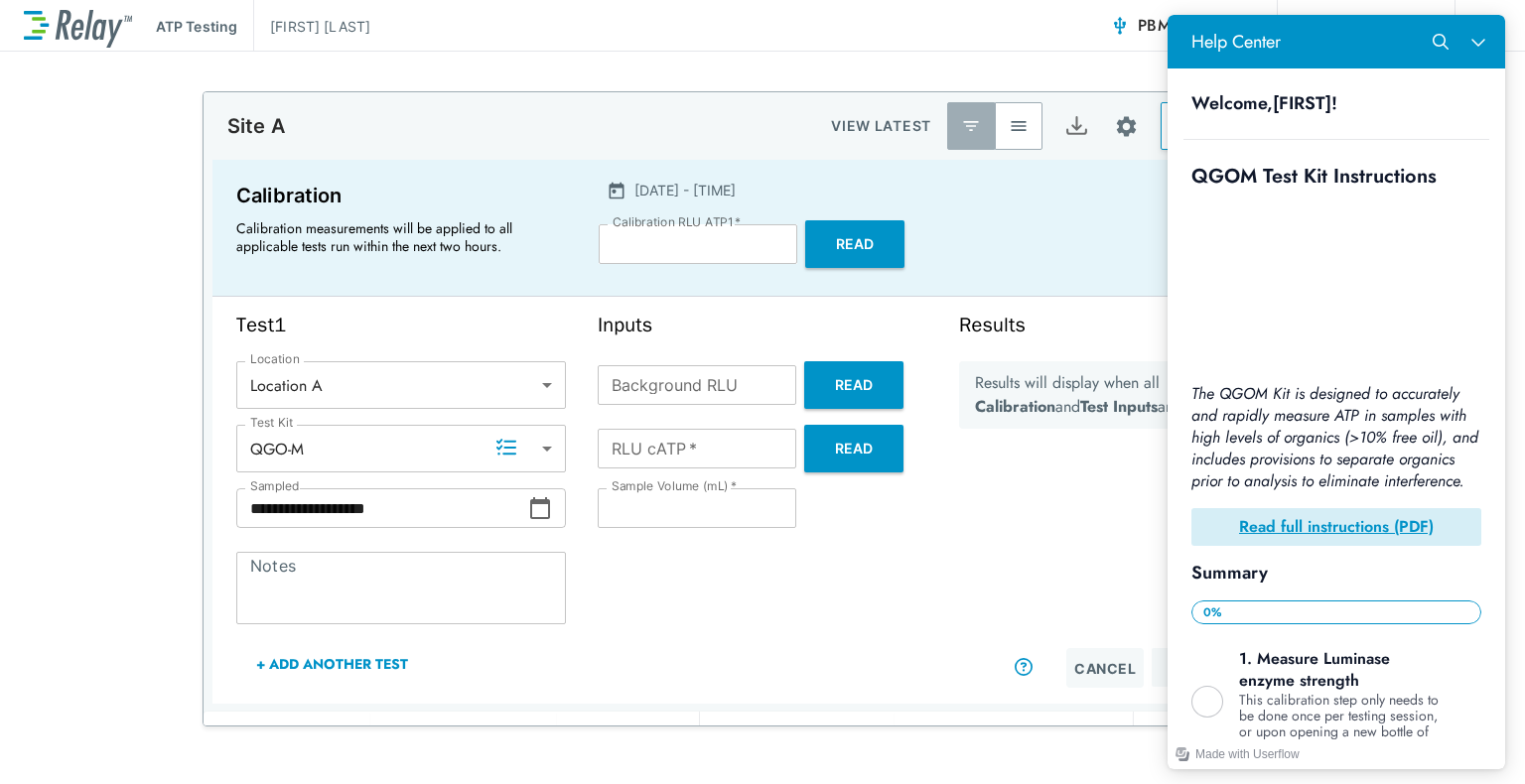 click on "Read" at bounding box center [854, 385] 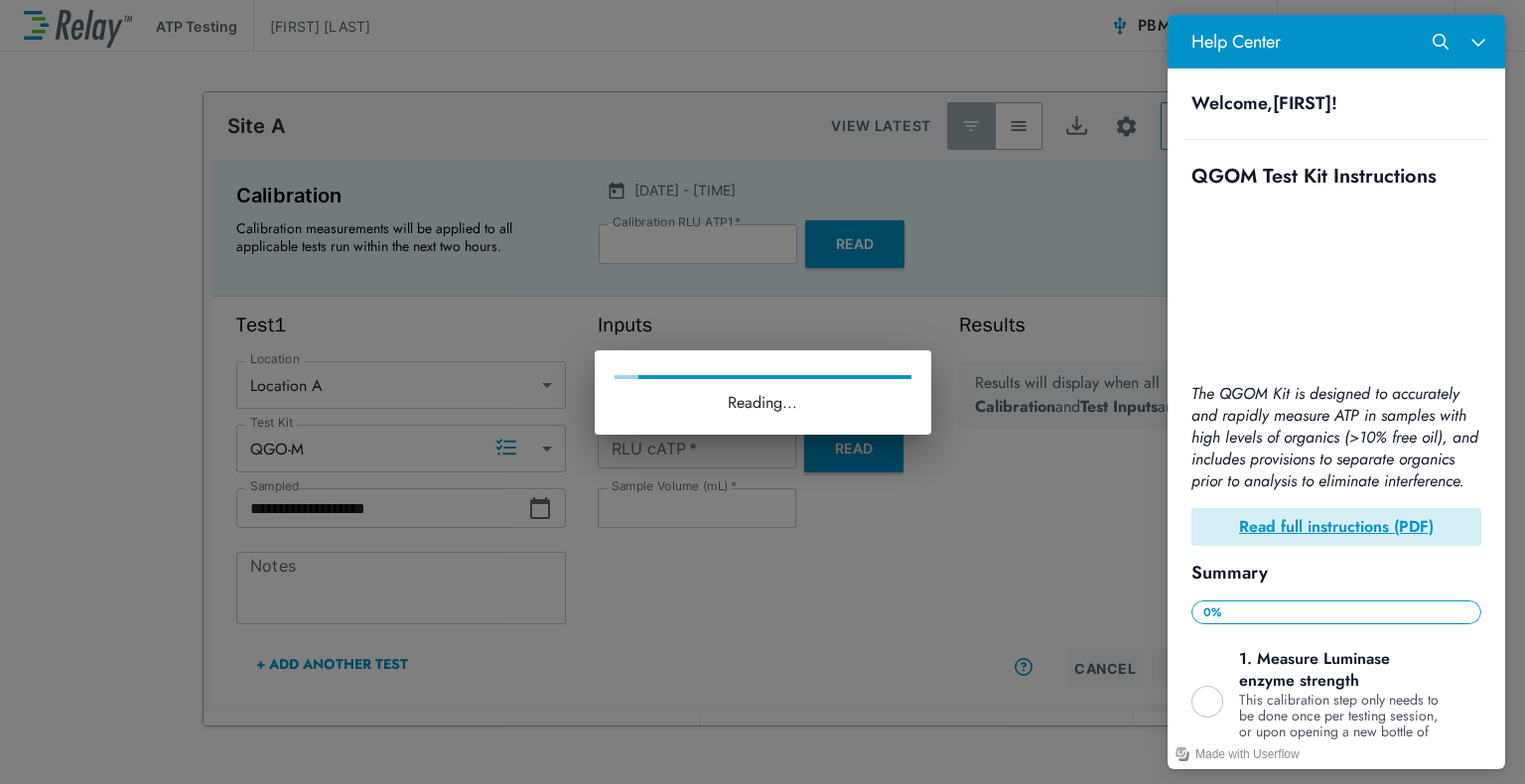 type on "*" 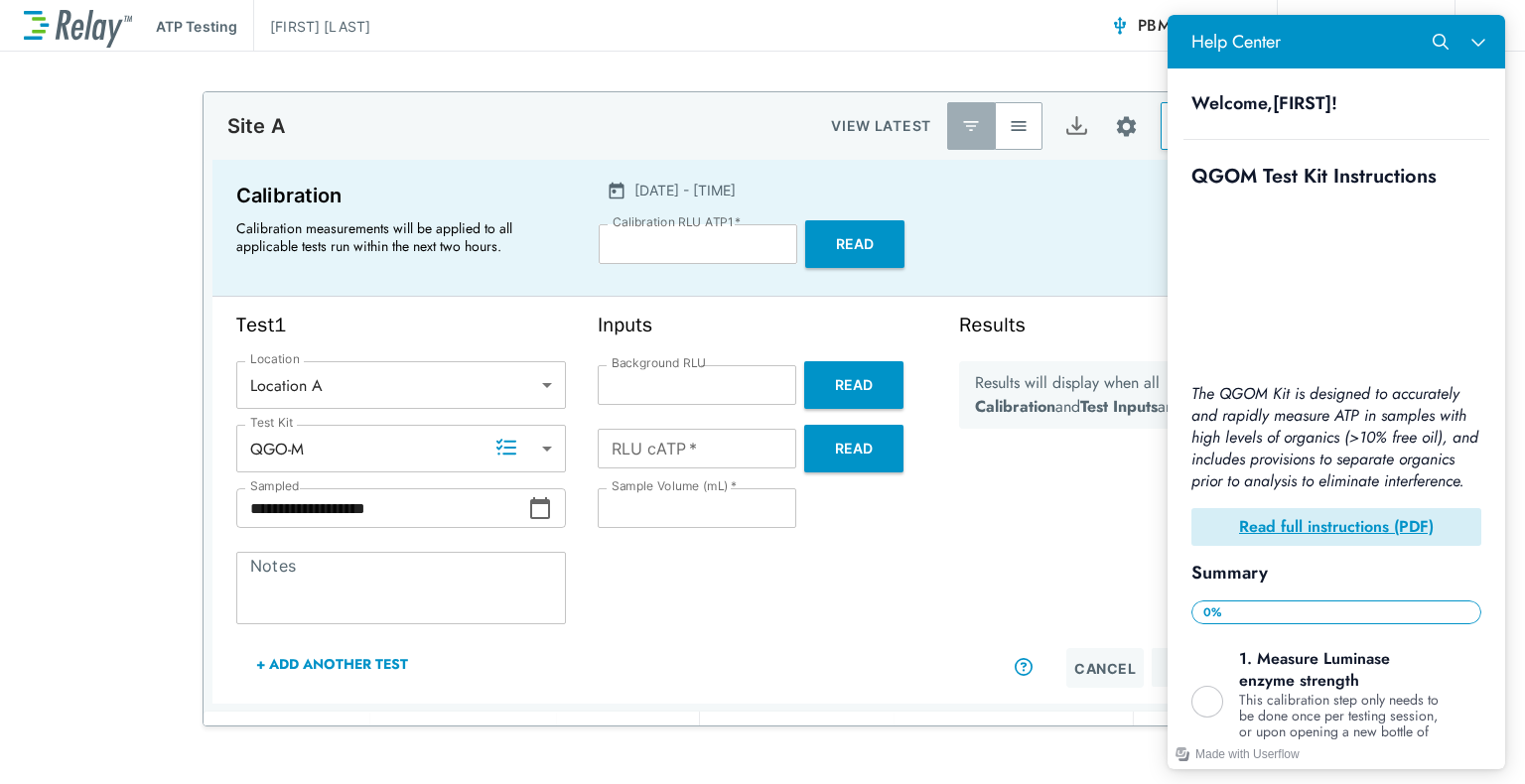 click on "Read" at bounding box center [854, 449] 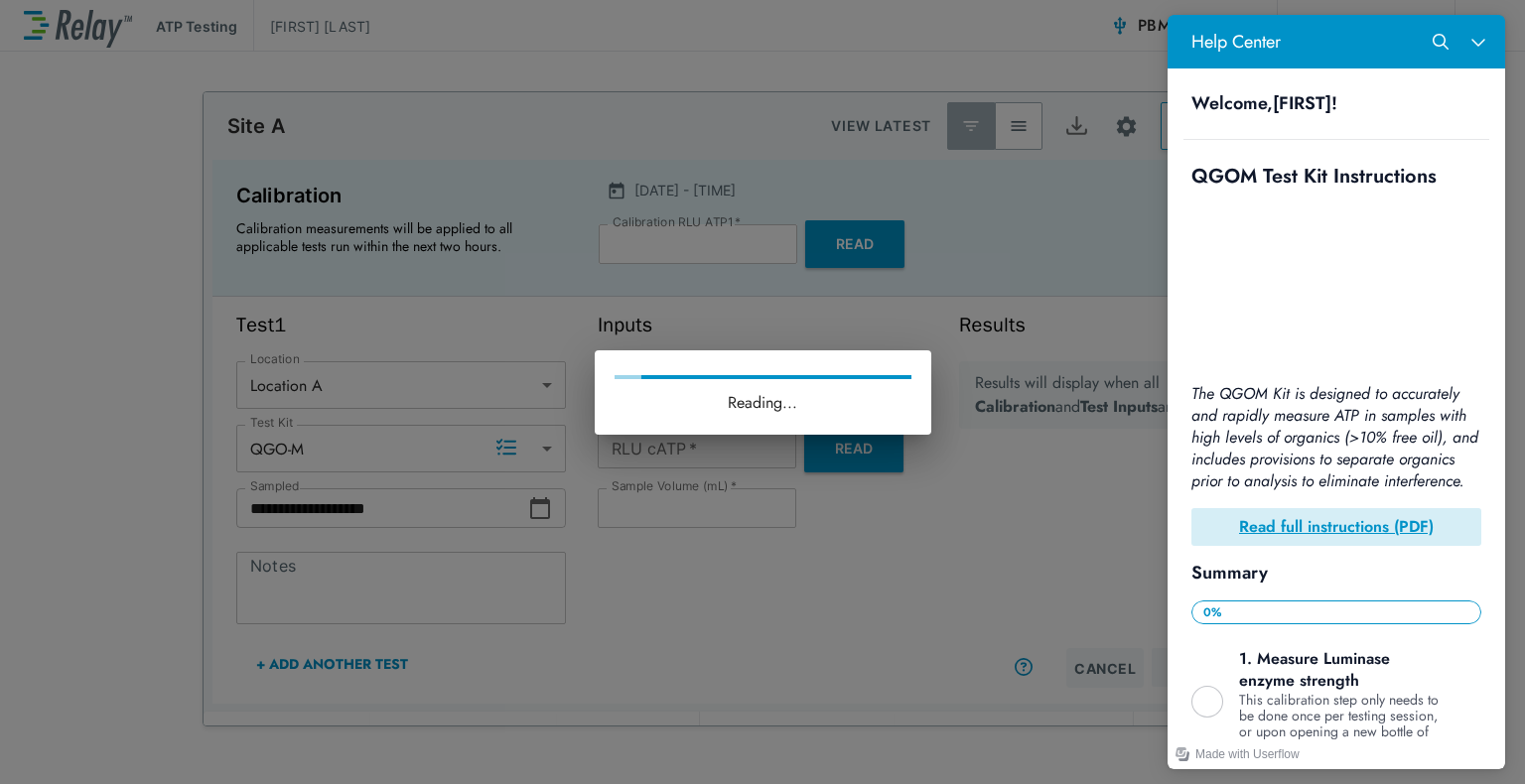 type on "*****" 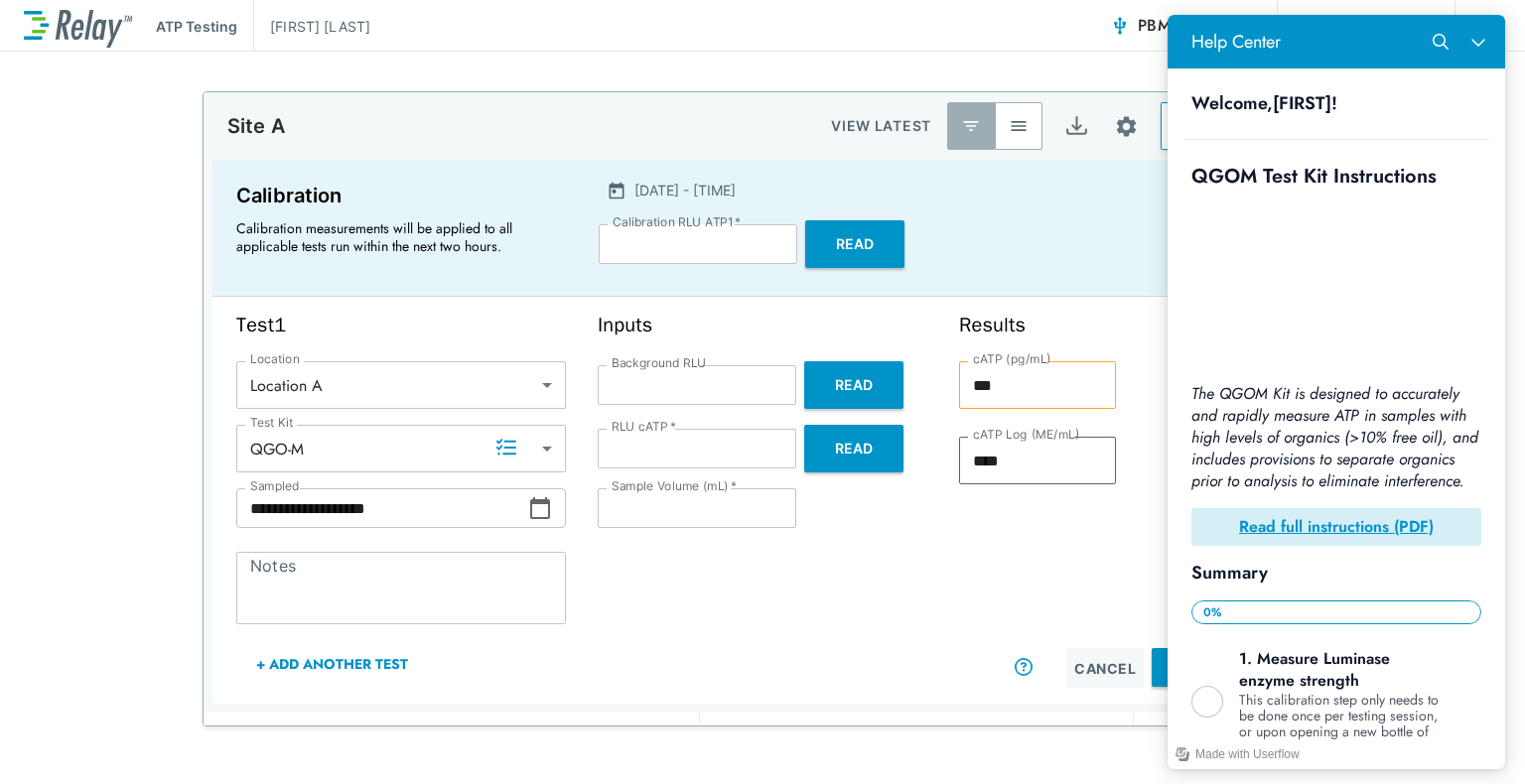 click on "cATP (pg/mL) *** cATP (pg/mL) cATP Log (ME/mL) **** cATP Log (ME/mL)" at bounding box center [1038, 504] 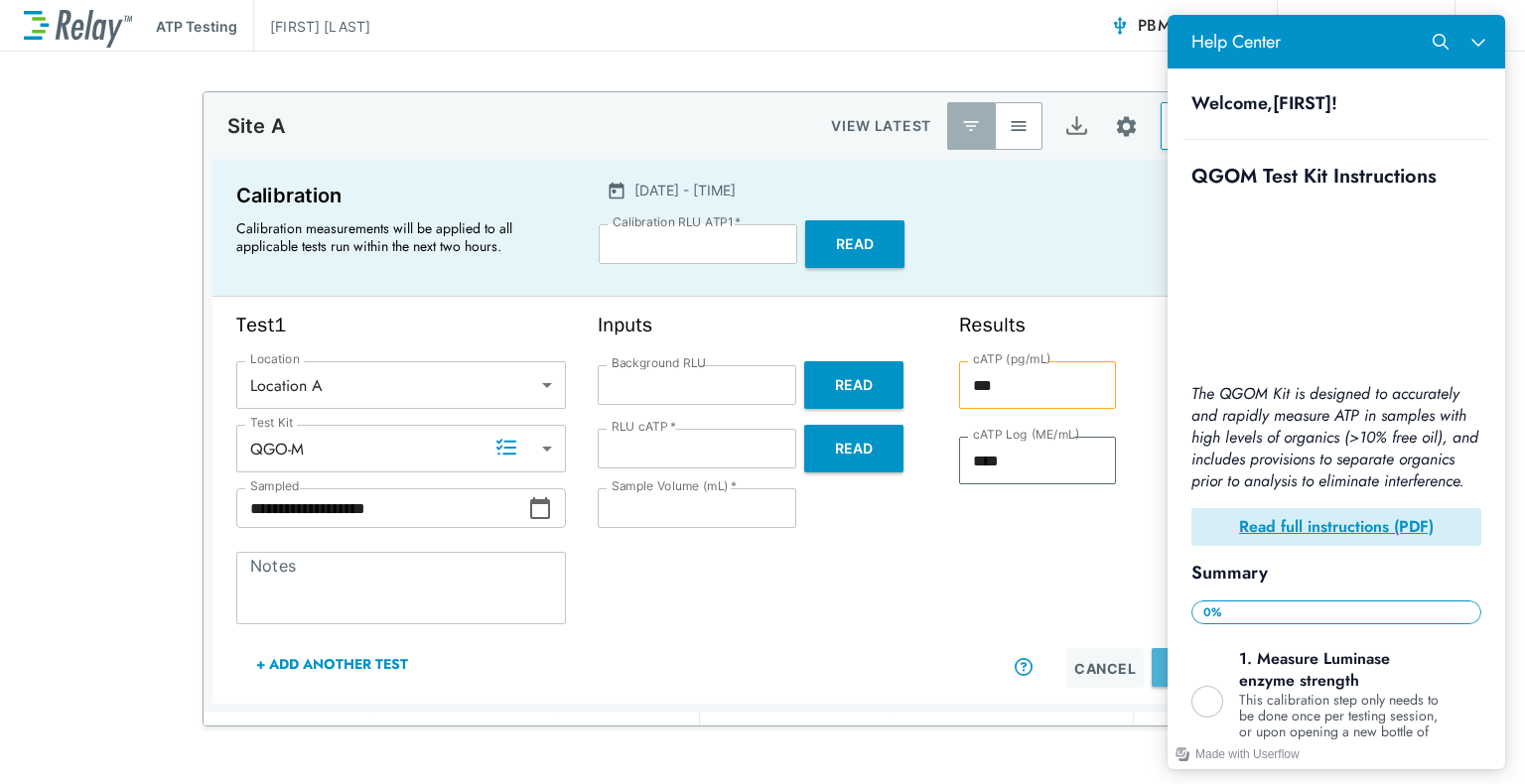 click on "Save Test 1" at bounding box center [1220, 667] 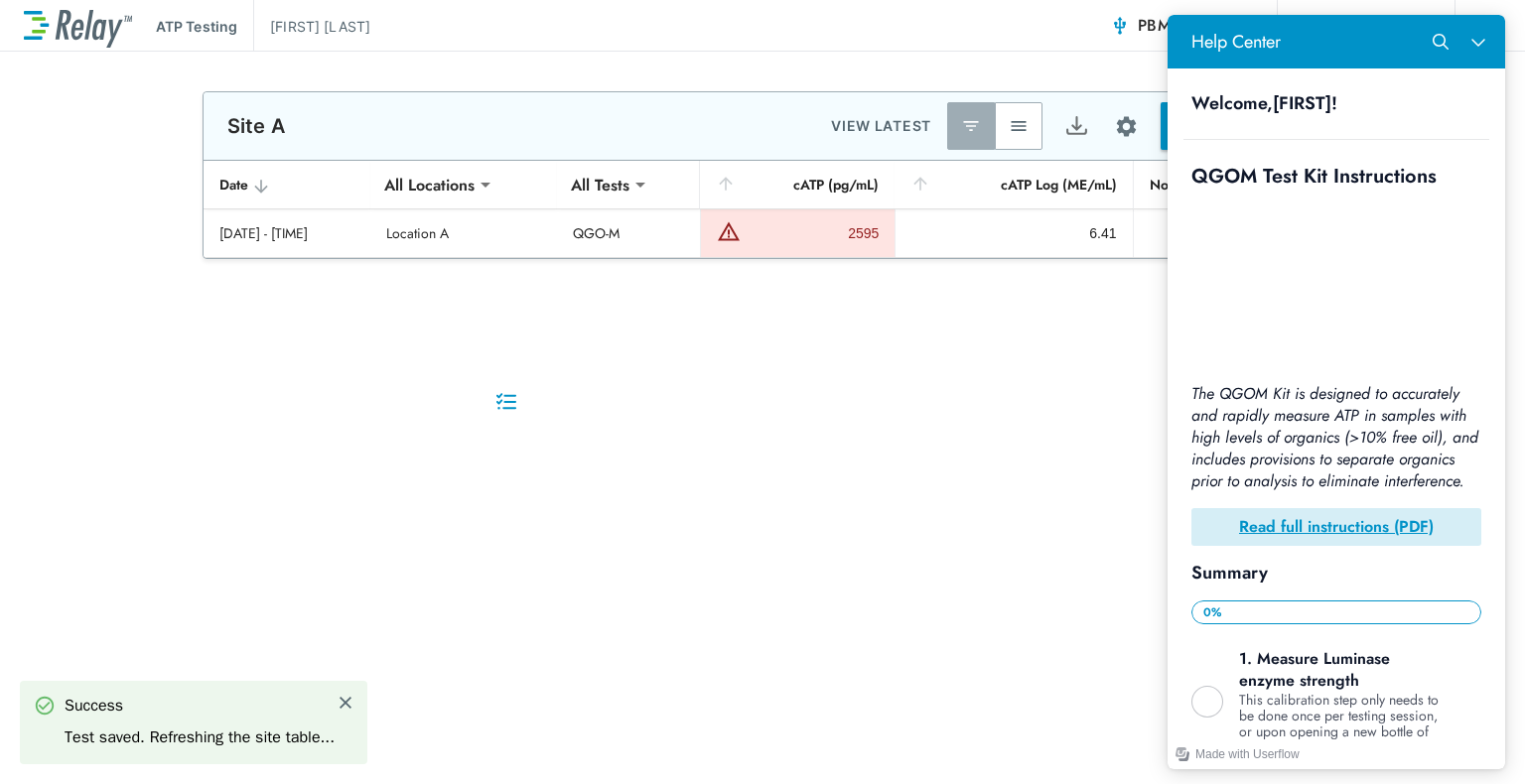scroll, scrollTop: 0, scrollLeft: 0, axis: both 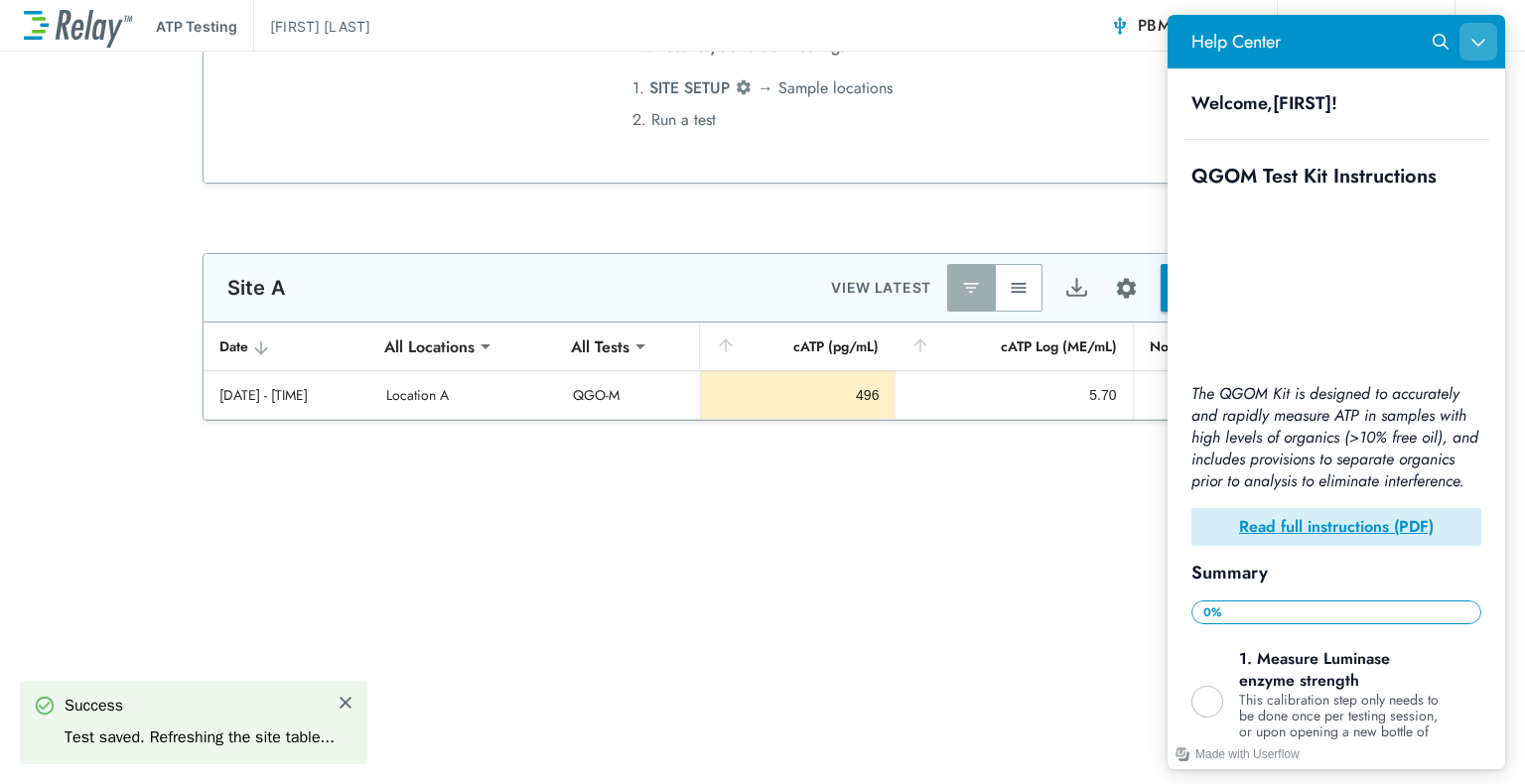 click at bounding box center [1478, 42] 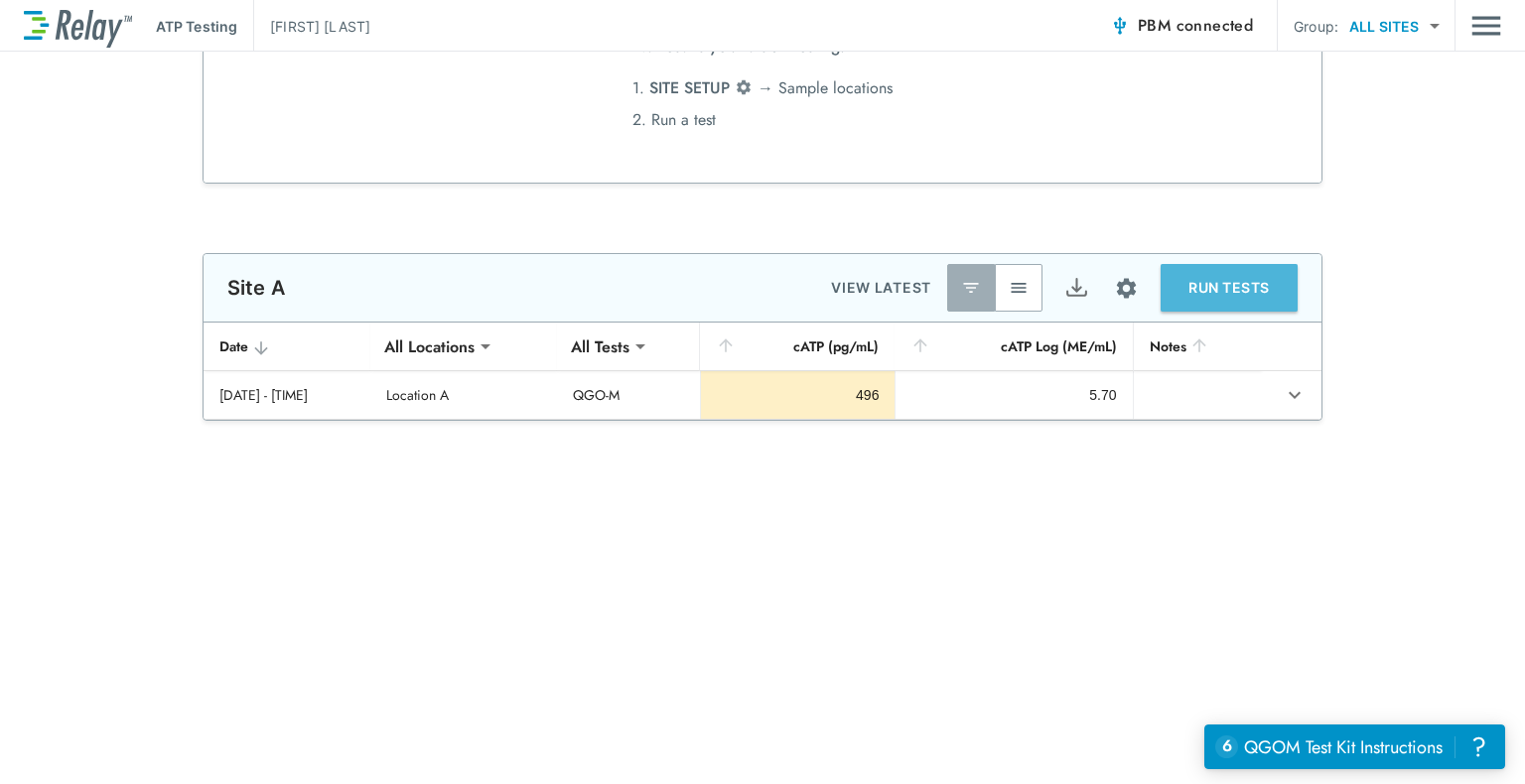 click on "RUN TESTS" at bounding box center (1229, 288) 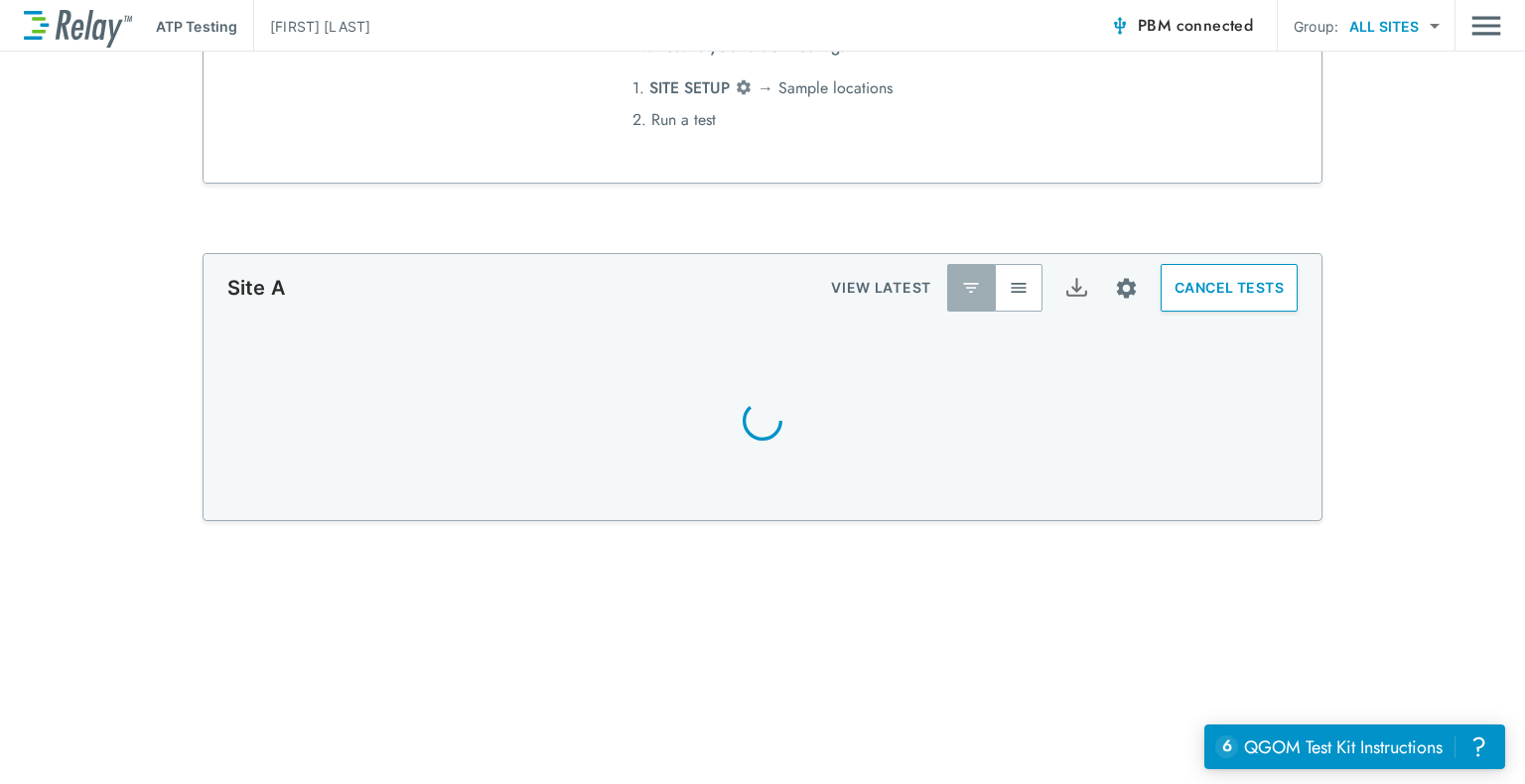 scroll, scrollTop: 268, scrollLeft: 0, axis: vertical 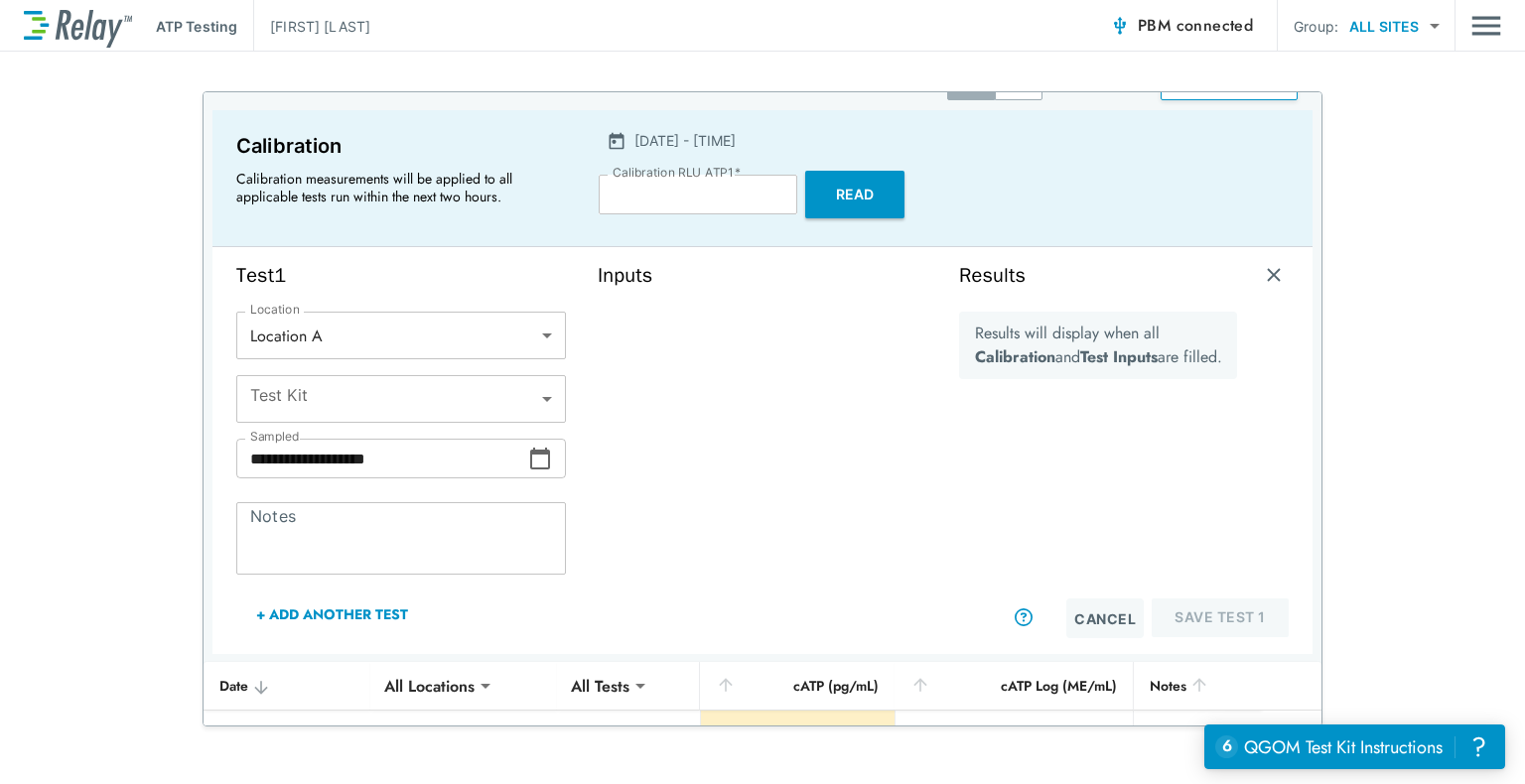 click on "**********" at bounding box center (762, 392) 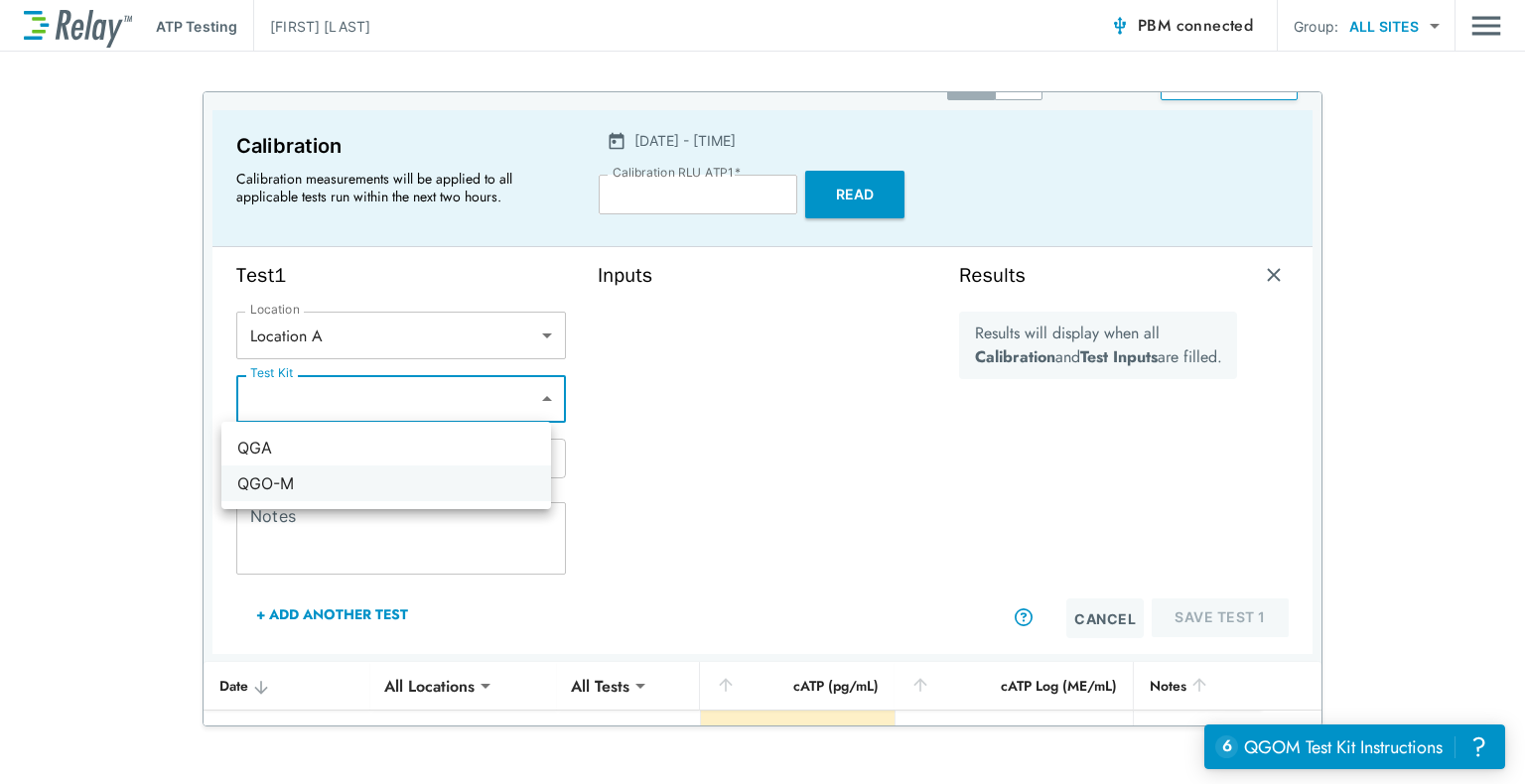 click on "QGO-M" at bounding box center (386, 483) 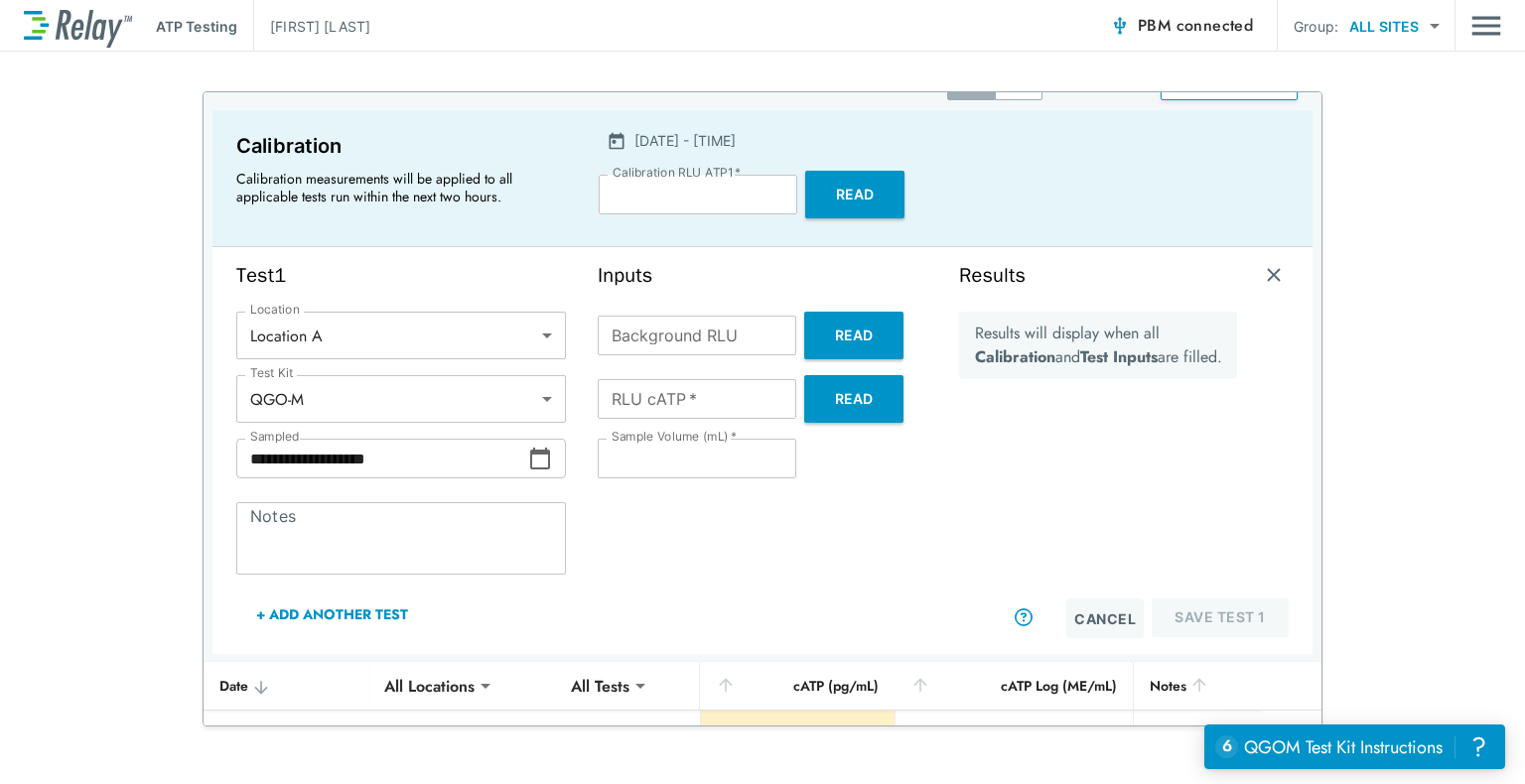 click on "Inputs" at bounding box center (762, 275) 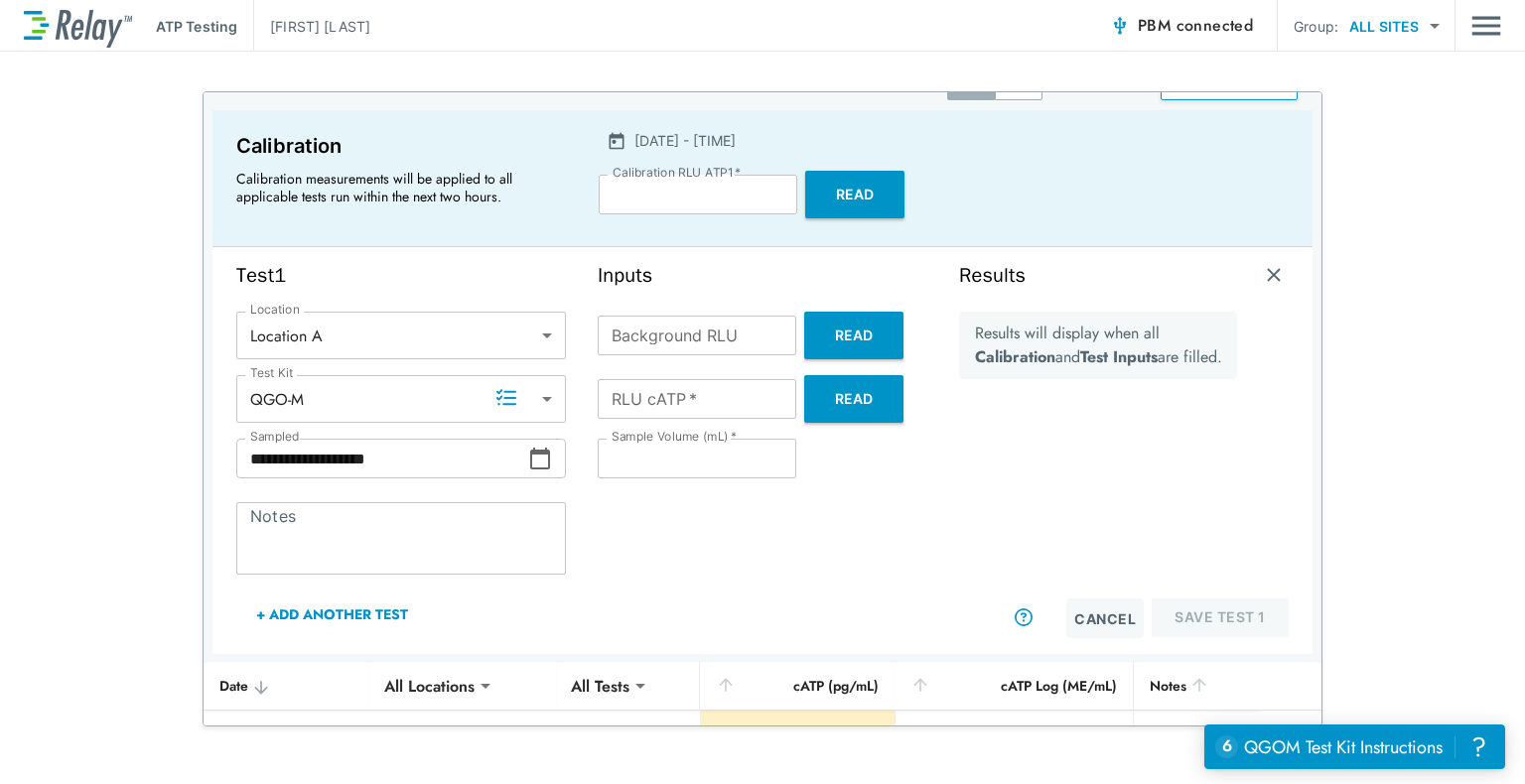 click on "Read" at bounding box center [854, 335] 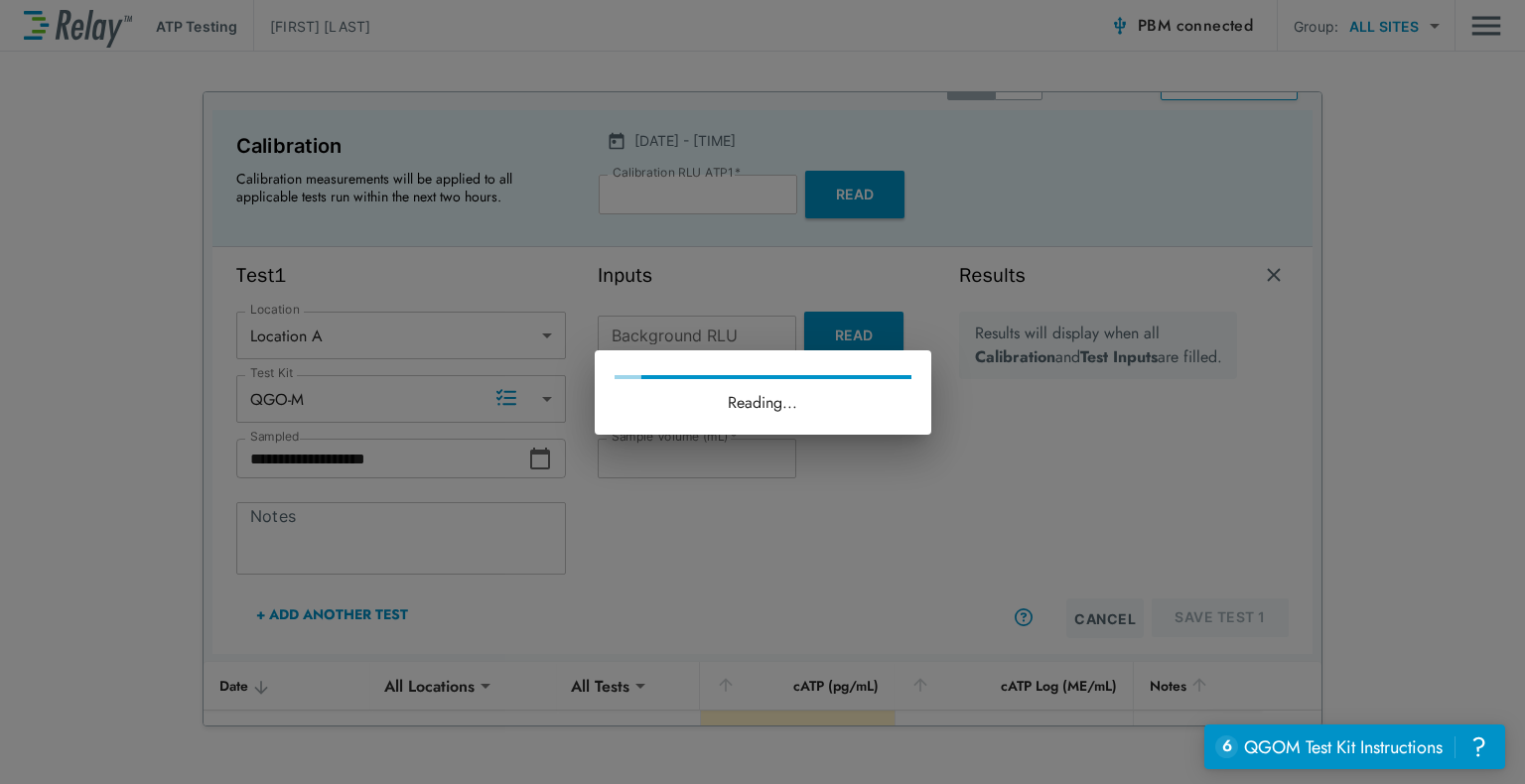 type on "*" 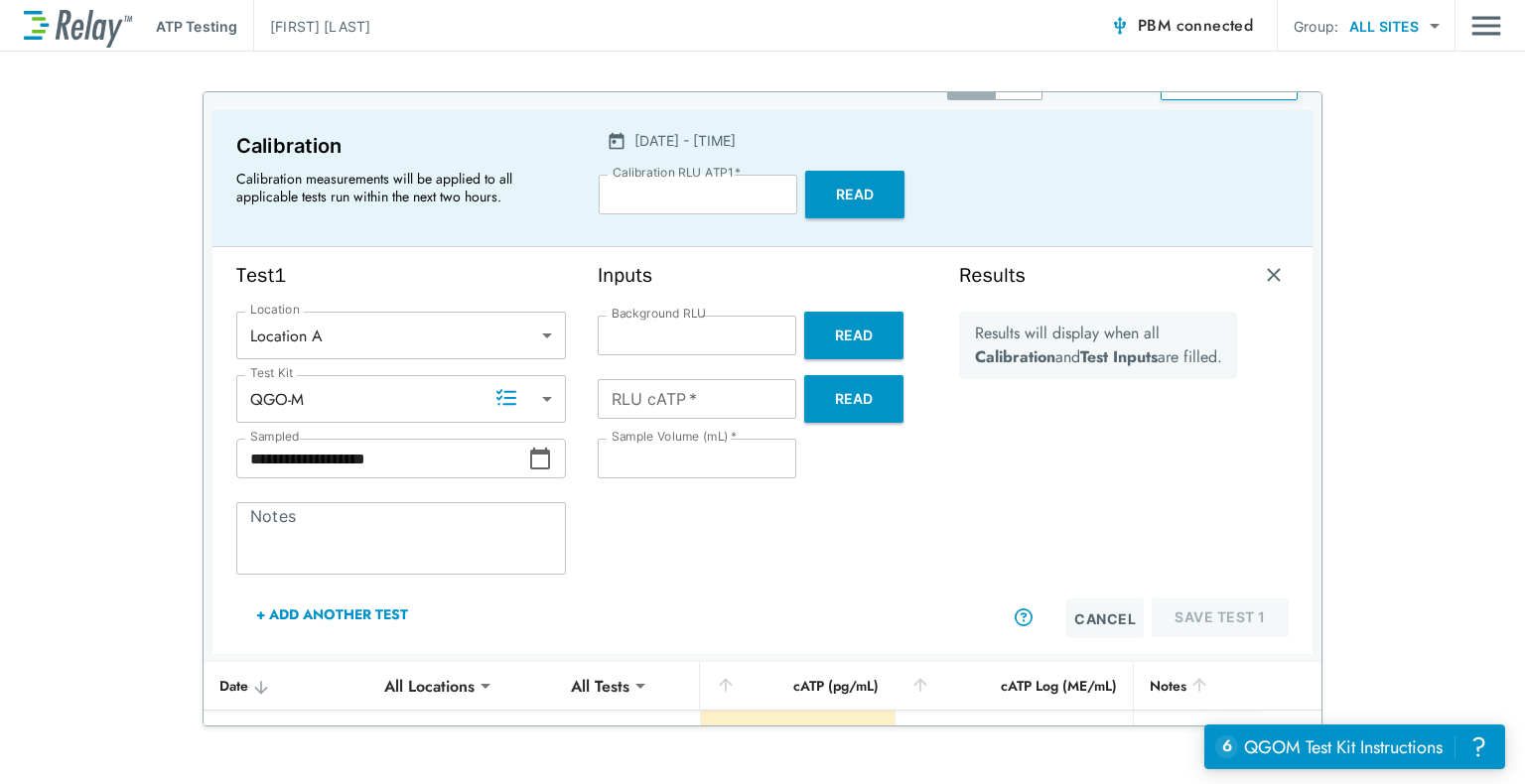 click on "Read" at bounding box center (854, 399) 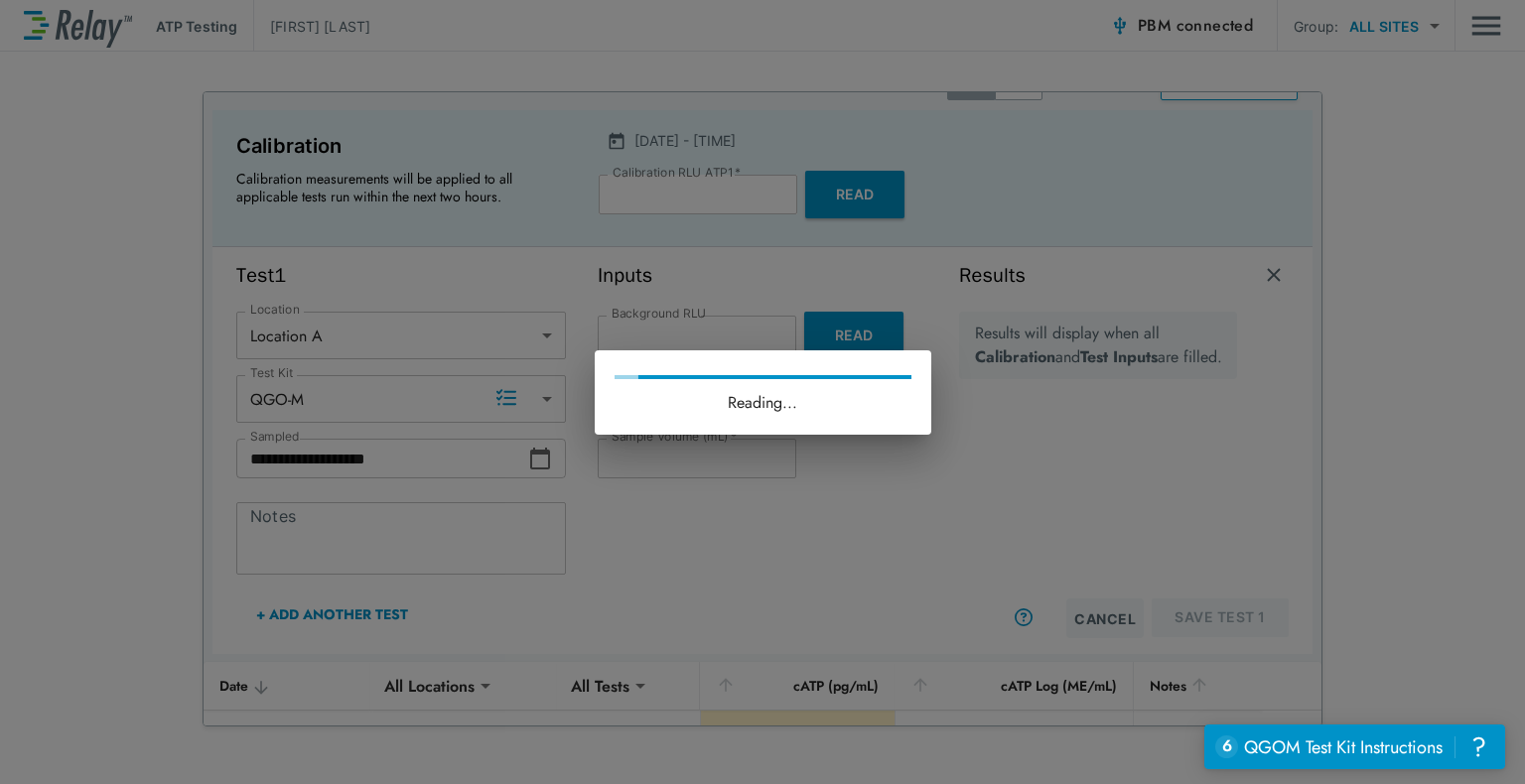 type on "*****" 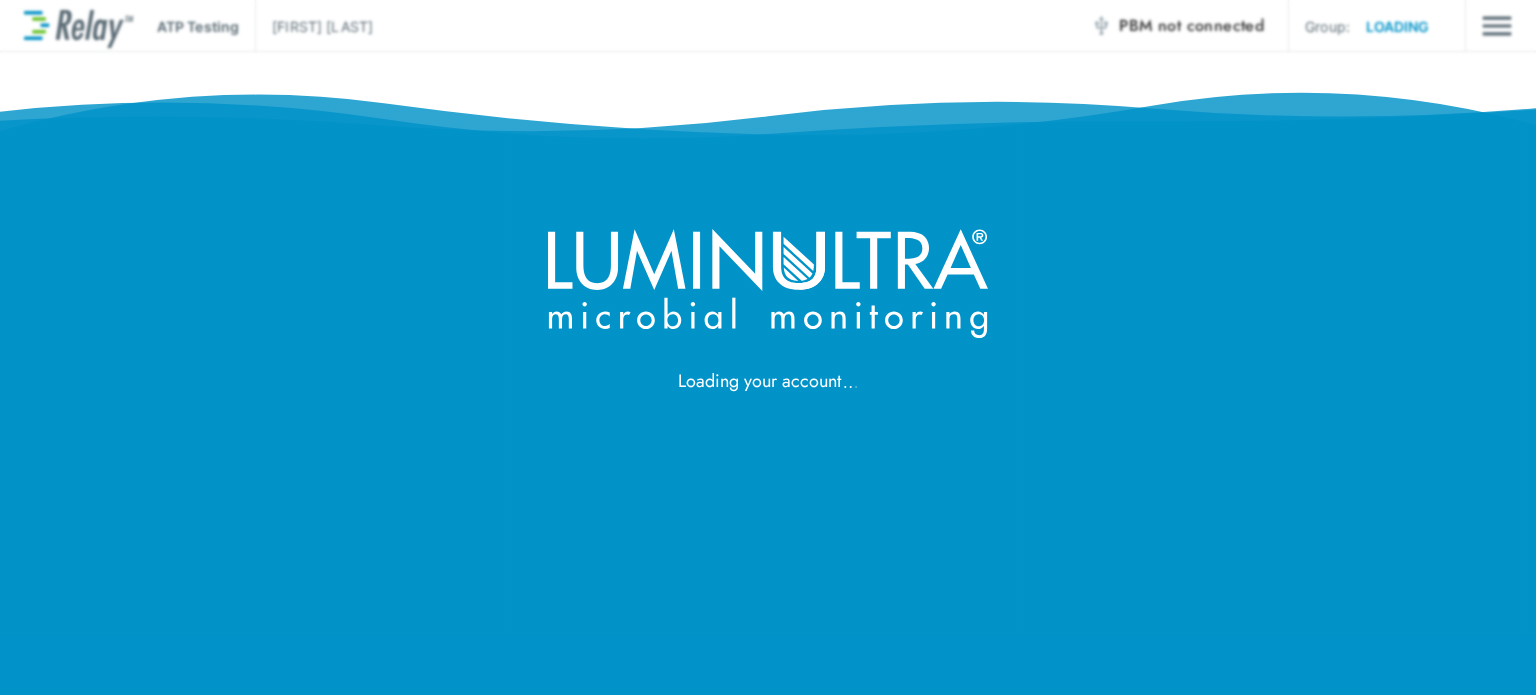 scroll, scrollTop: 0, scrollLeft: 0, axis: both 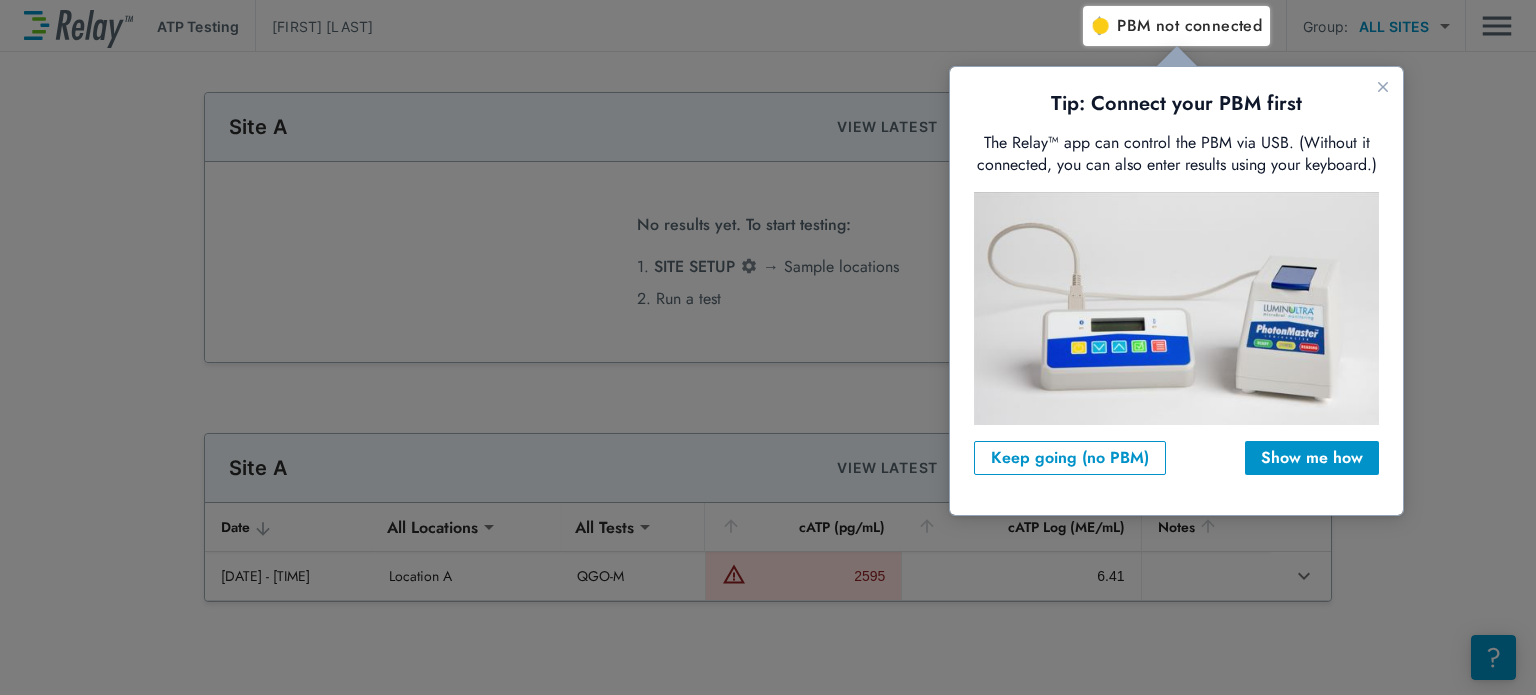 type on "**********" 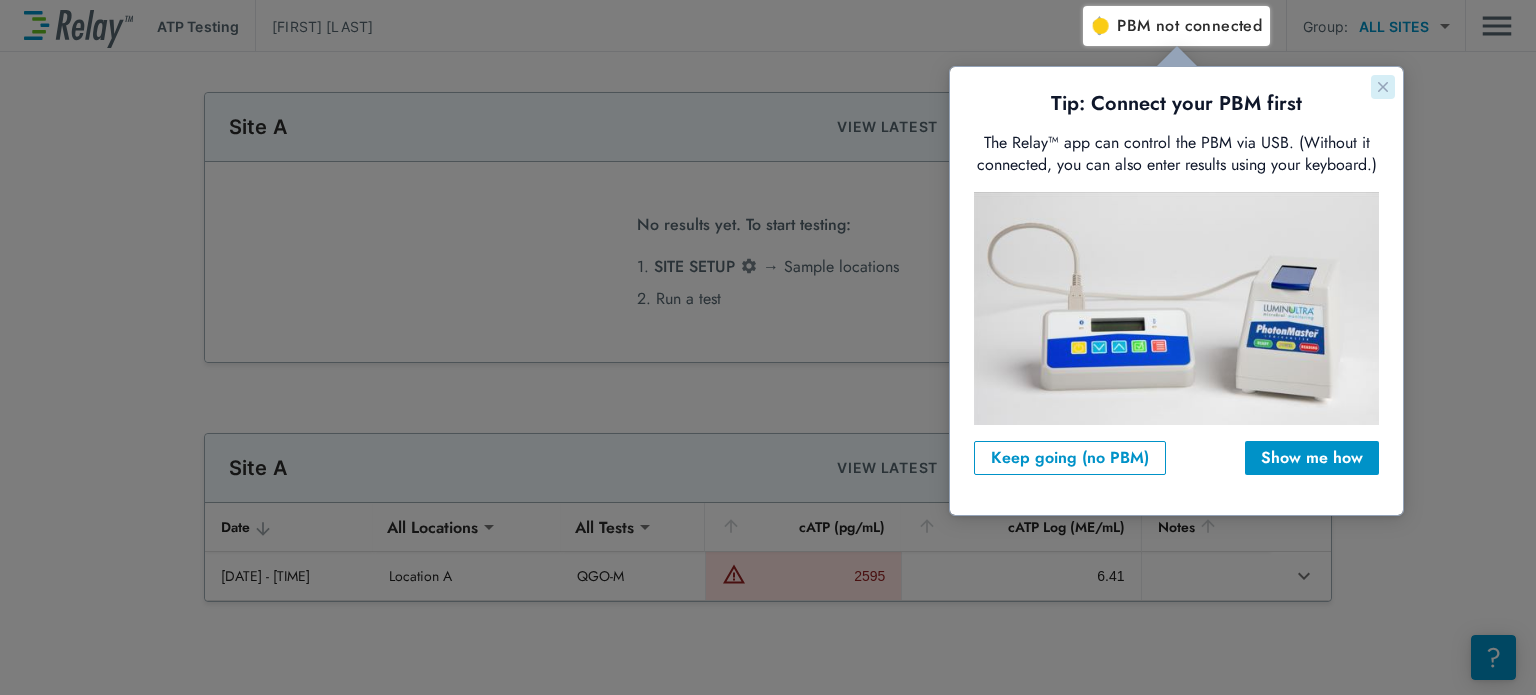 click 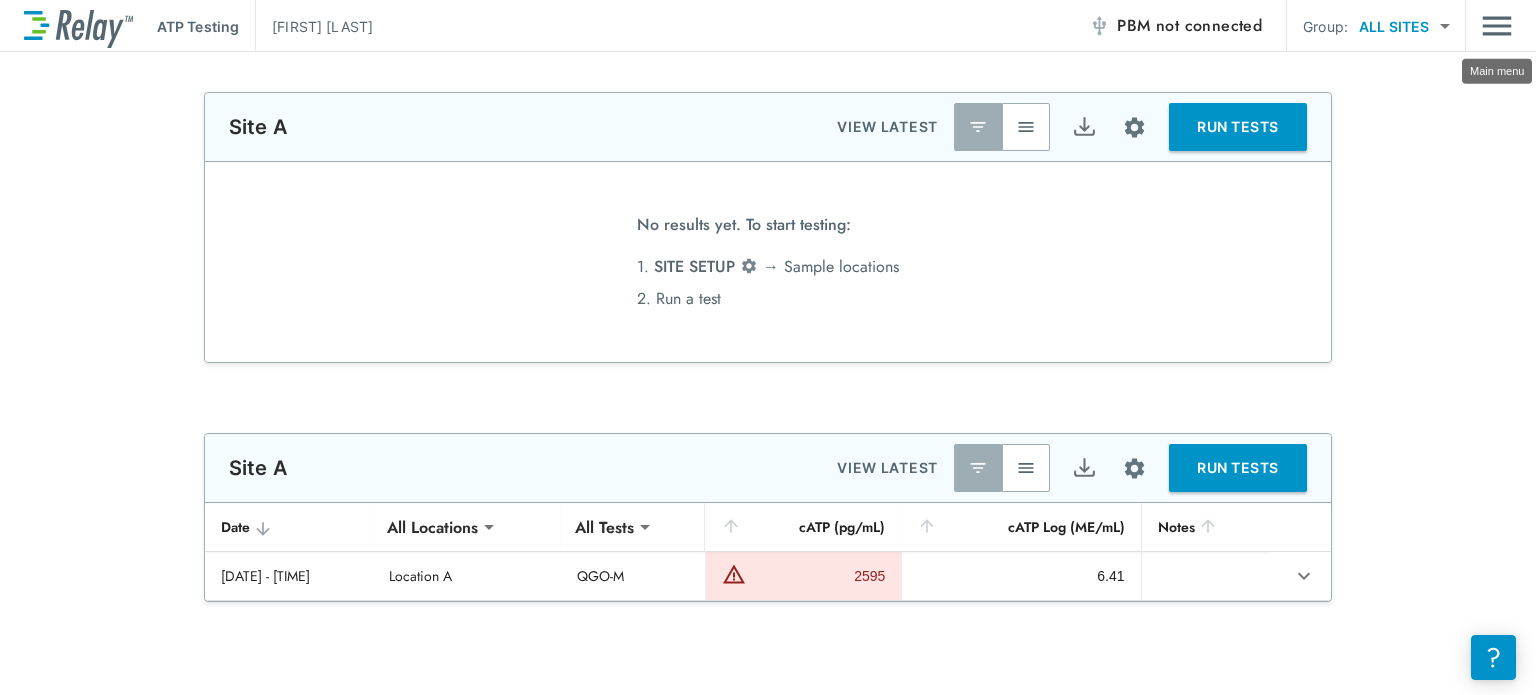 click at bounding box center (1497, 26) 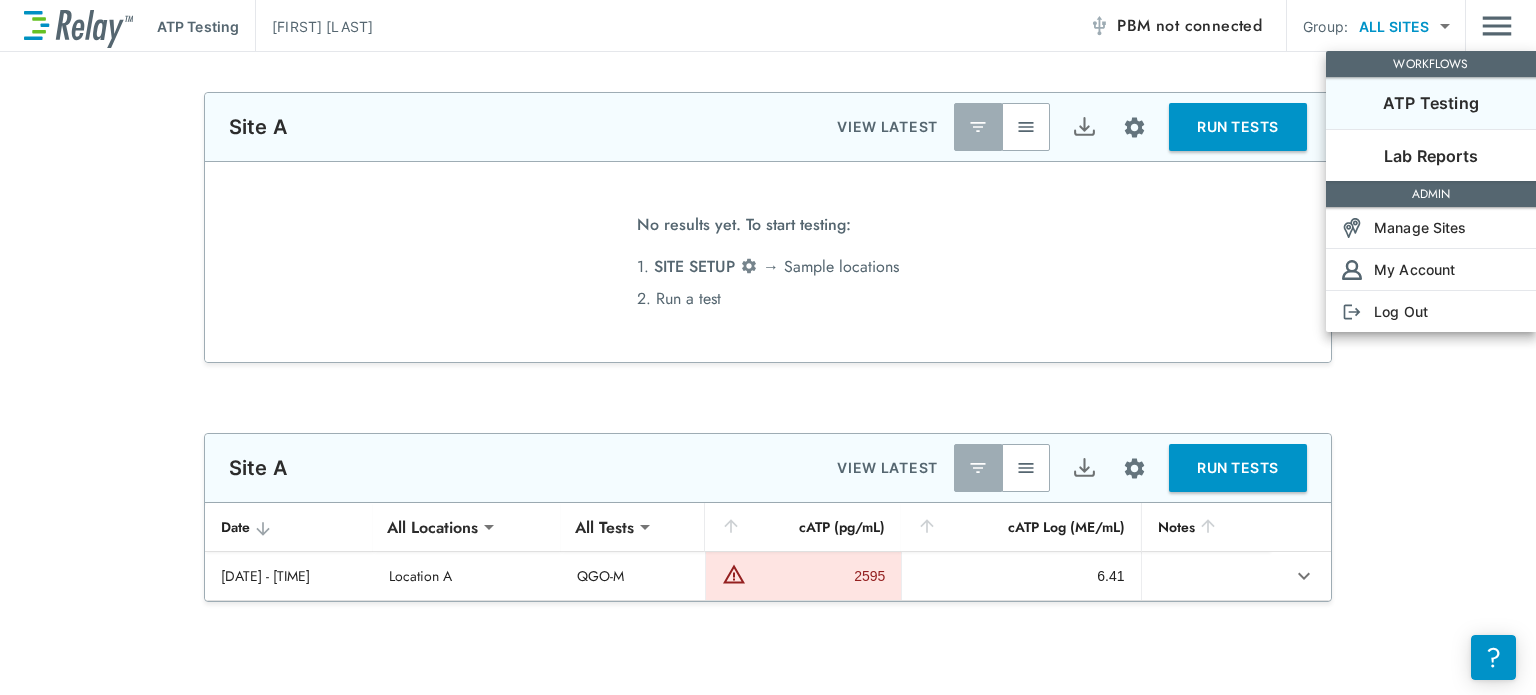 click at bounding box center [768, 347] 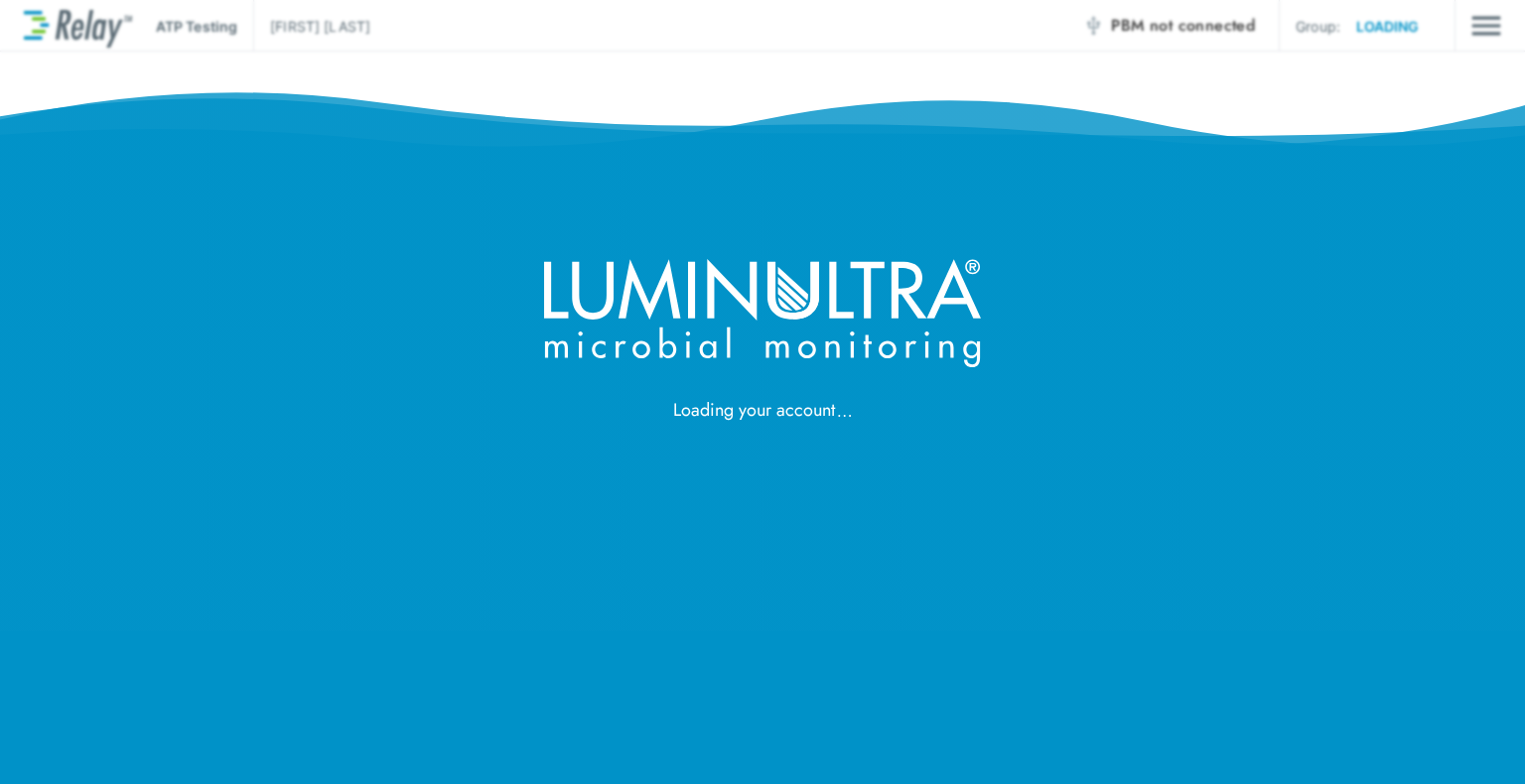 scroll, scrollTop: 0, scrollLeft: 0, axis: both 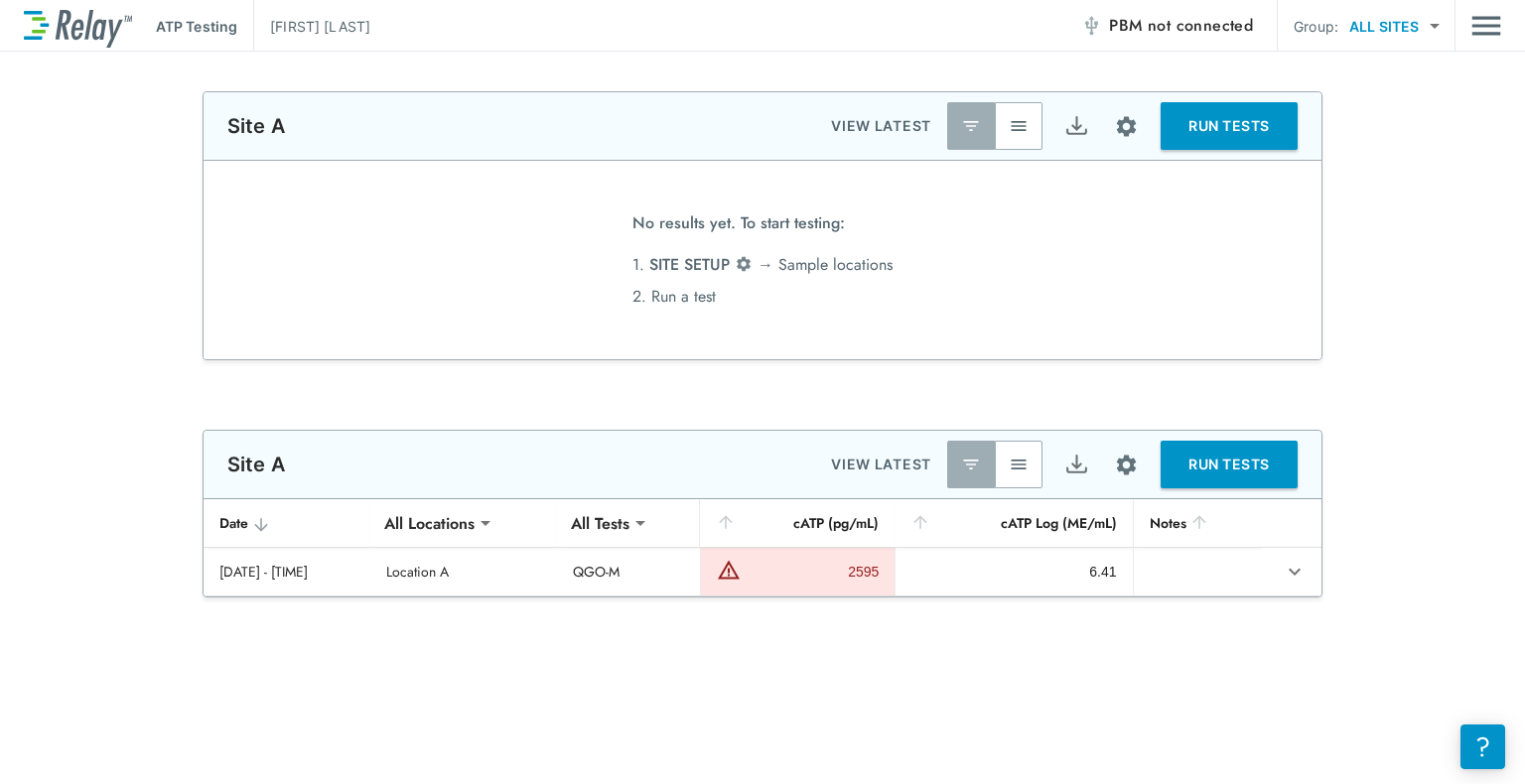 type on "**********" 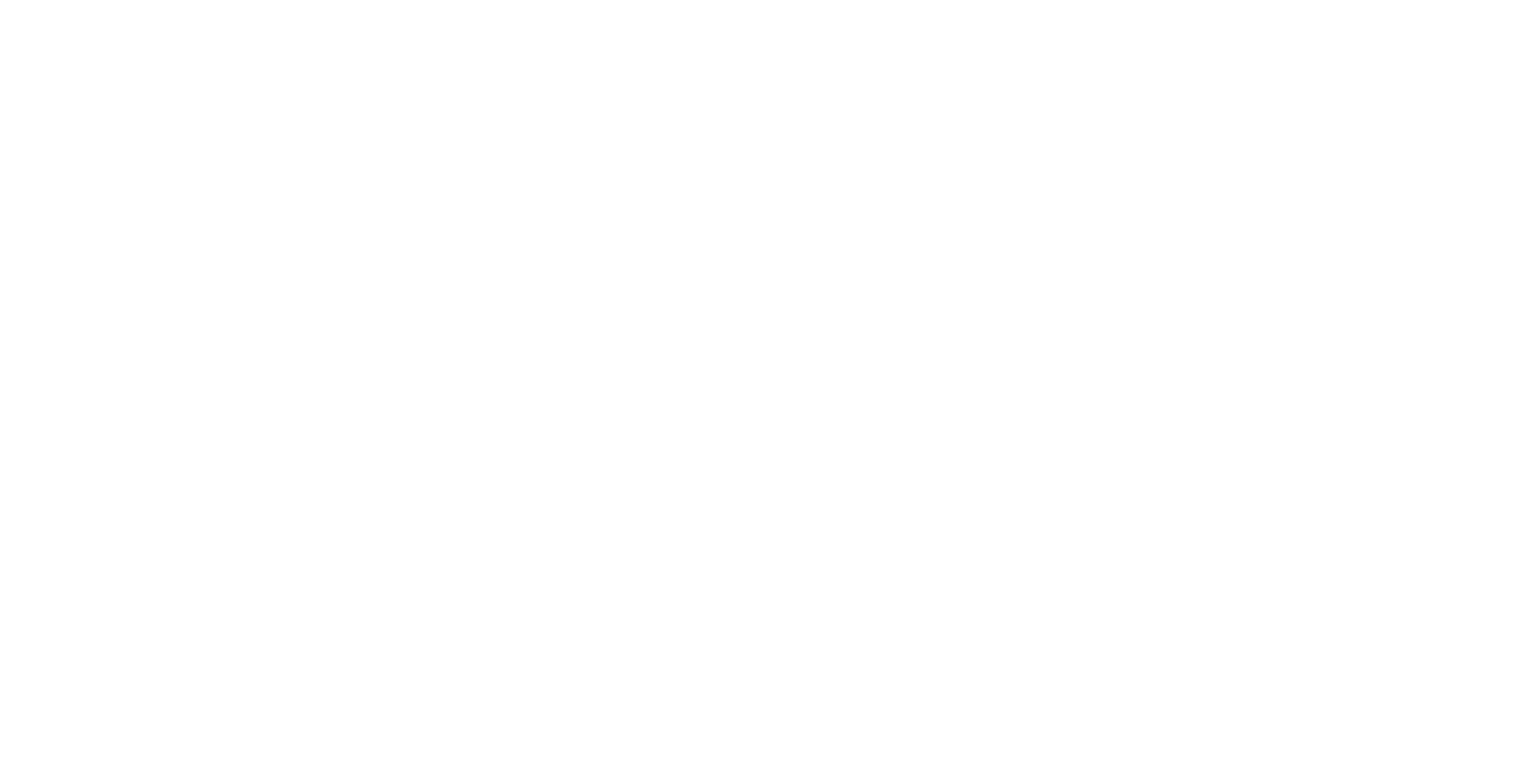 scroll, scrollTop: 0, scrollLeft: 0, axis: both 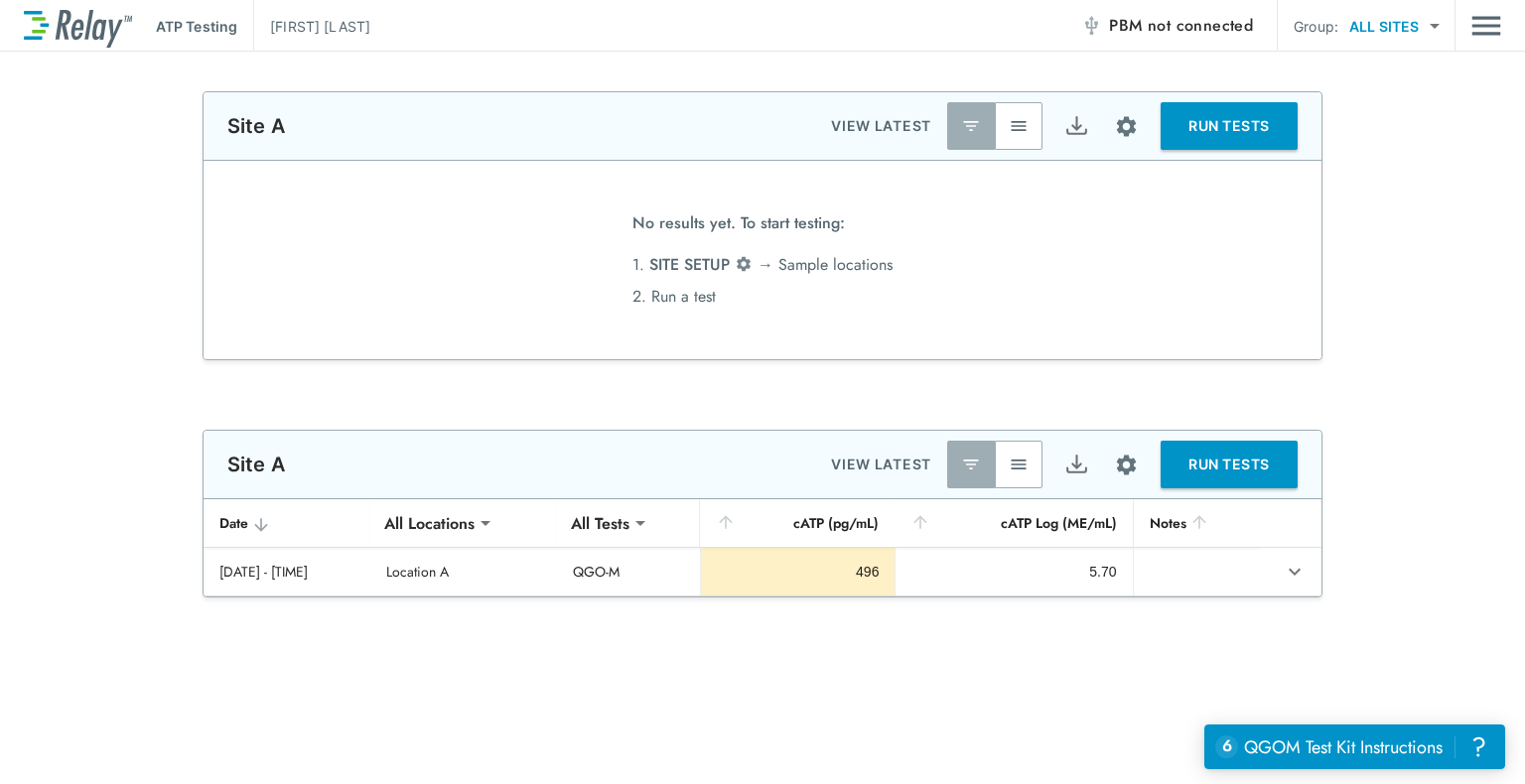type on "**********" 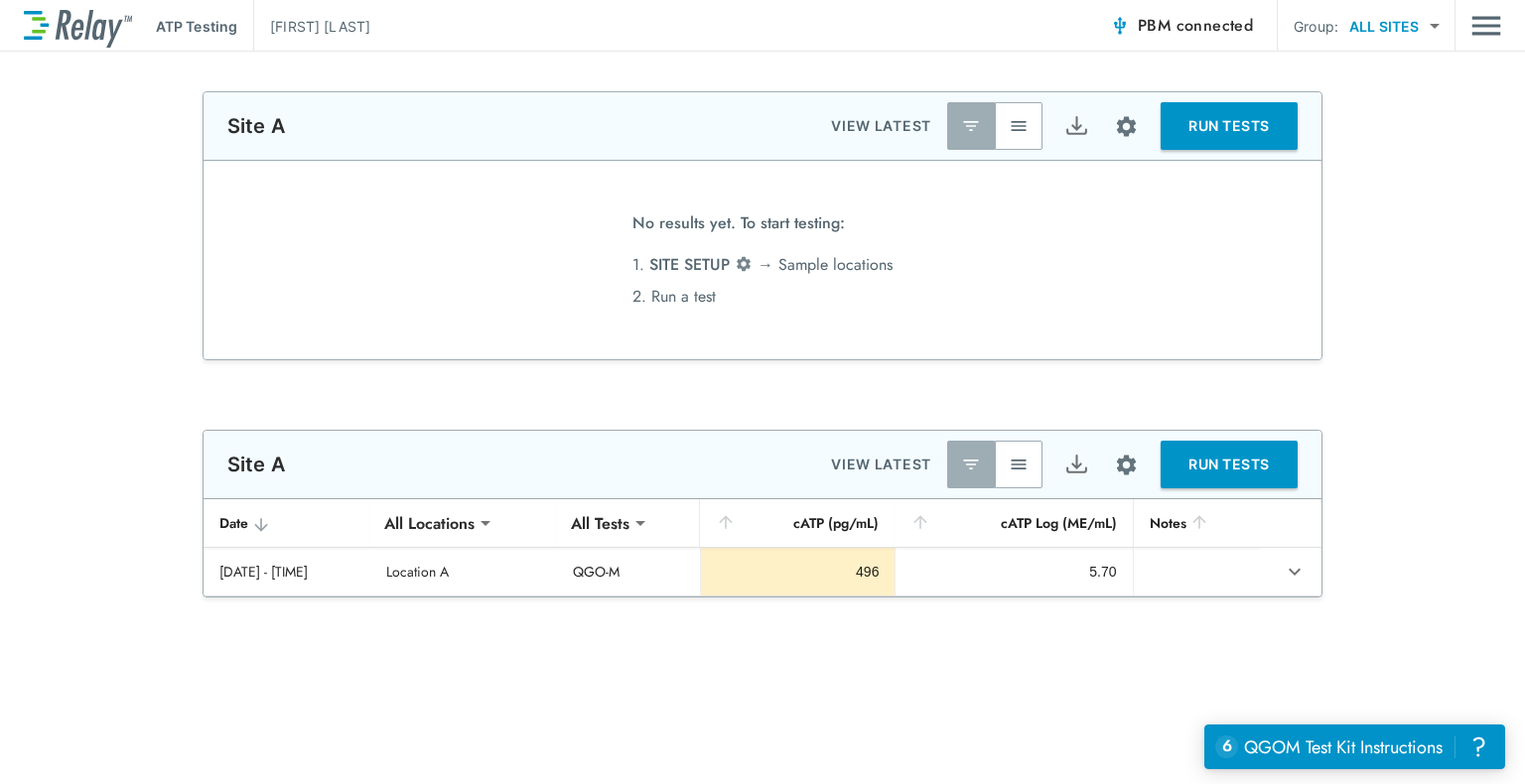 click on "**********" at bounding box center (762, 736) 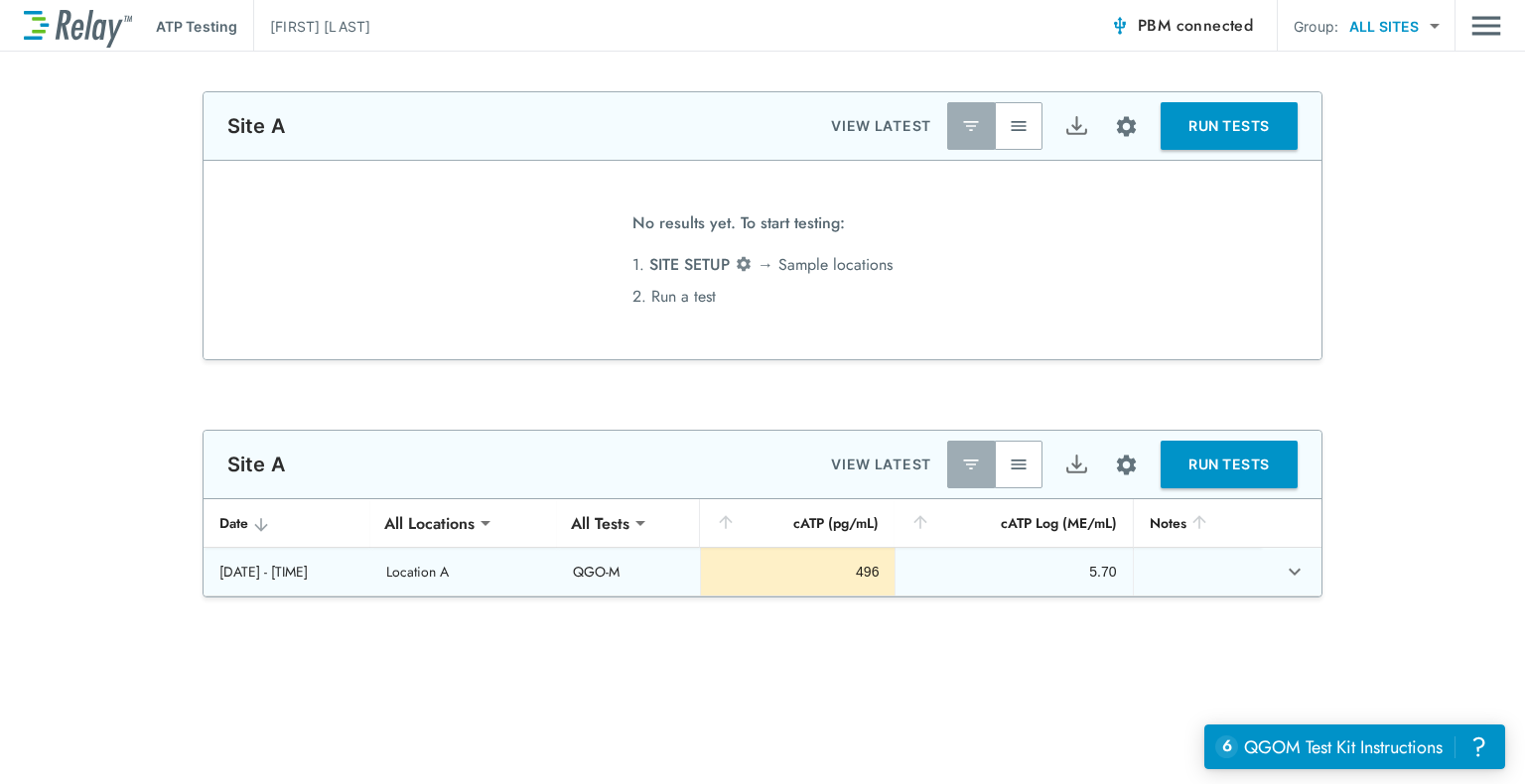 click on "5.70" at bounding box center (1014, 572) 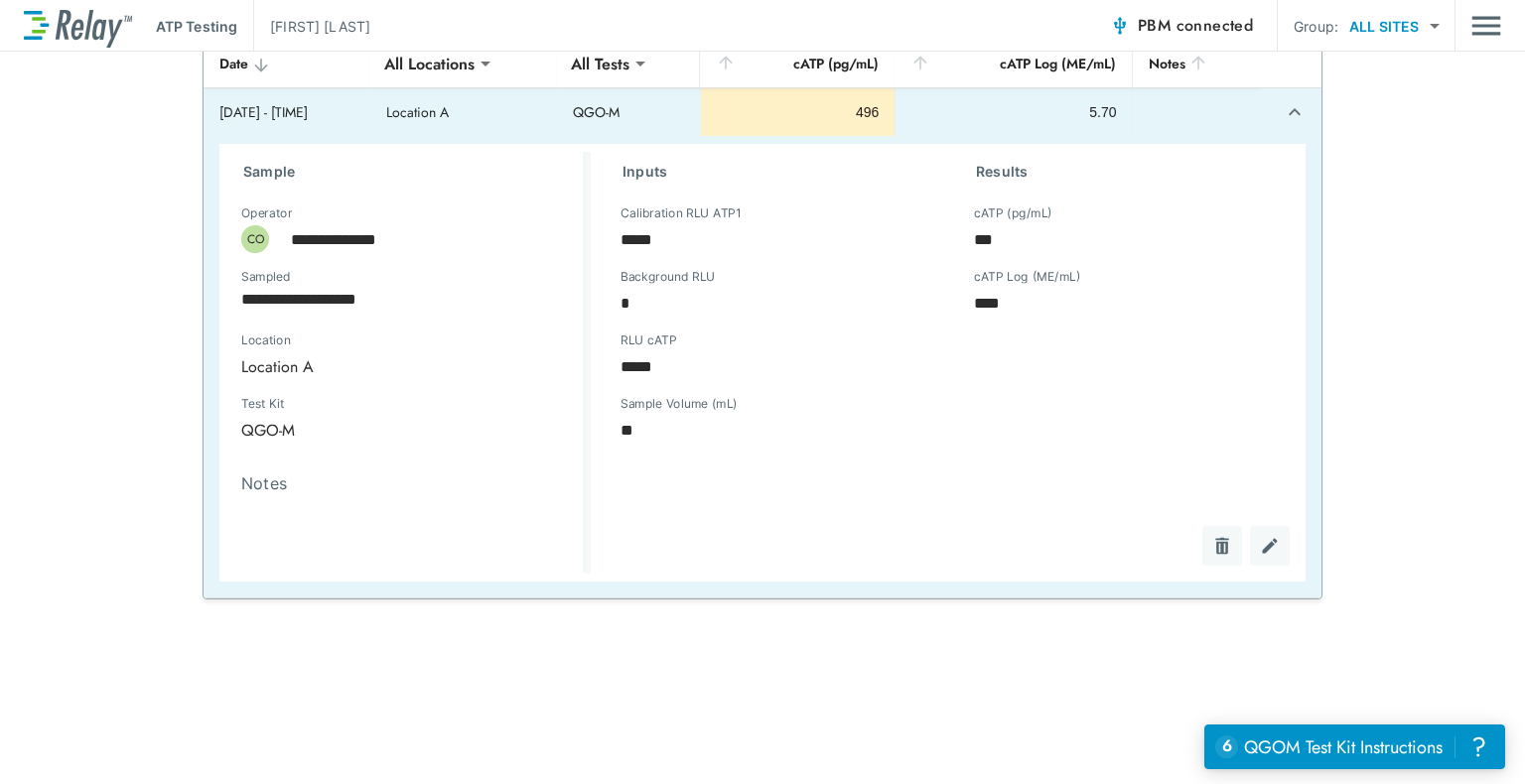 scroll, scrollTop: 361, scrollLeft: 0, axis: vertical 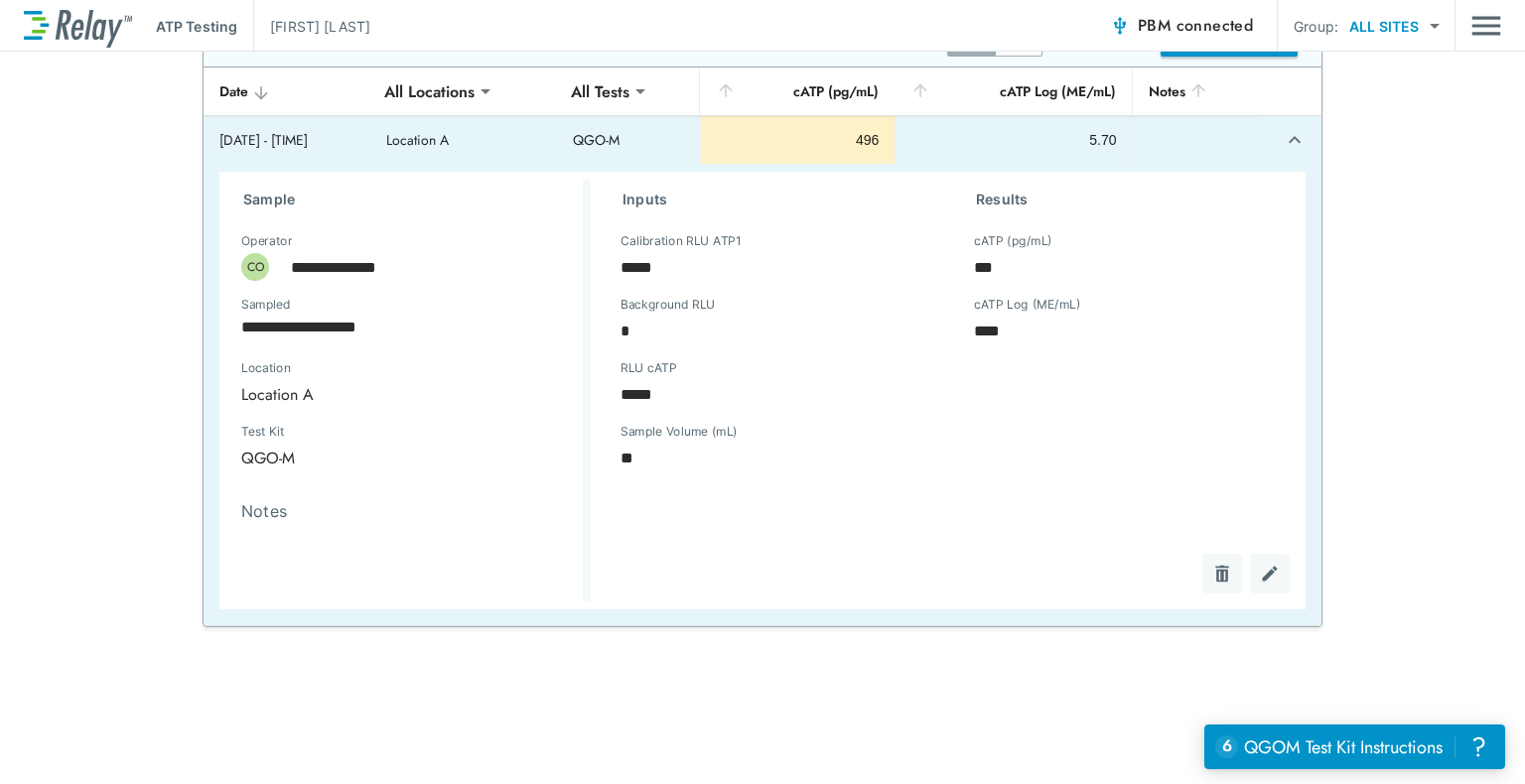 click at bounding box center (1270, 574) 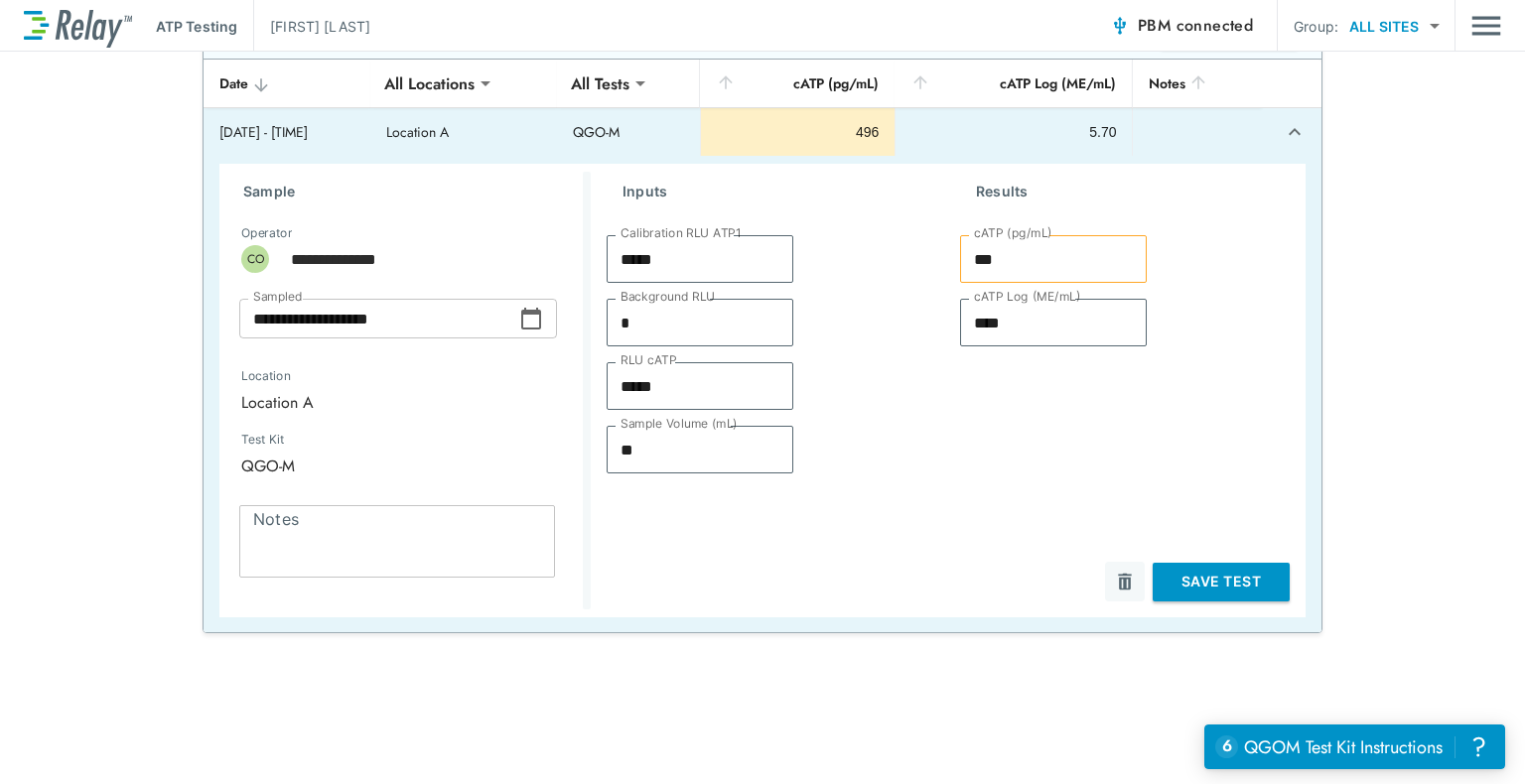 scroll, scrollTop: 0, scrollLeft: 0, axis: both 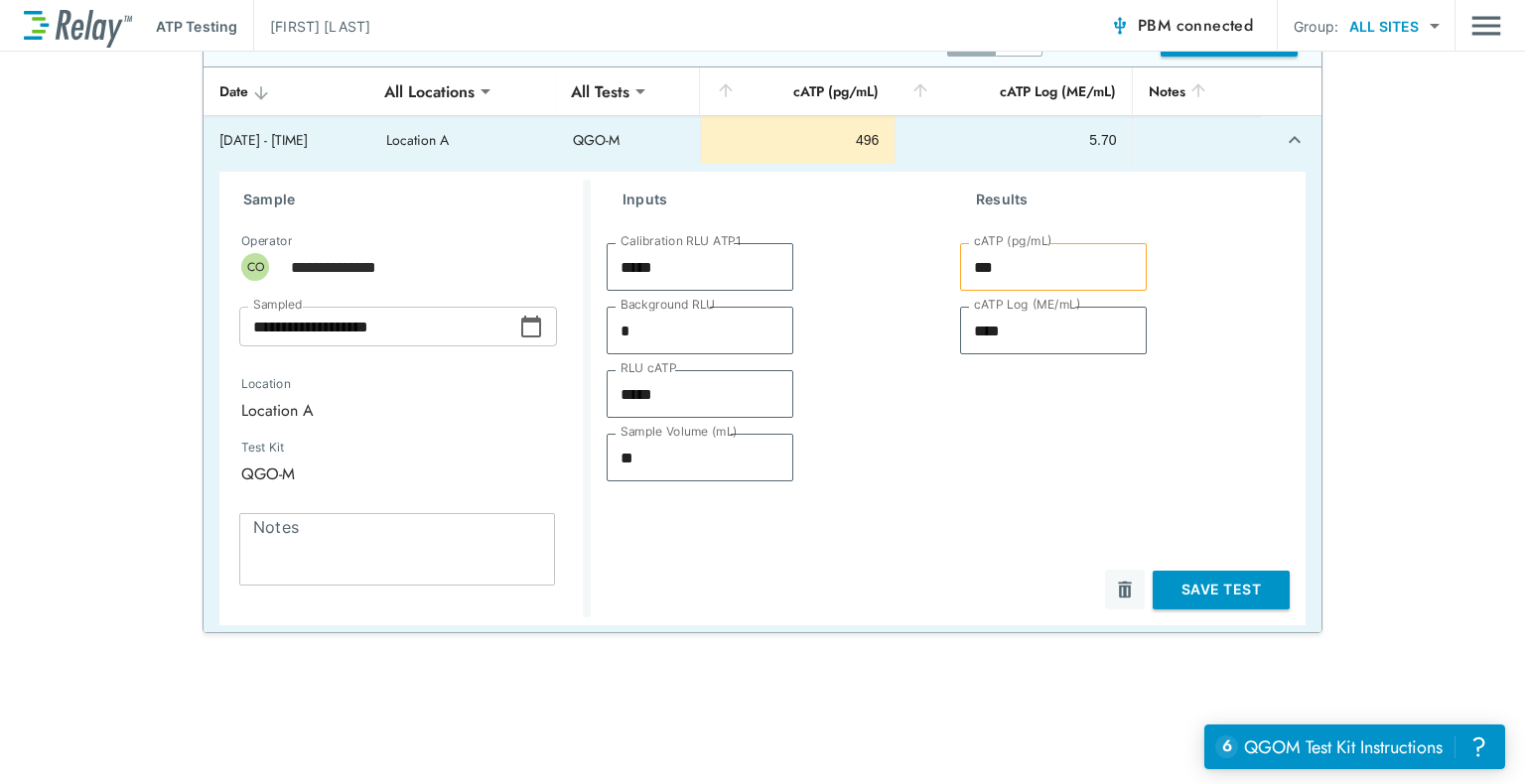 click on "**********" at bounding box center (762, 316) 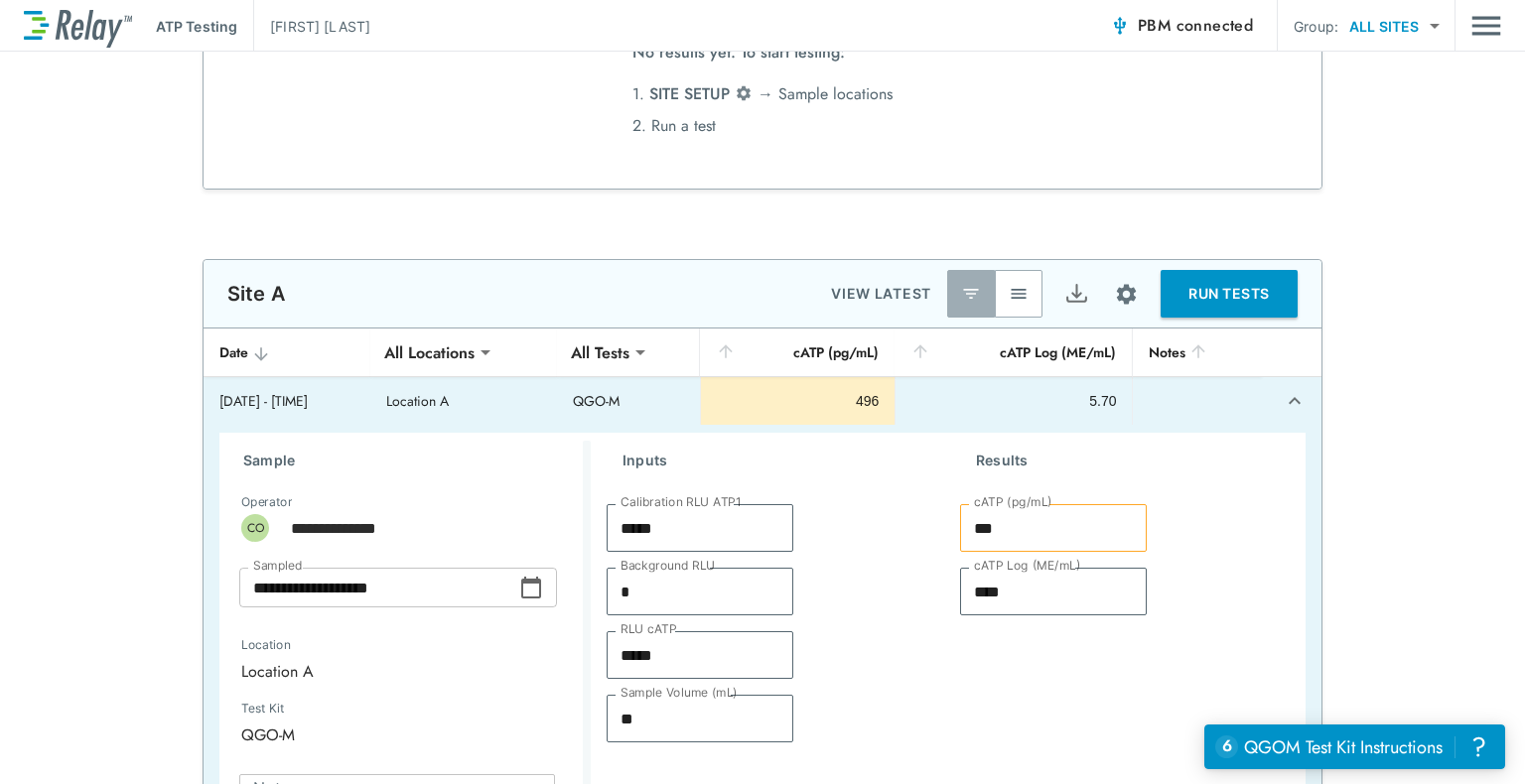 click on "RUN TESTS" at bounding box center (1229, 294) 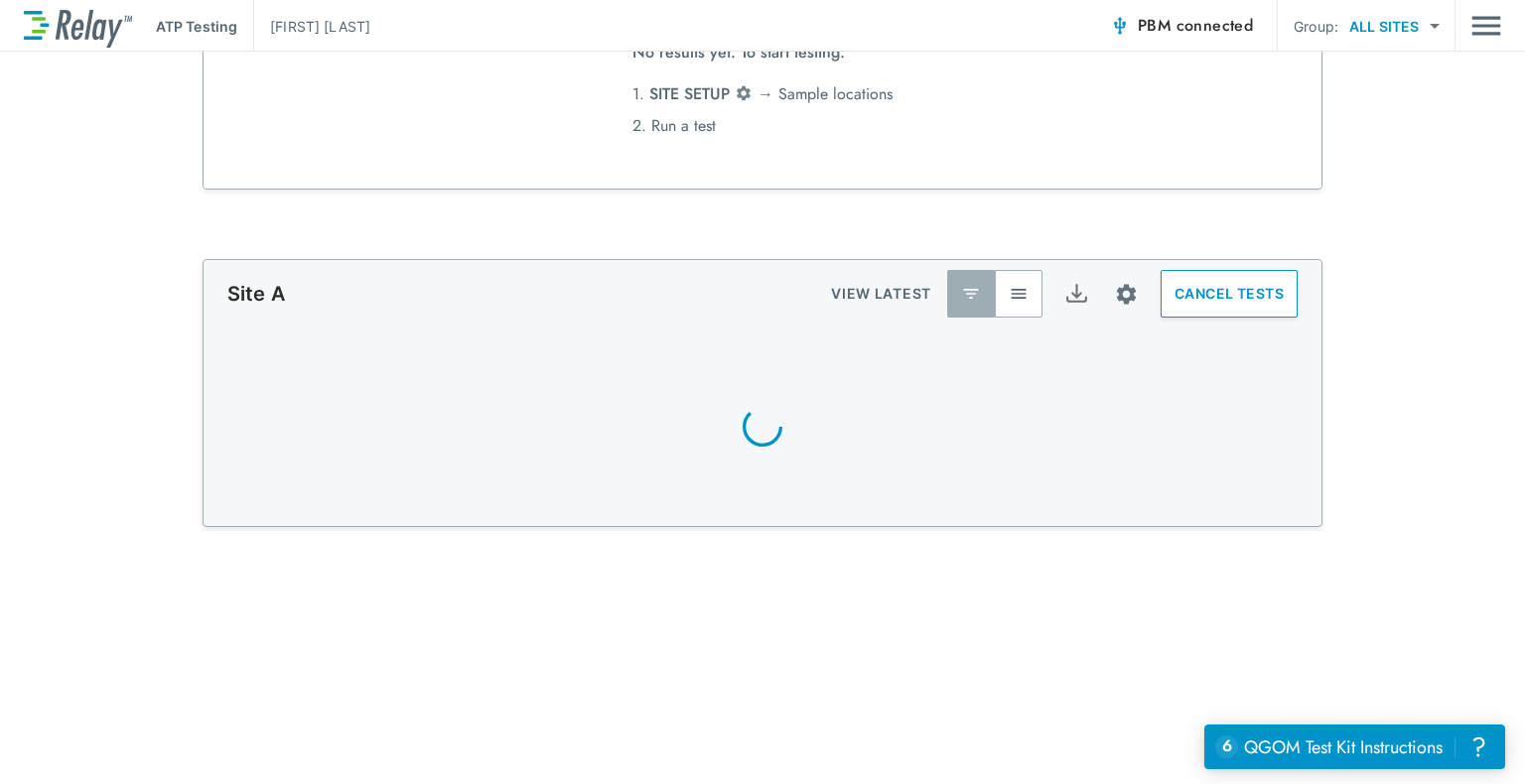 scroll, scrollTop: 268, scrollLeft: 0, axis: vertical 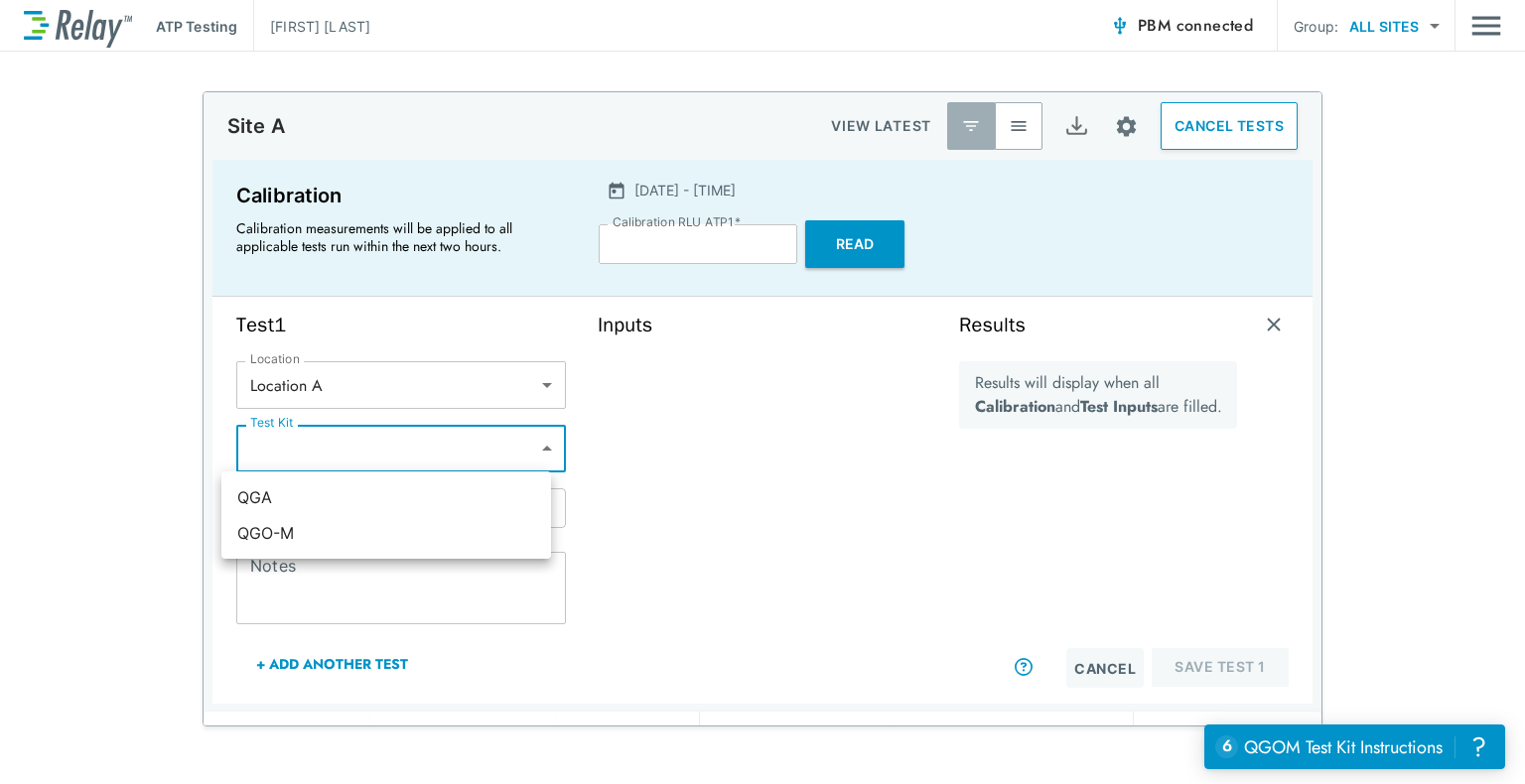 click on "**********" at bounding box center (762, 392) 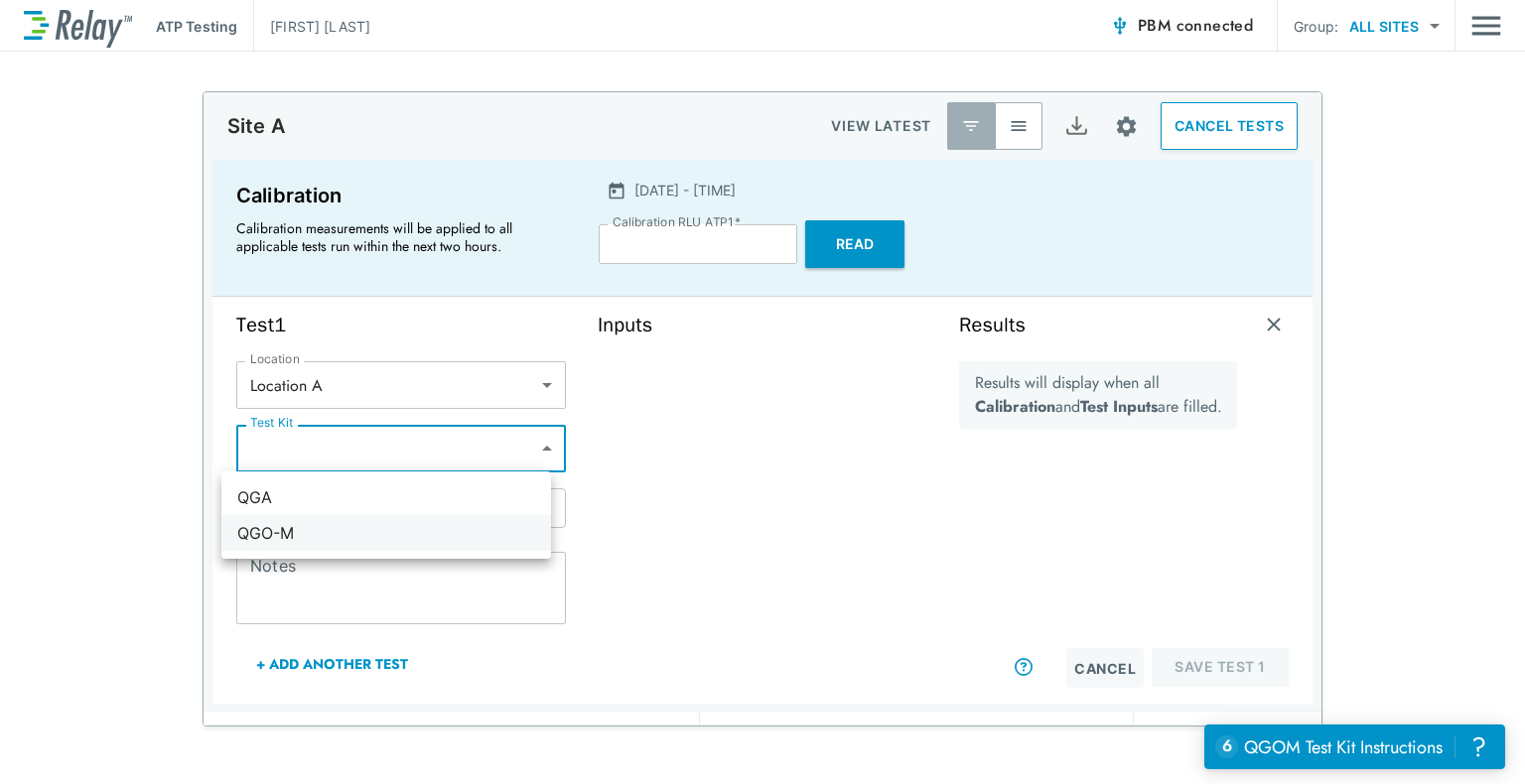 click on "QGO-M" at bounding box center [386, 533] 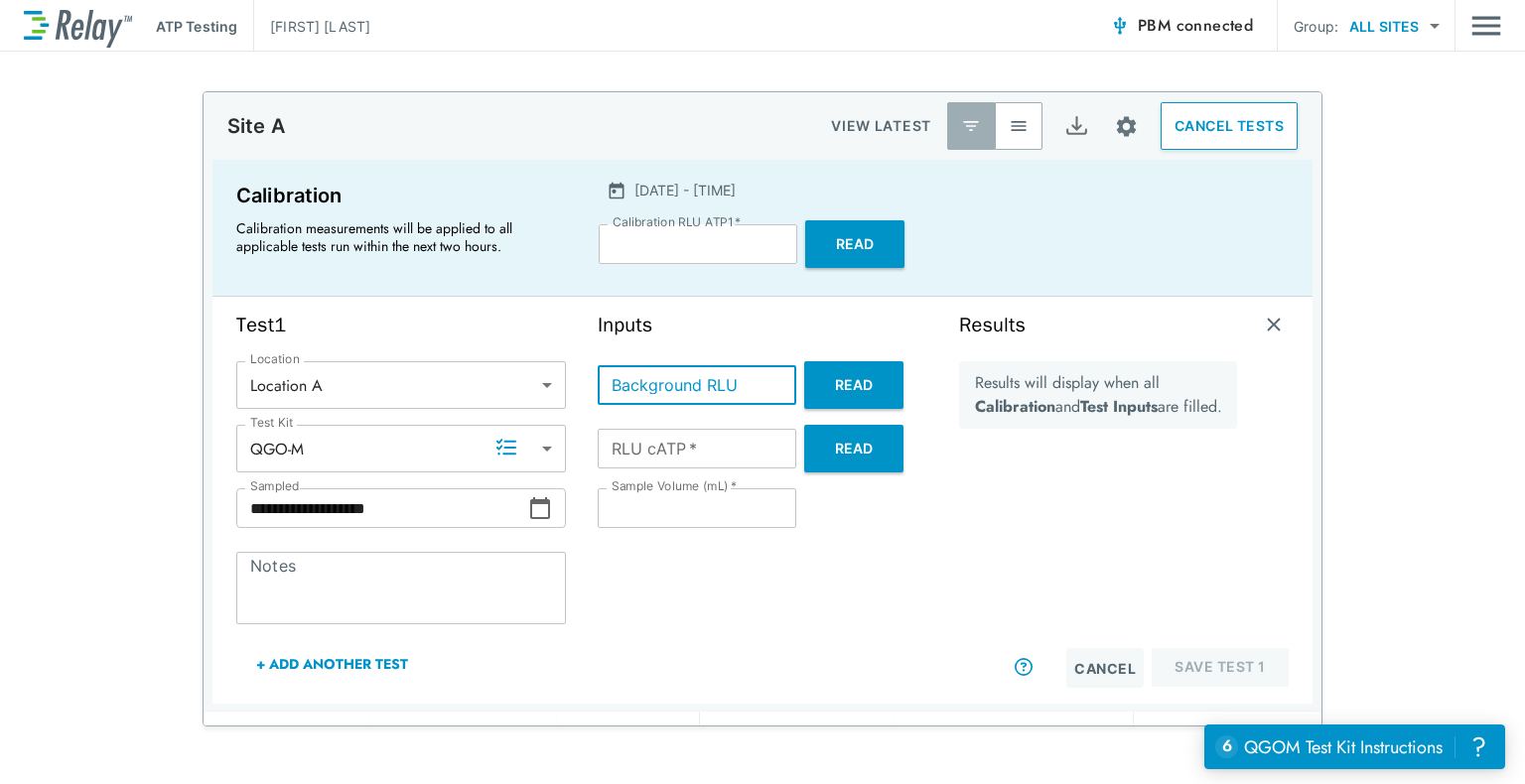 click on "Background RLU" at bounding box center [697, 385] 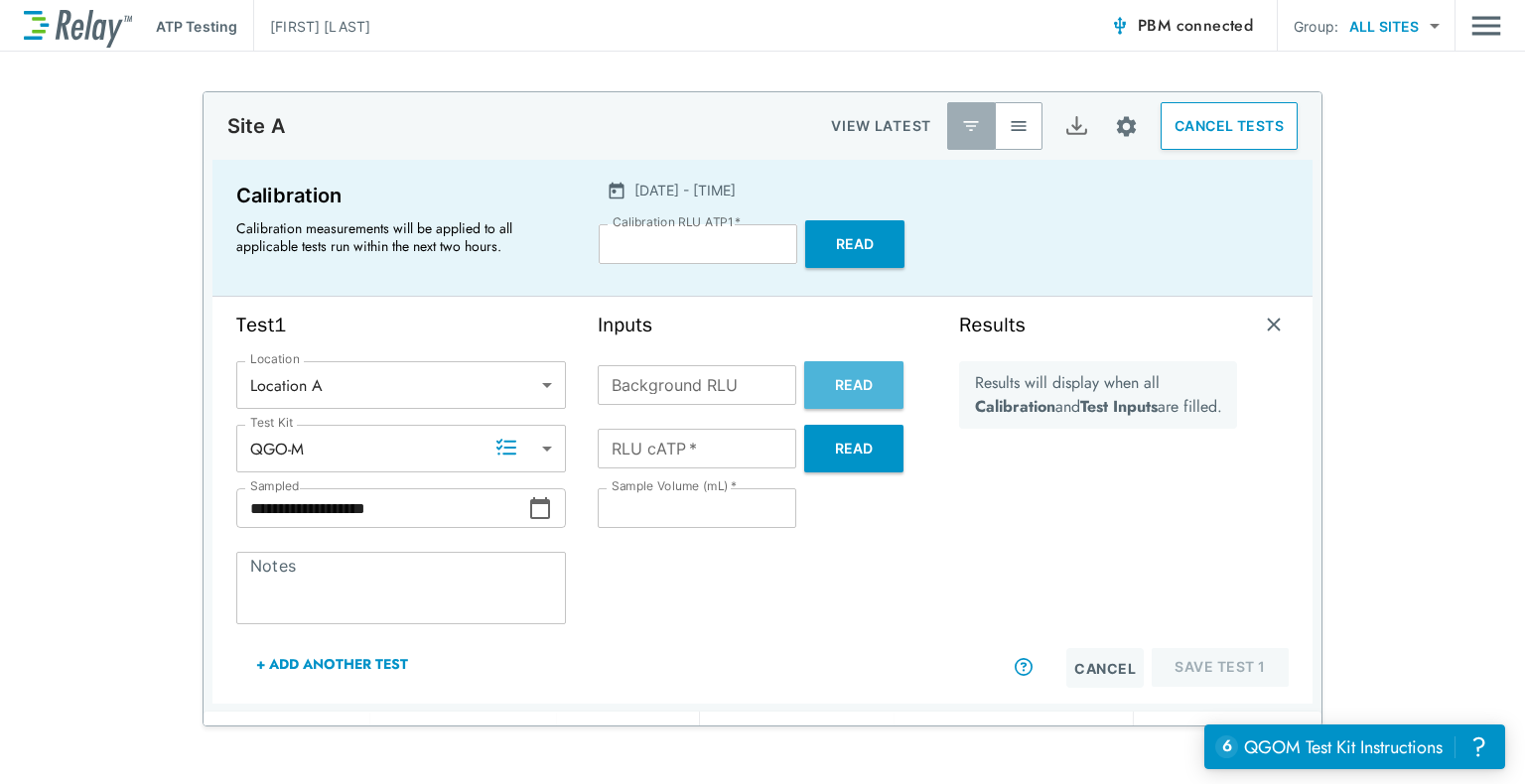 click on "Read" at bounding box center [854, 385] 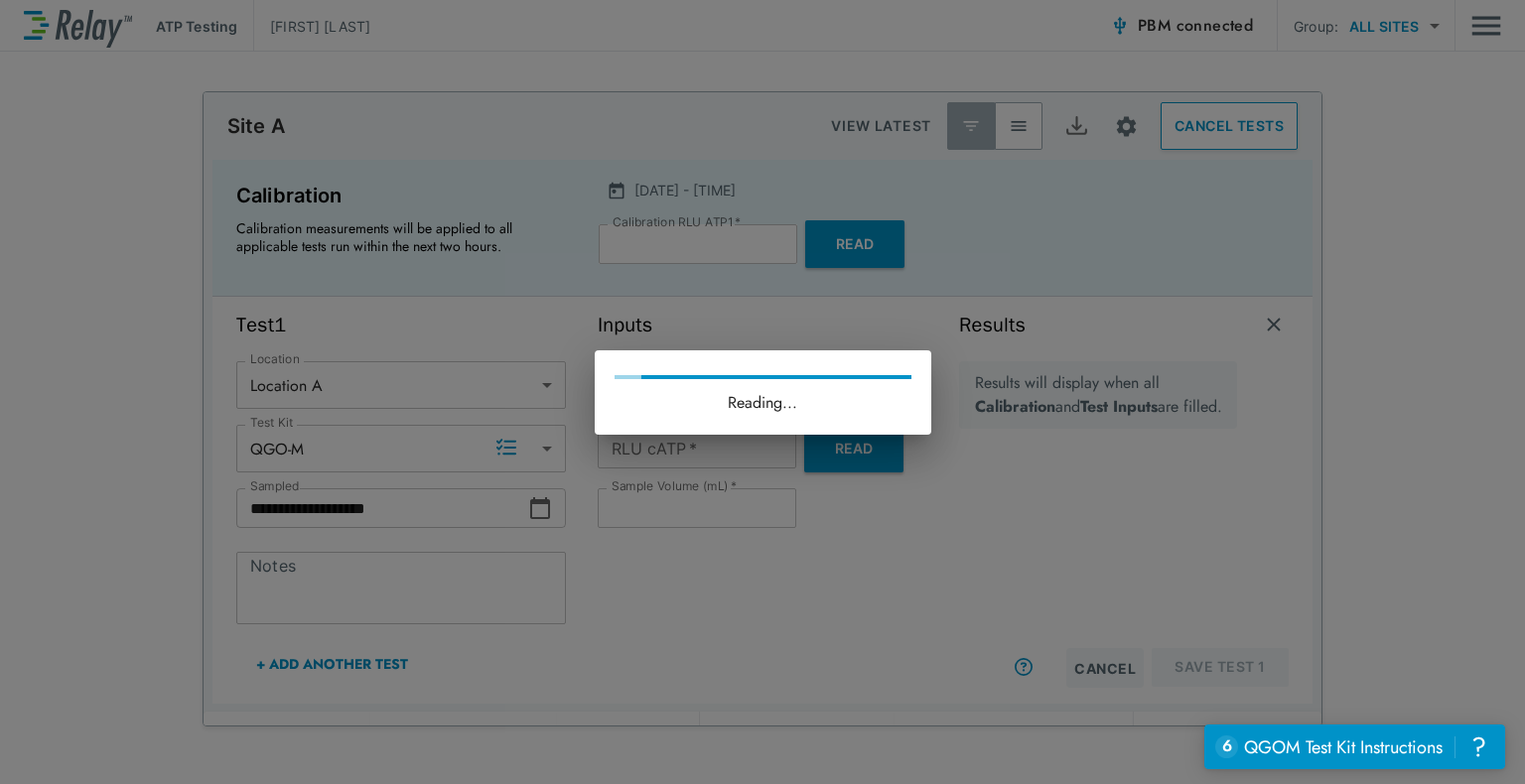 type on "**" 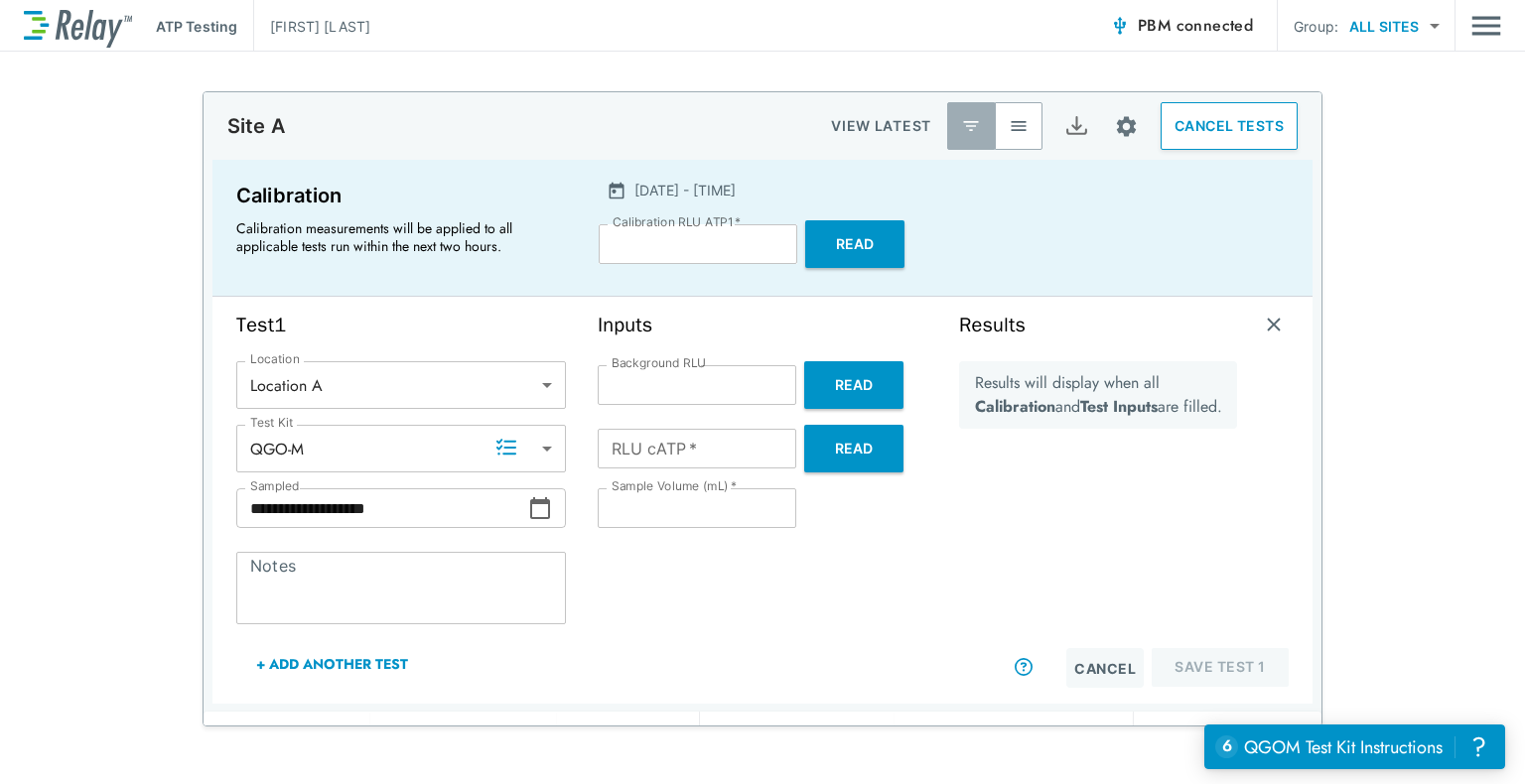 click on "Read" at bounding box center (854, 449) 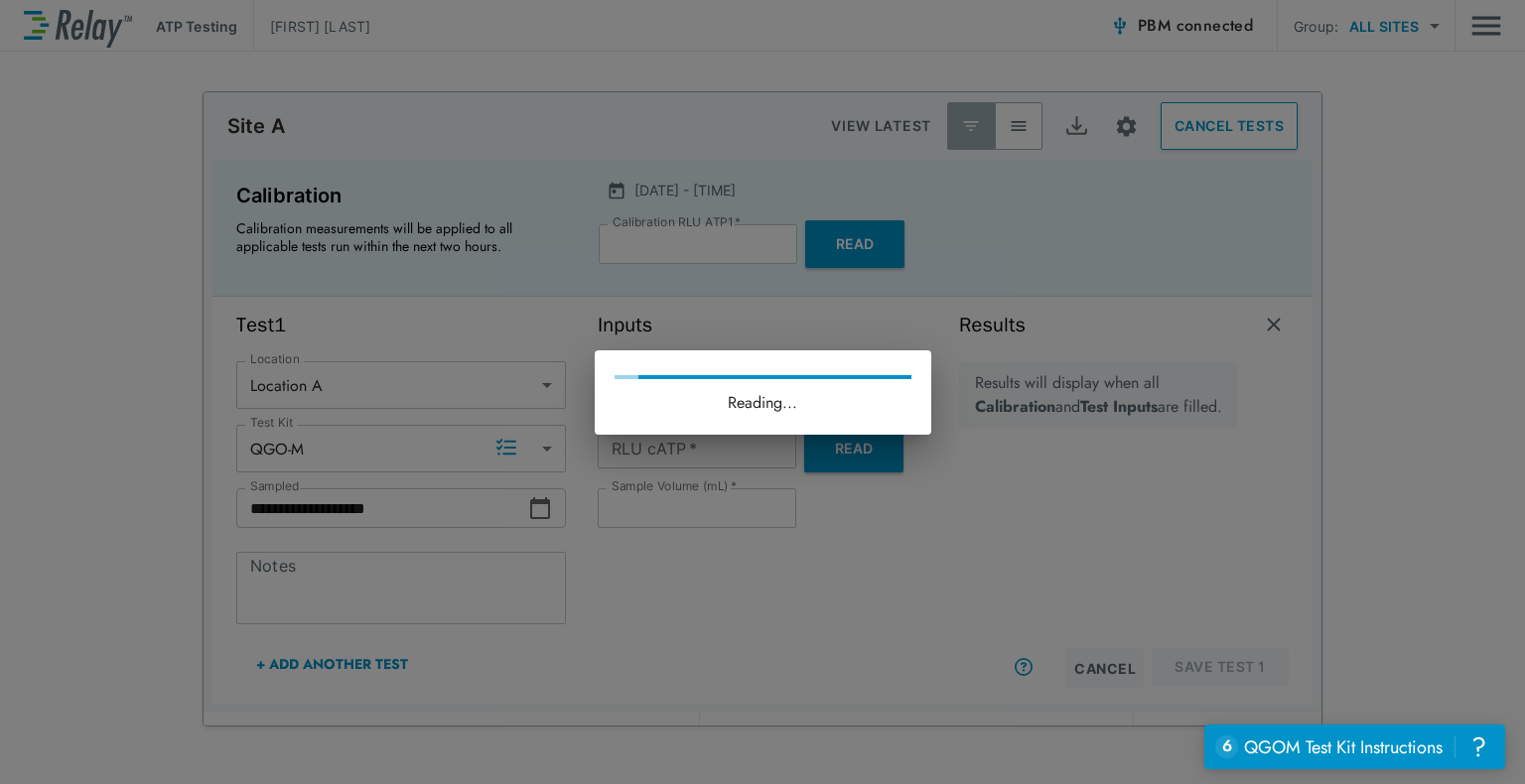 type on "*****" 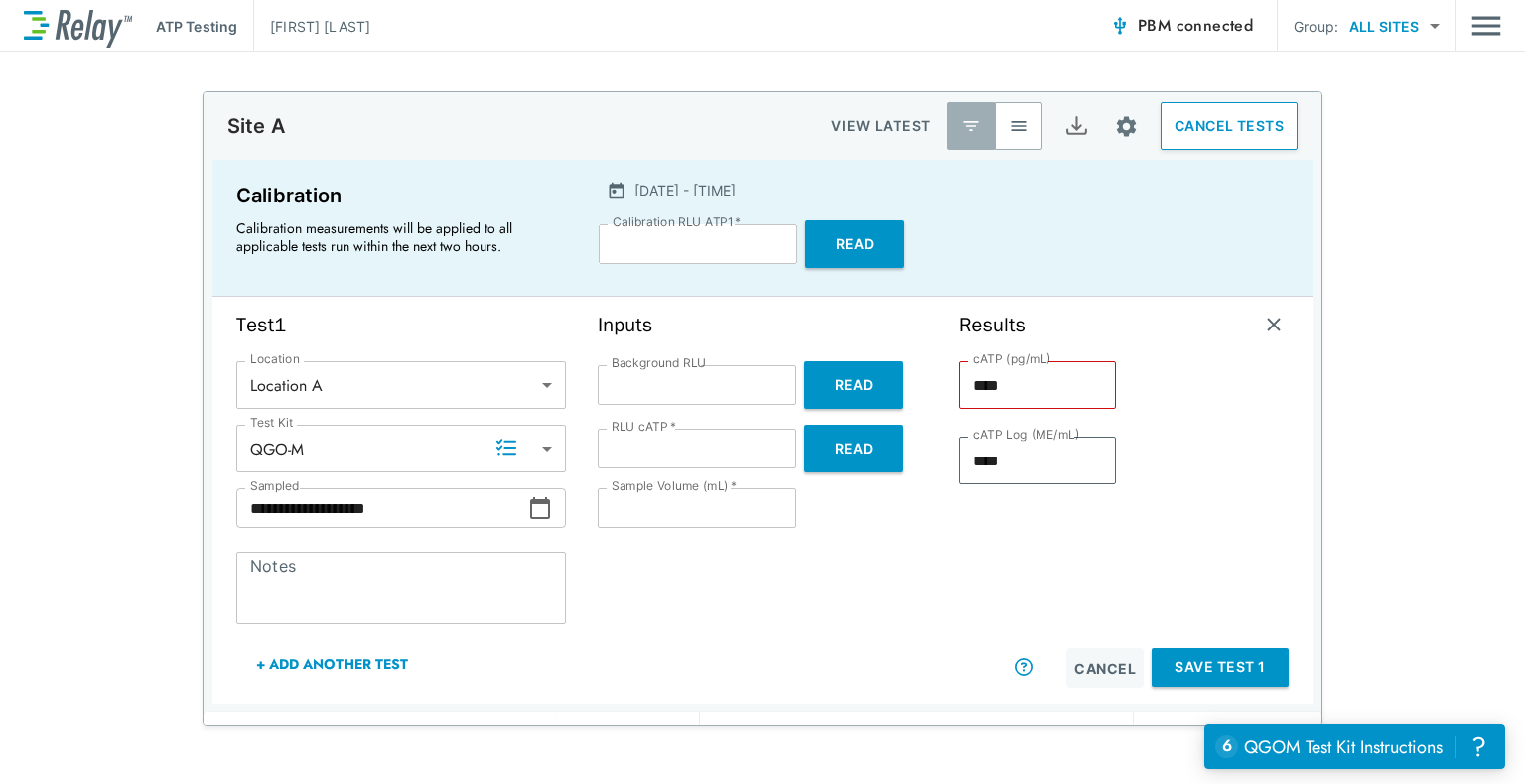 click on "Save Test 1" at bounding box center (1220, 667) 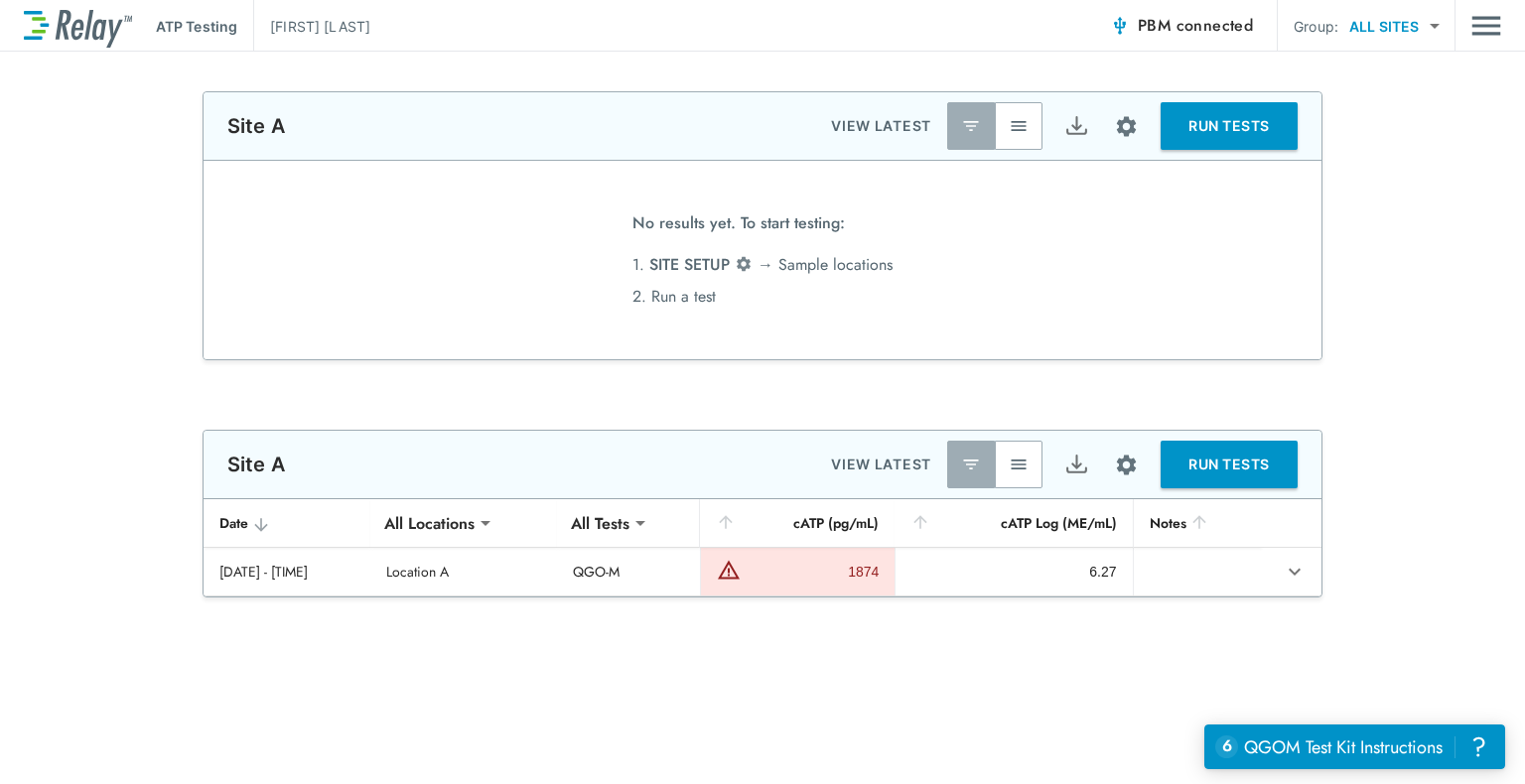scroll, scrollTop: 73, scrollLeft: 0, axis: vertical 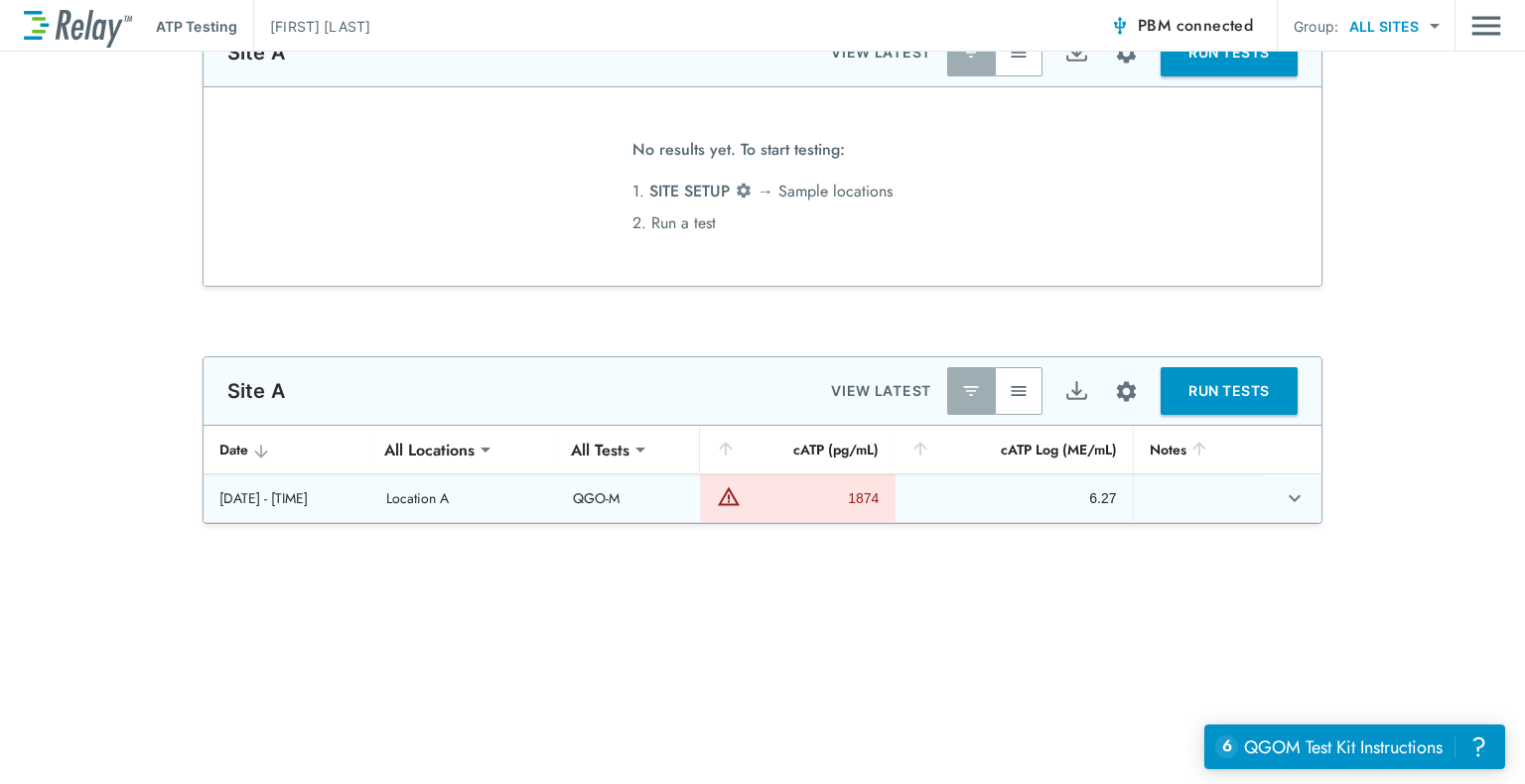 click 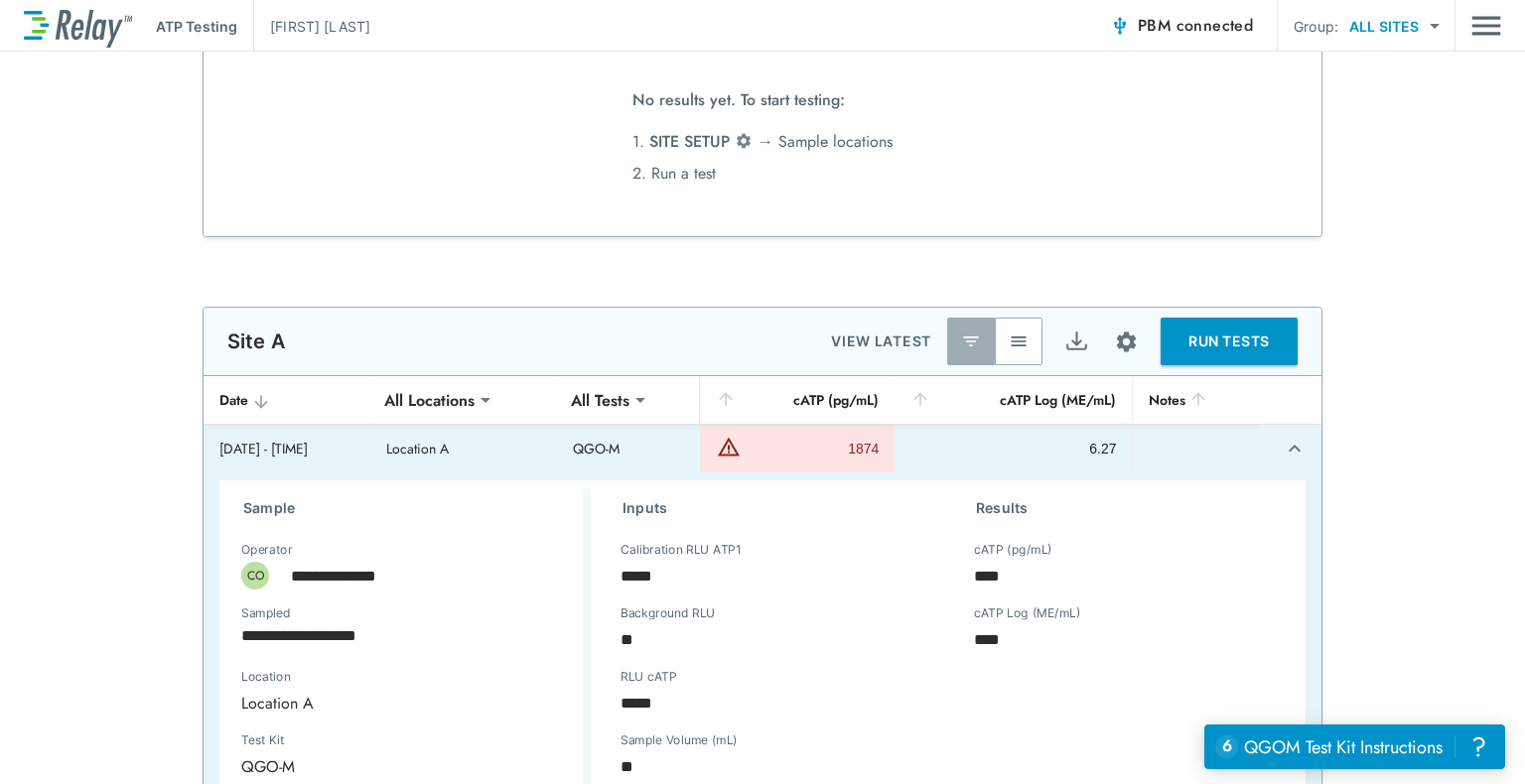 click on "RUN TESTS" at bounding box center [1229, 341] 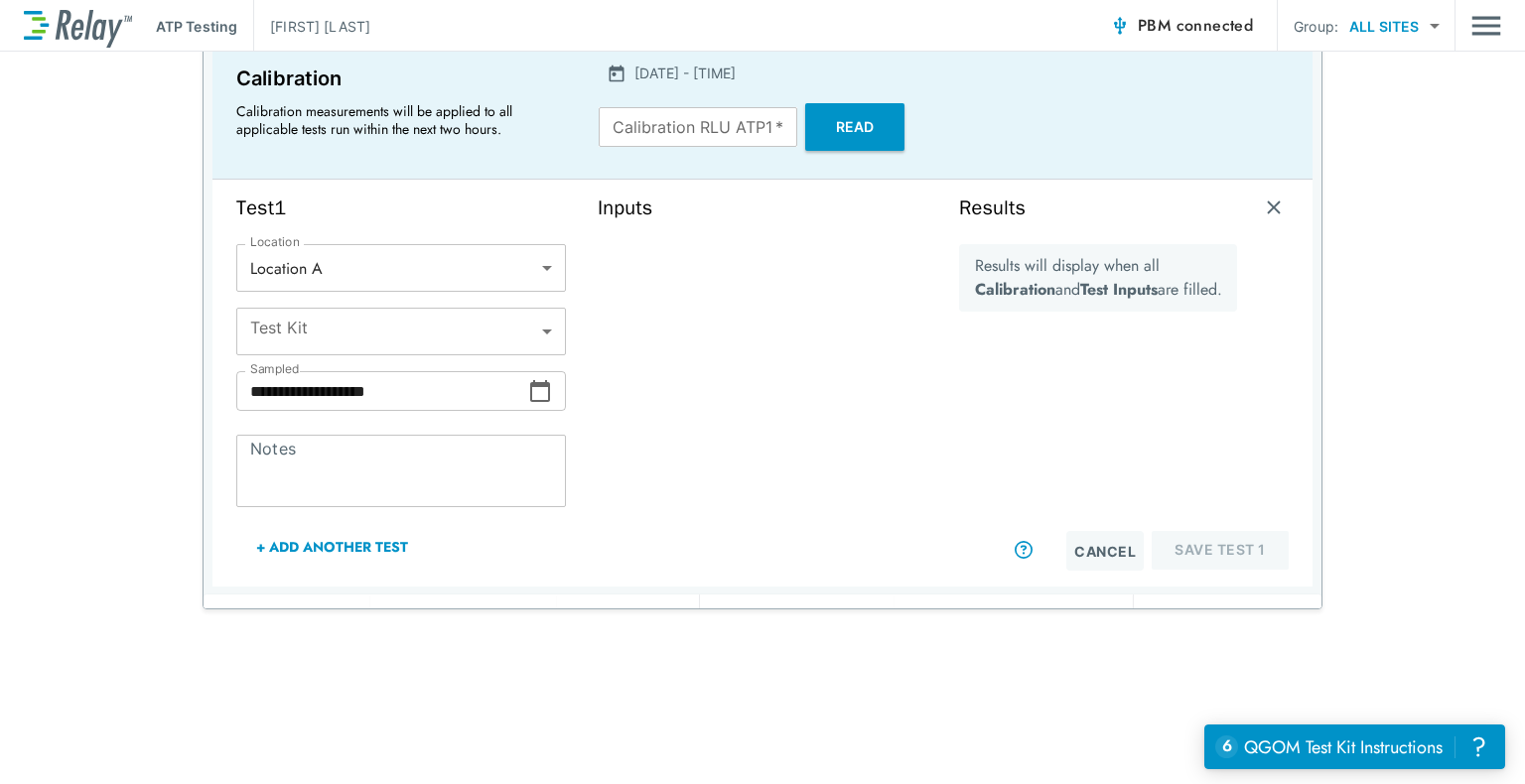 scroll, scrollTop: 399, scrollLeft: 0, axis: vertical 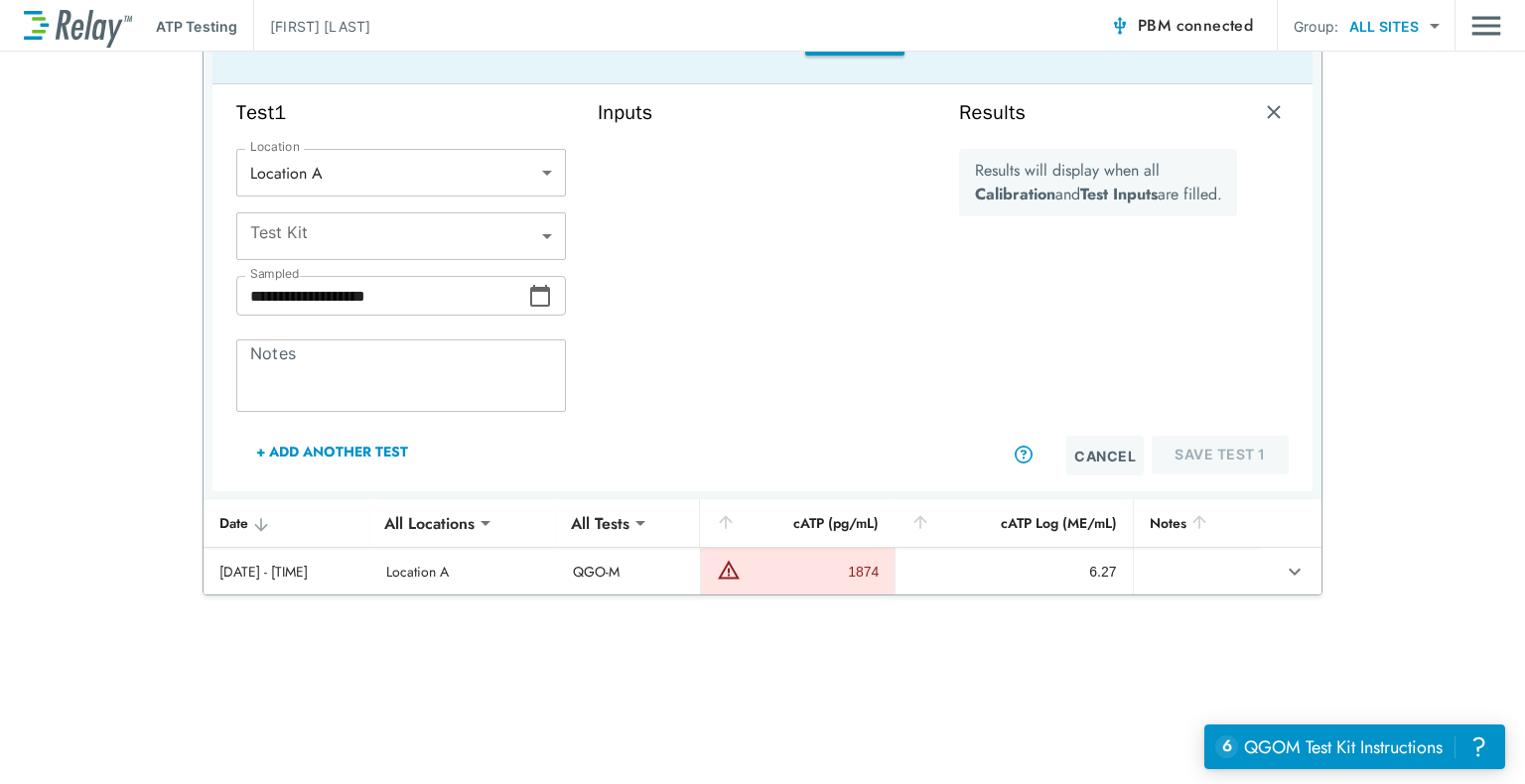 click on "+ Add Another Test" at bounding box center (332, 452) 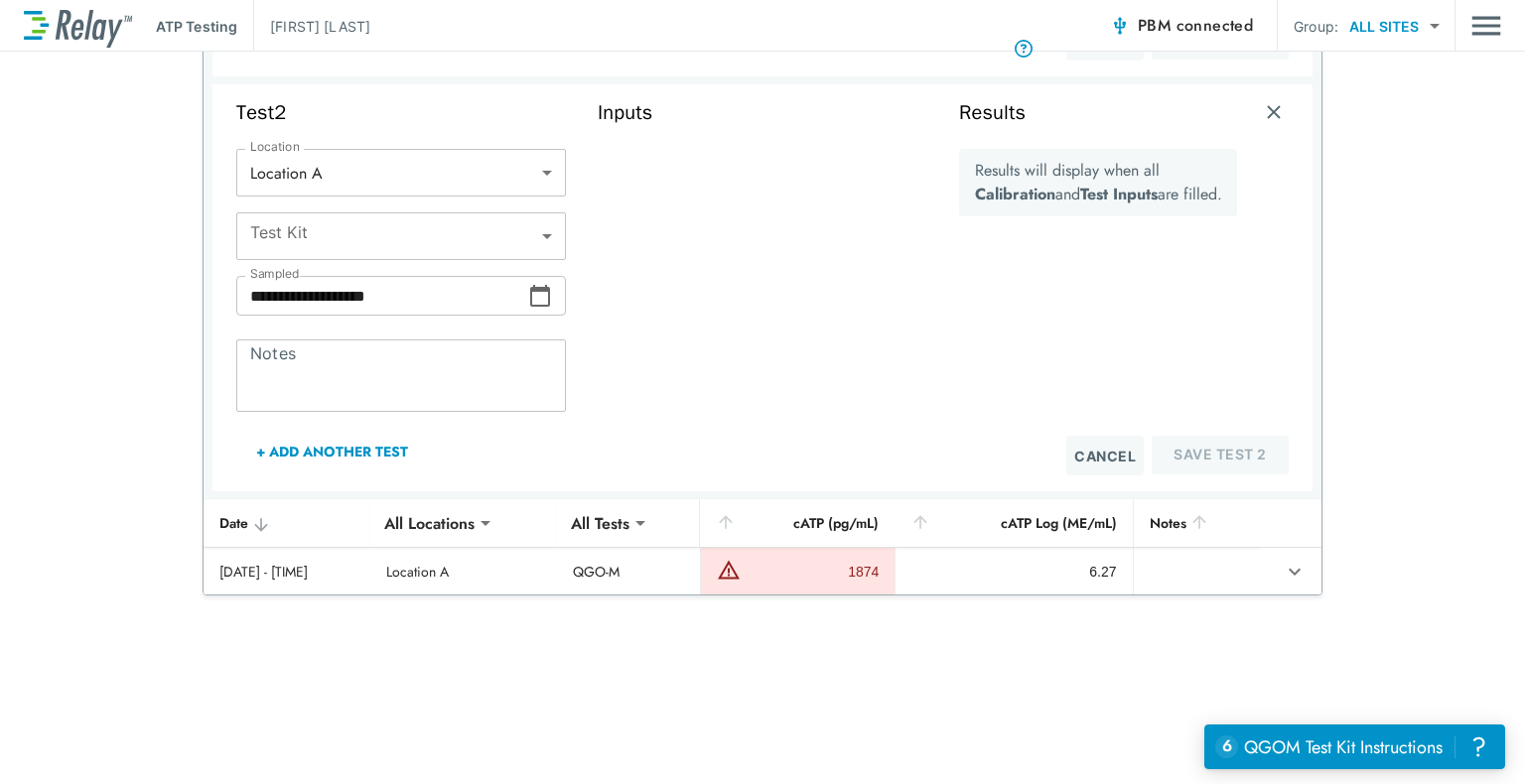 scroll, scrollTop: 396, scrollLeft: 0, axis: vertical 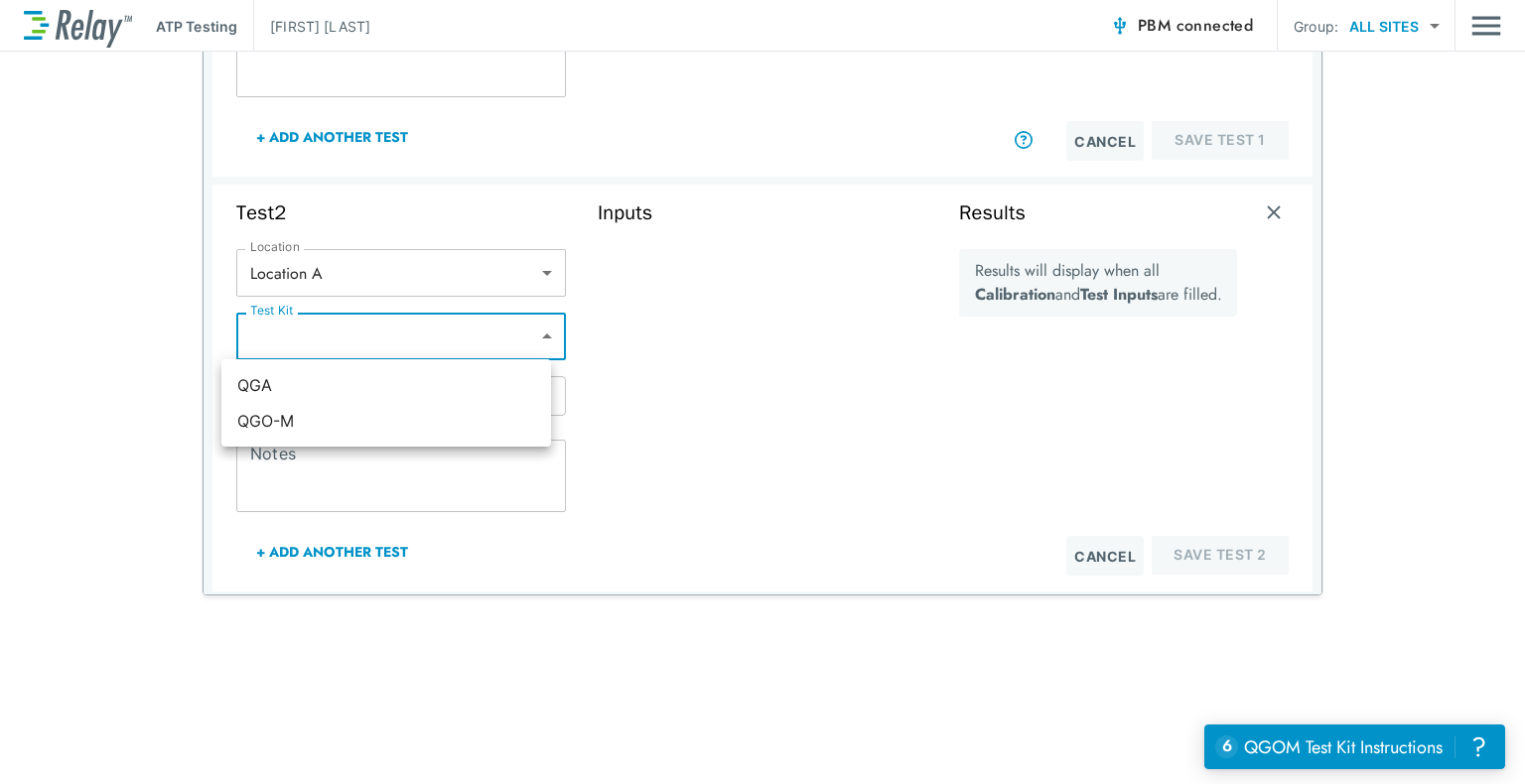 click on "**********" at bounding box center (762, 392) 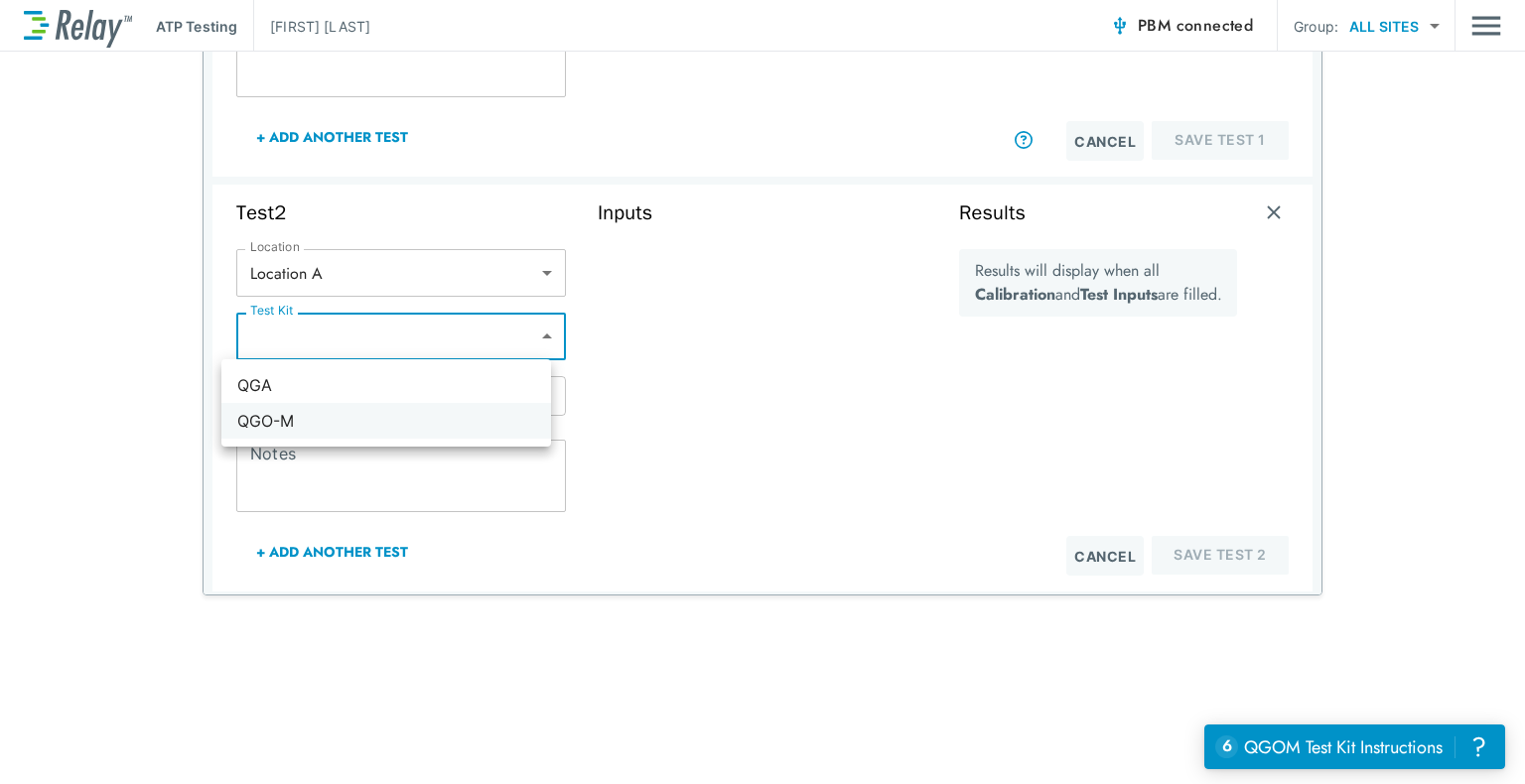 click on "QGO-M" at bounding box center [386, 421] 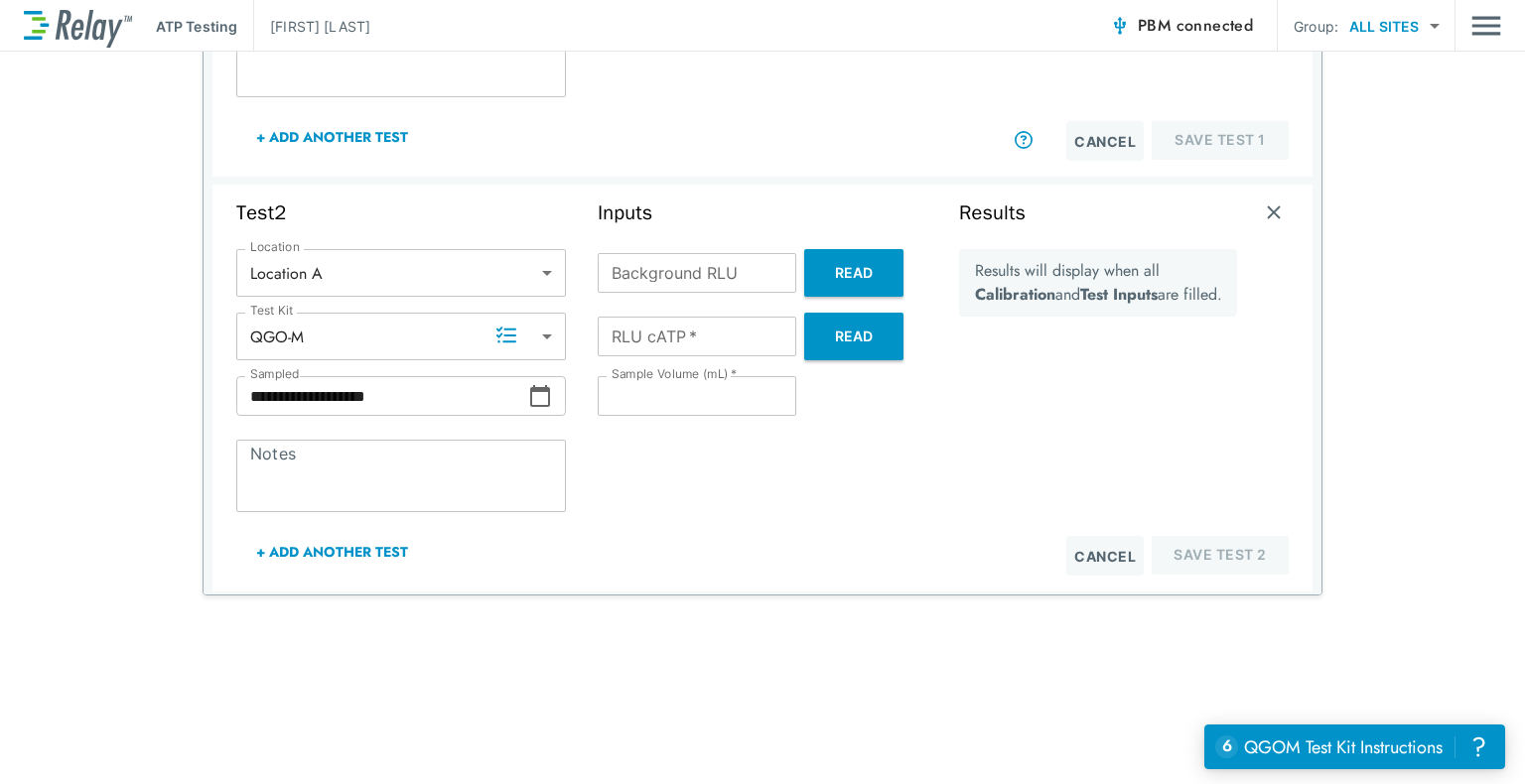 click on "Inputs" at bounding box center (762, 212) 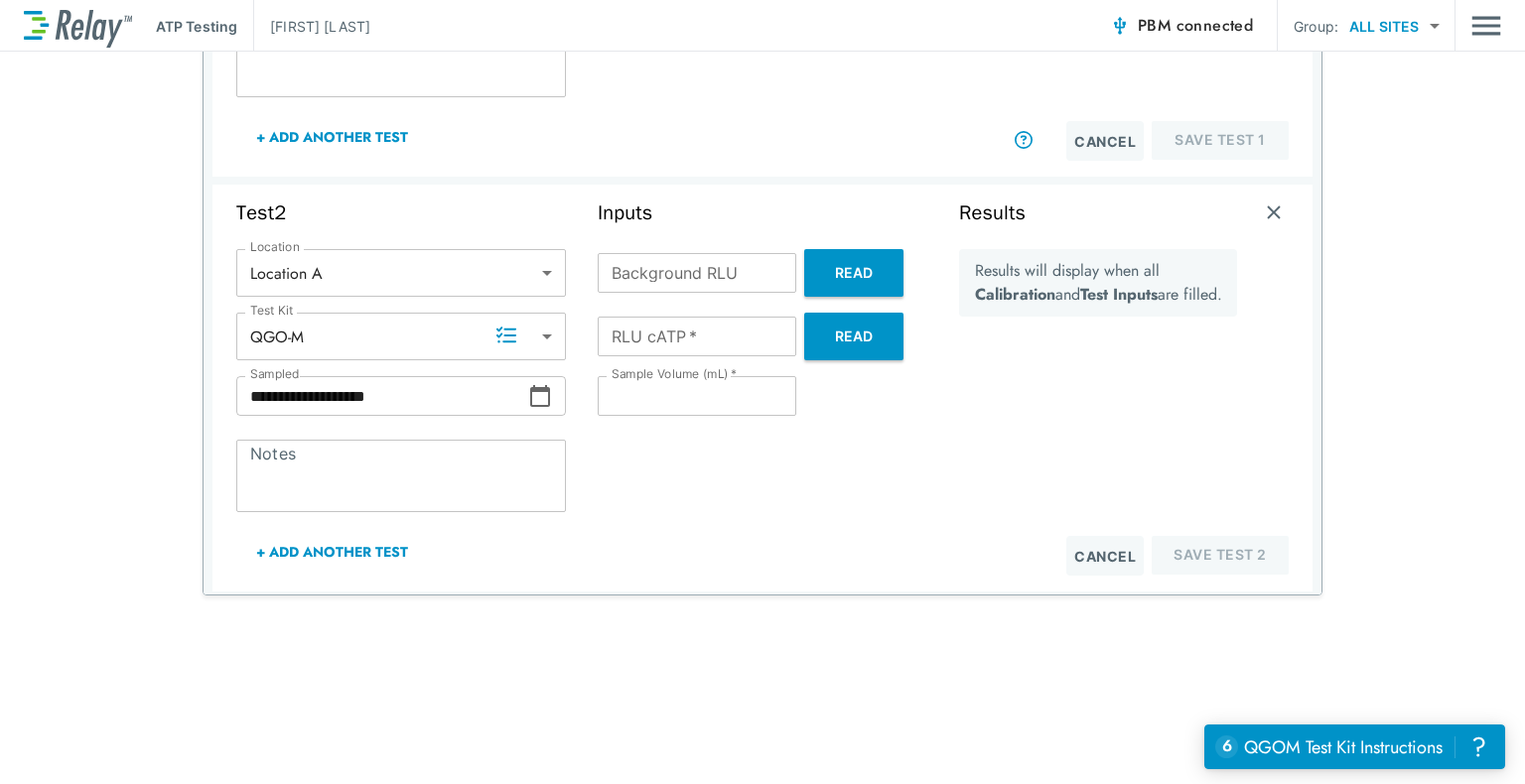 click on "Read" at bounding box center [854, 273] 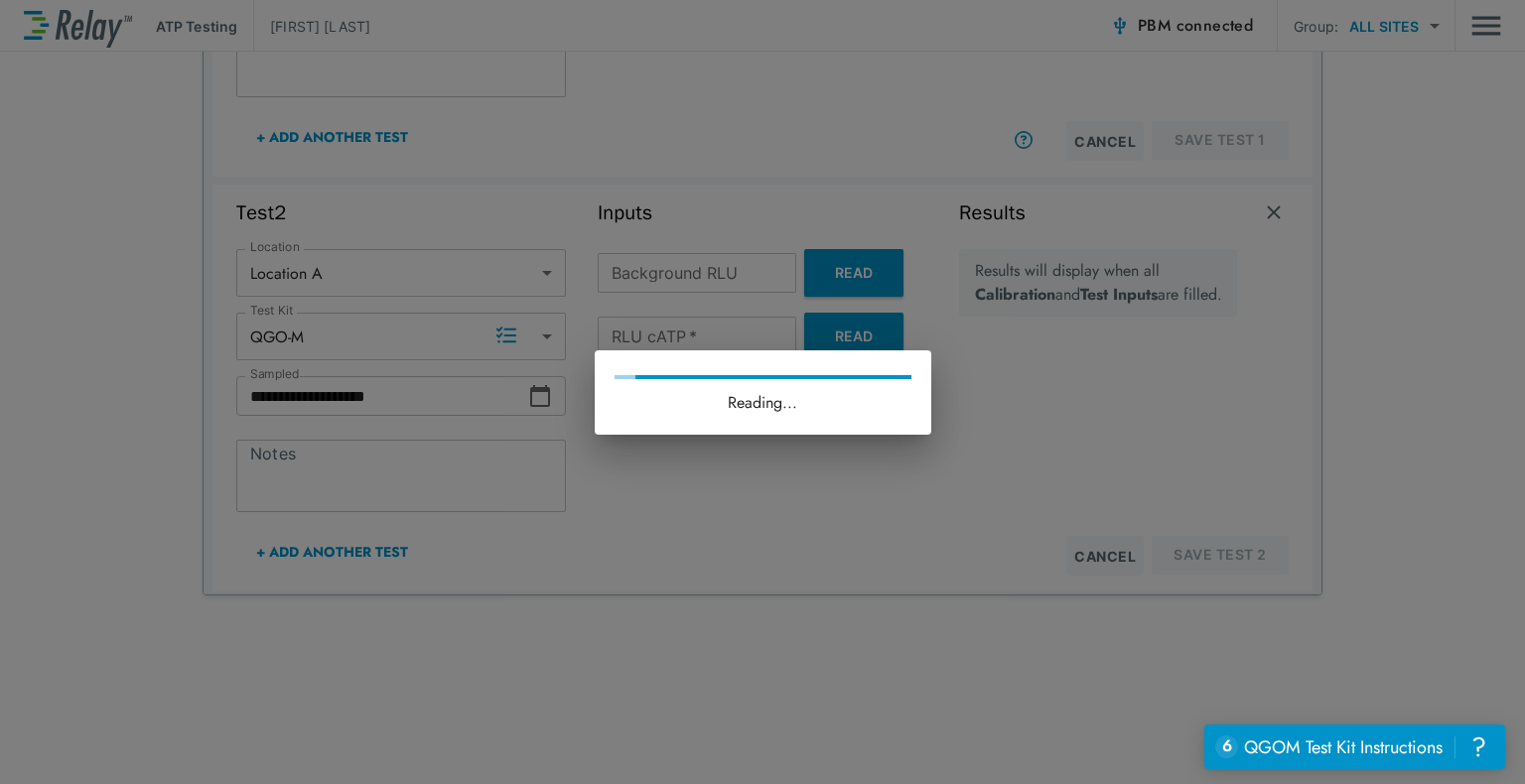 type on "*" 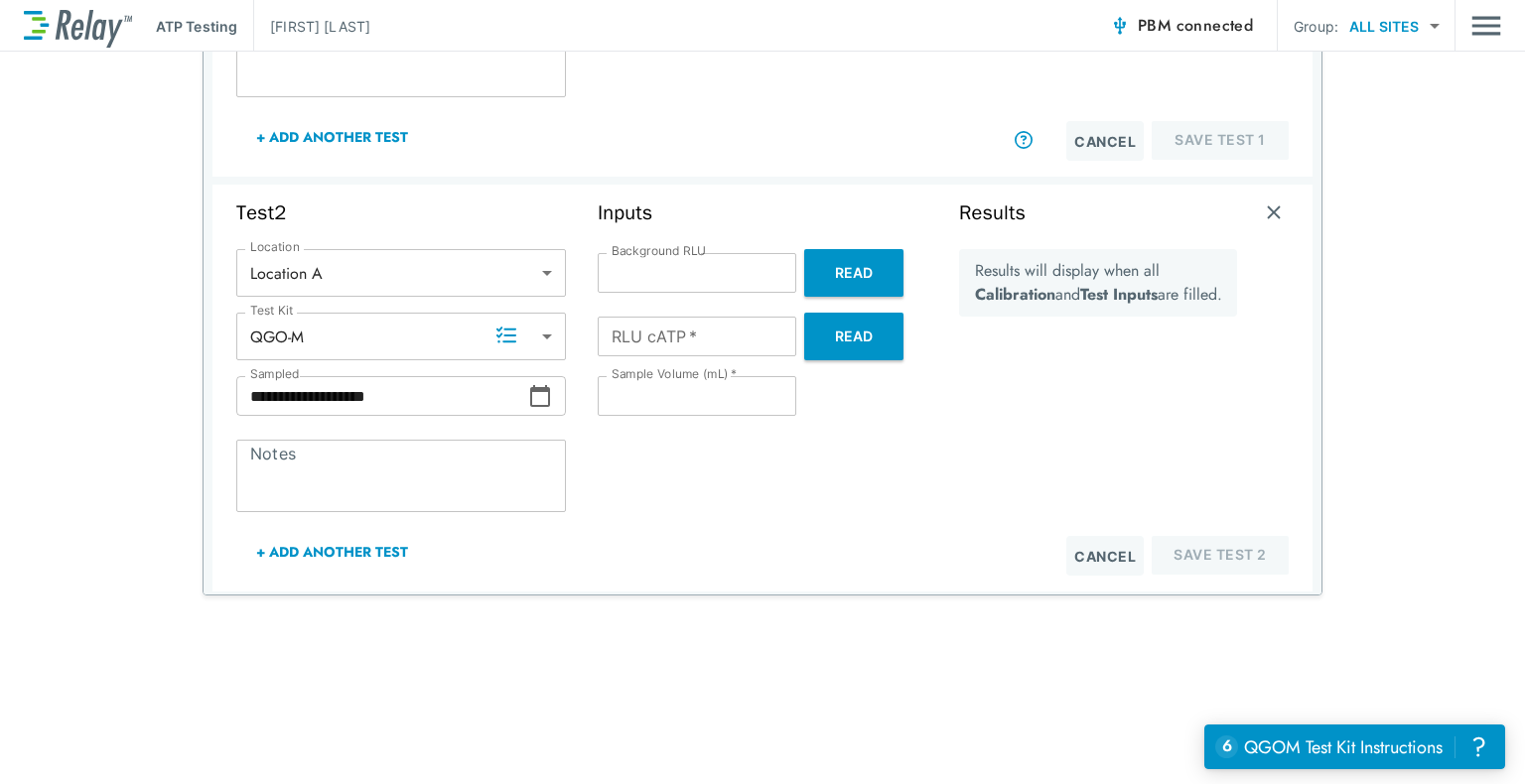 click on "Read" at bounding box center [854, 336] 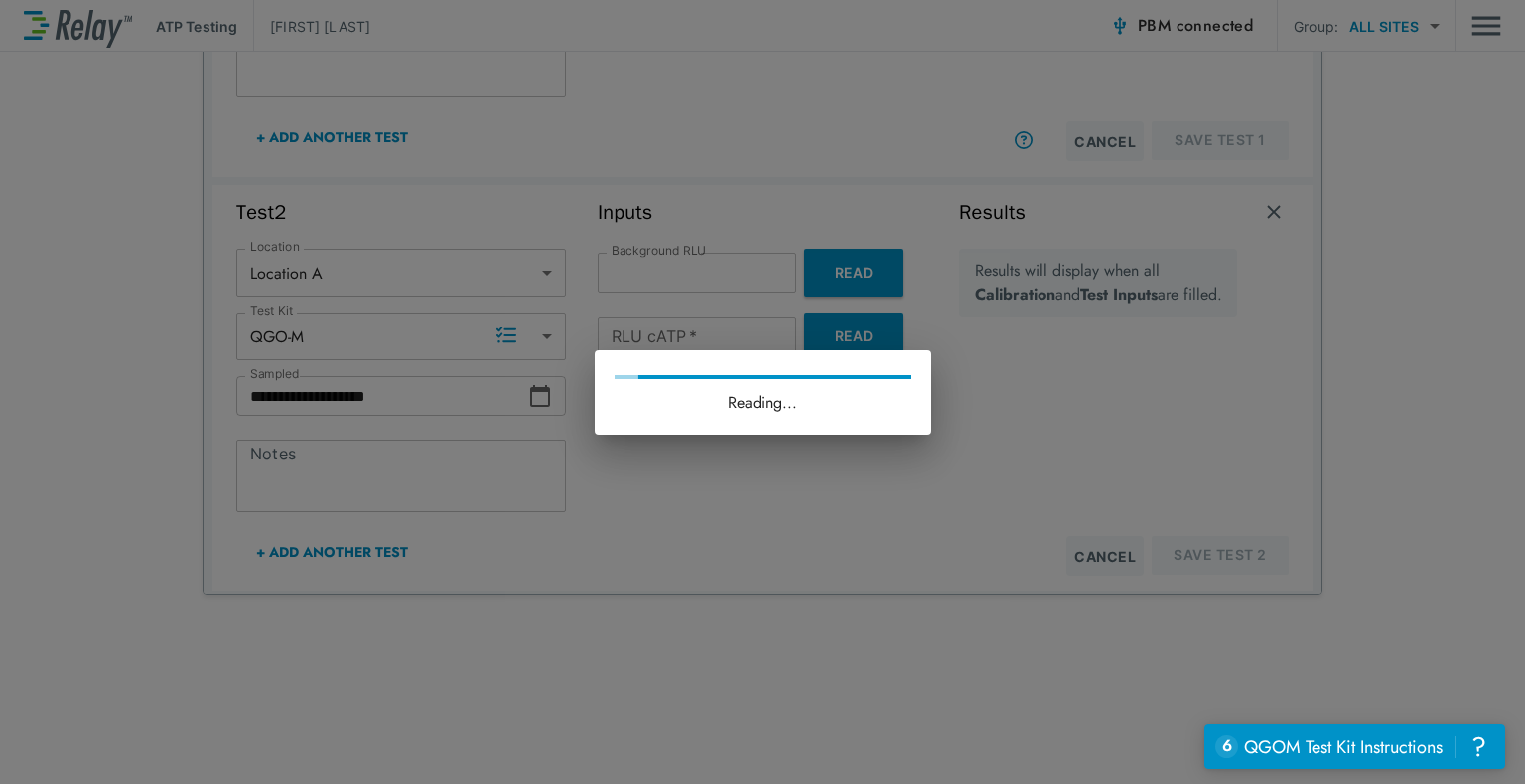 type on "*****" 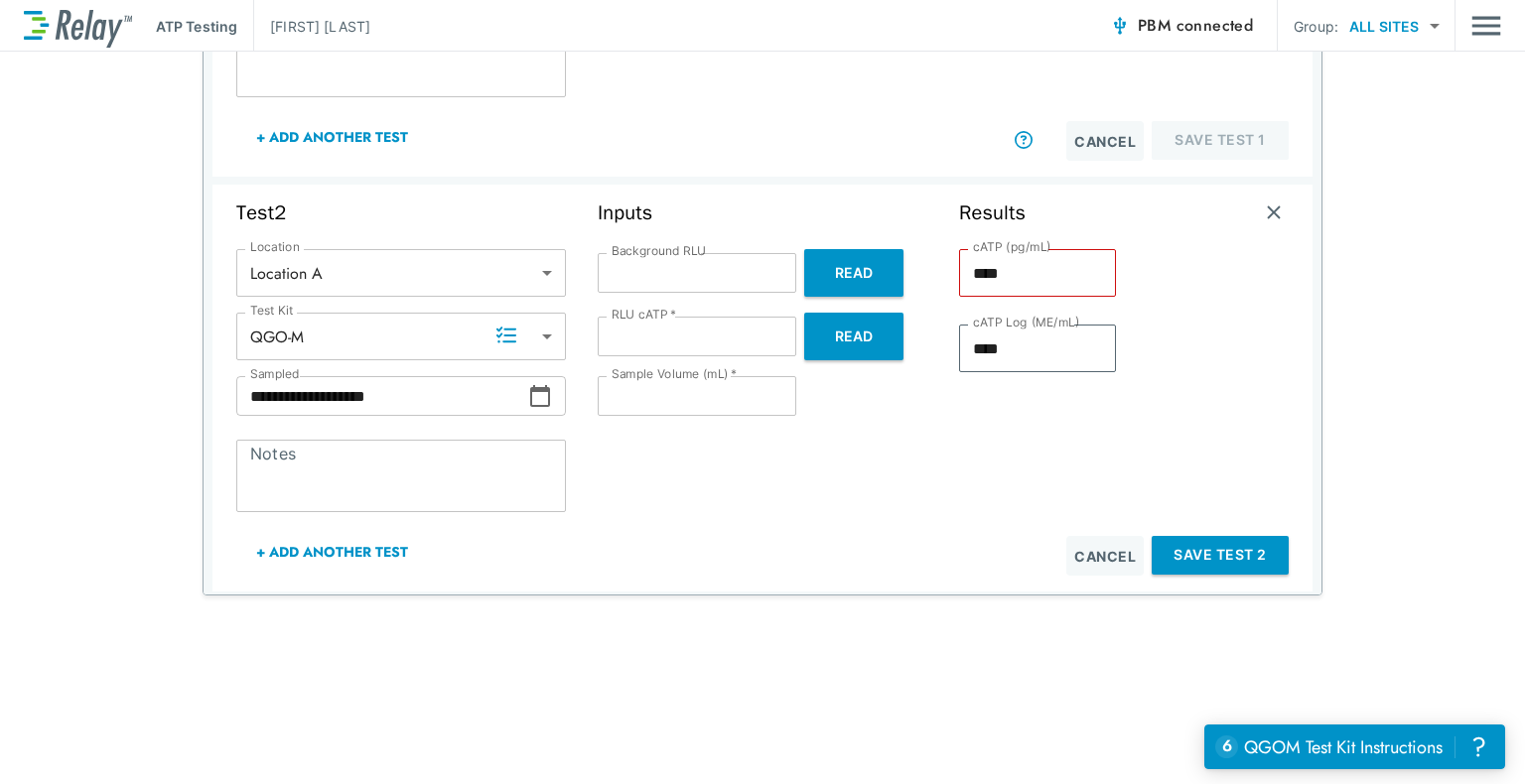 drag, startPoint x: 1204, startPoint y: 546, endPoint x: 1194, endPoint y: 474, distance: 72.691127 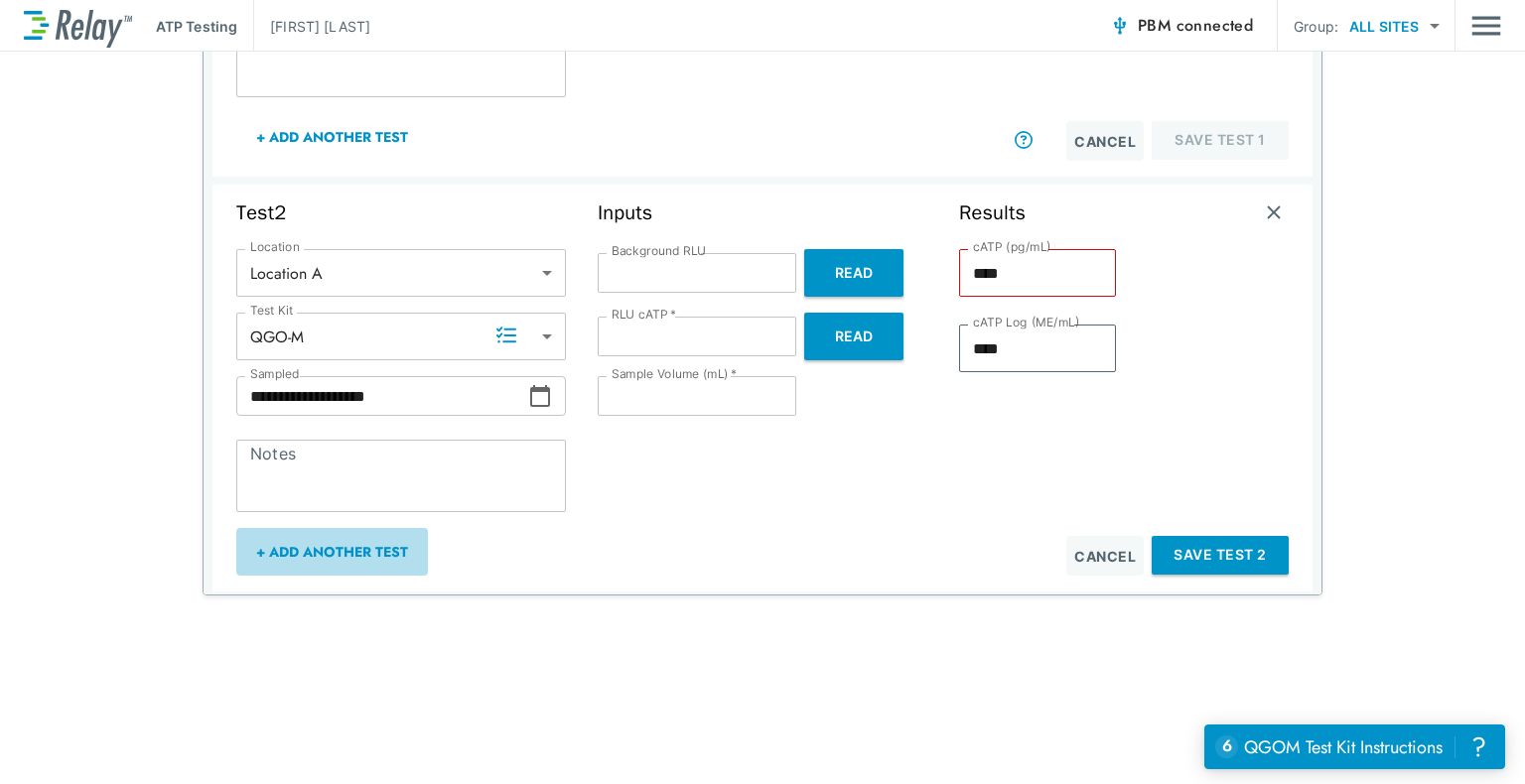click on "+ Add Another Test" at bounding box center (332, 552) 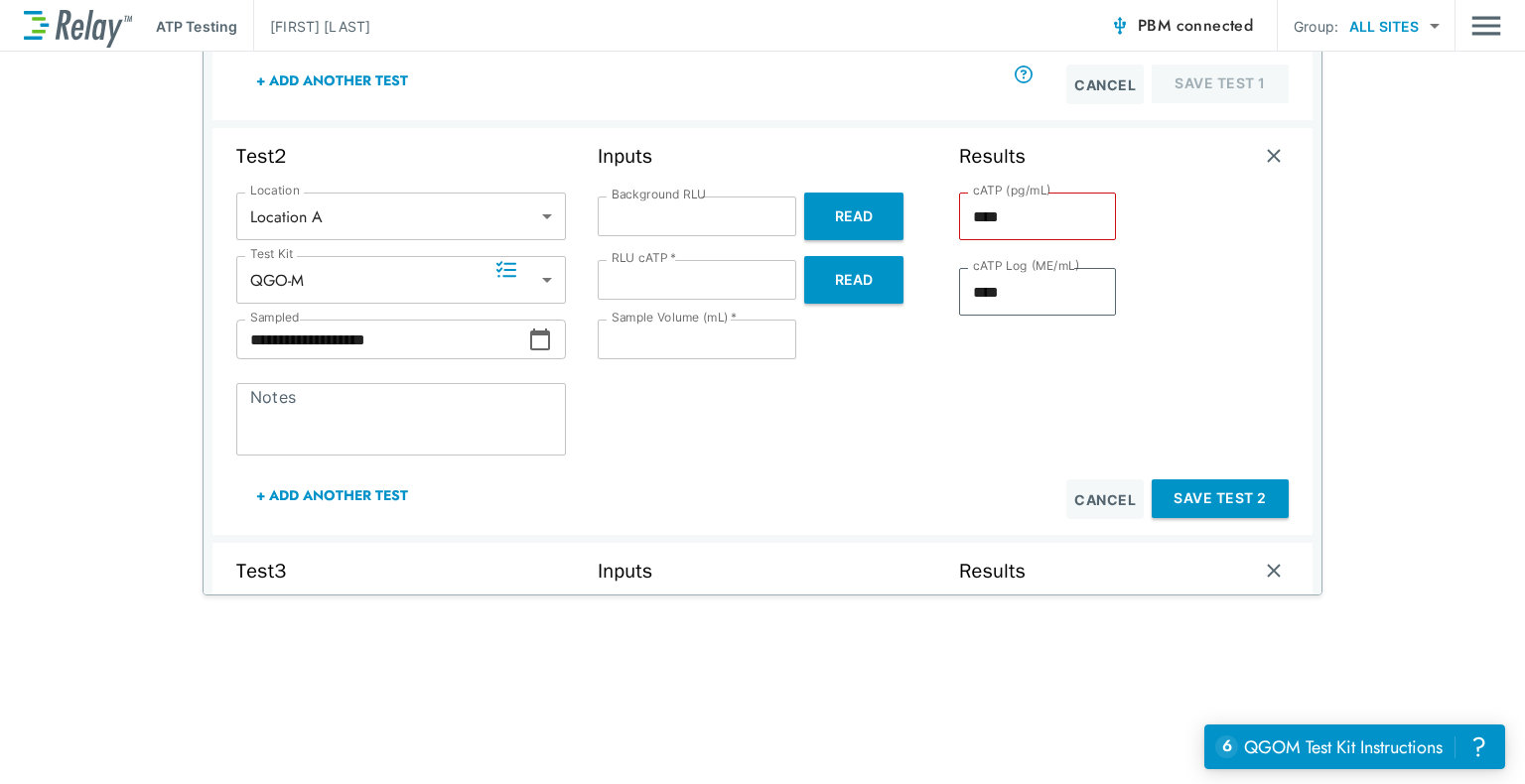scroll, scrollTop: 453, scrollLeft: 0, axis: vertical 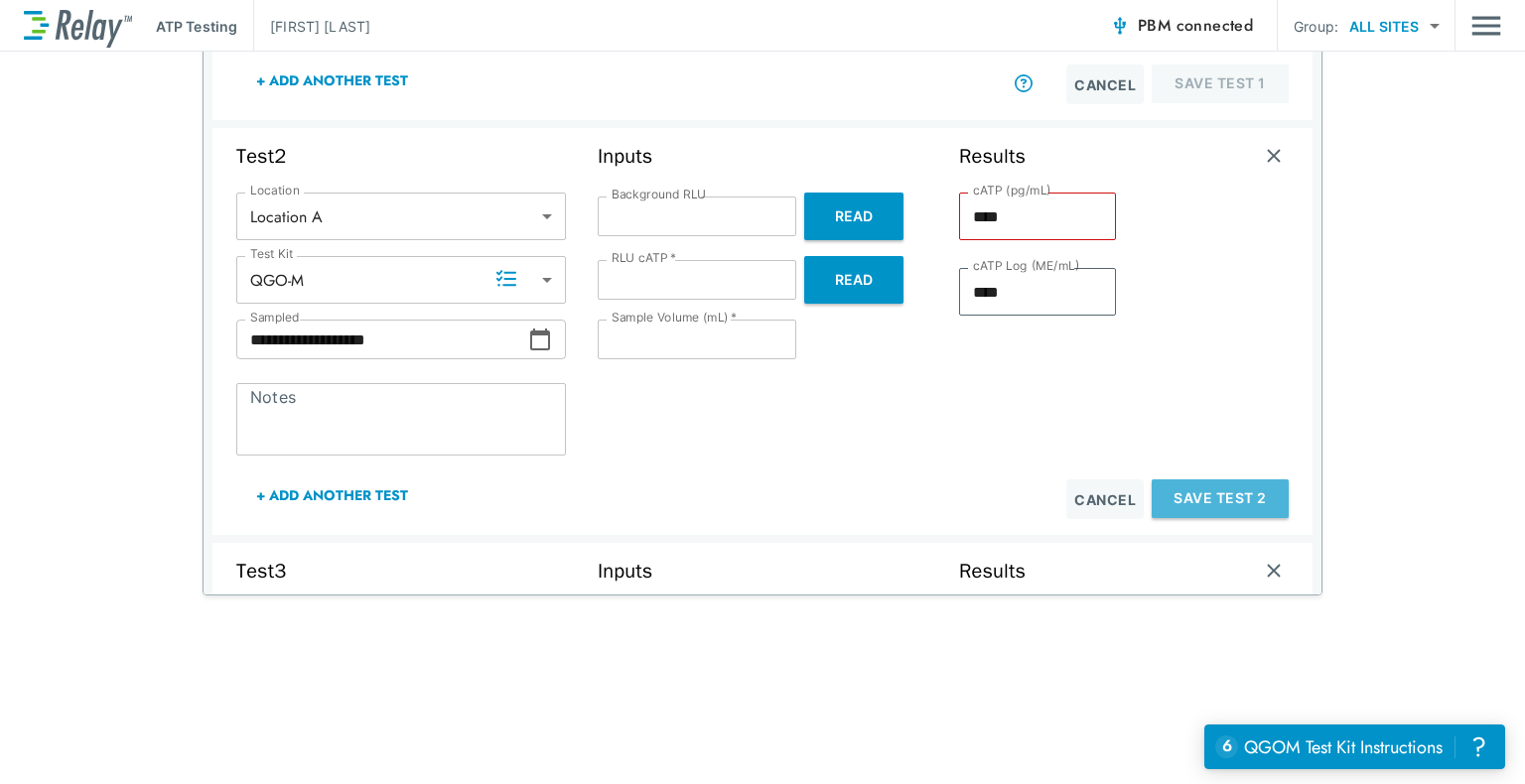 click on "Save Test 2" at bounding box center (1220, 498) 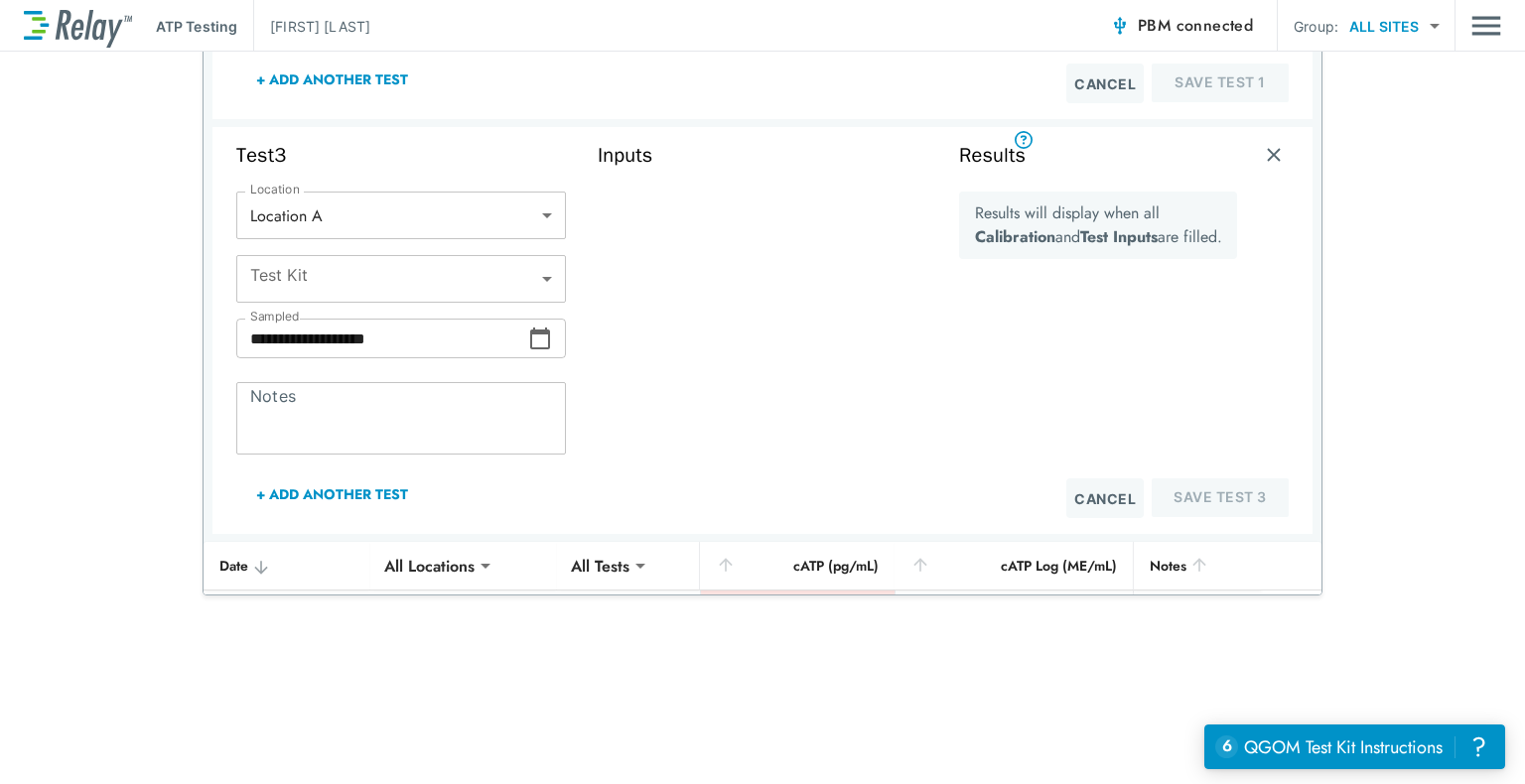 scroll, scrollTop: 496, scrollLeft: 0, axis: vertical 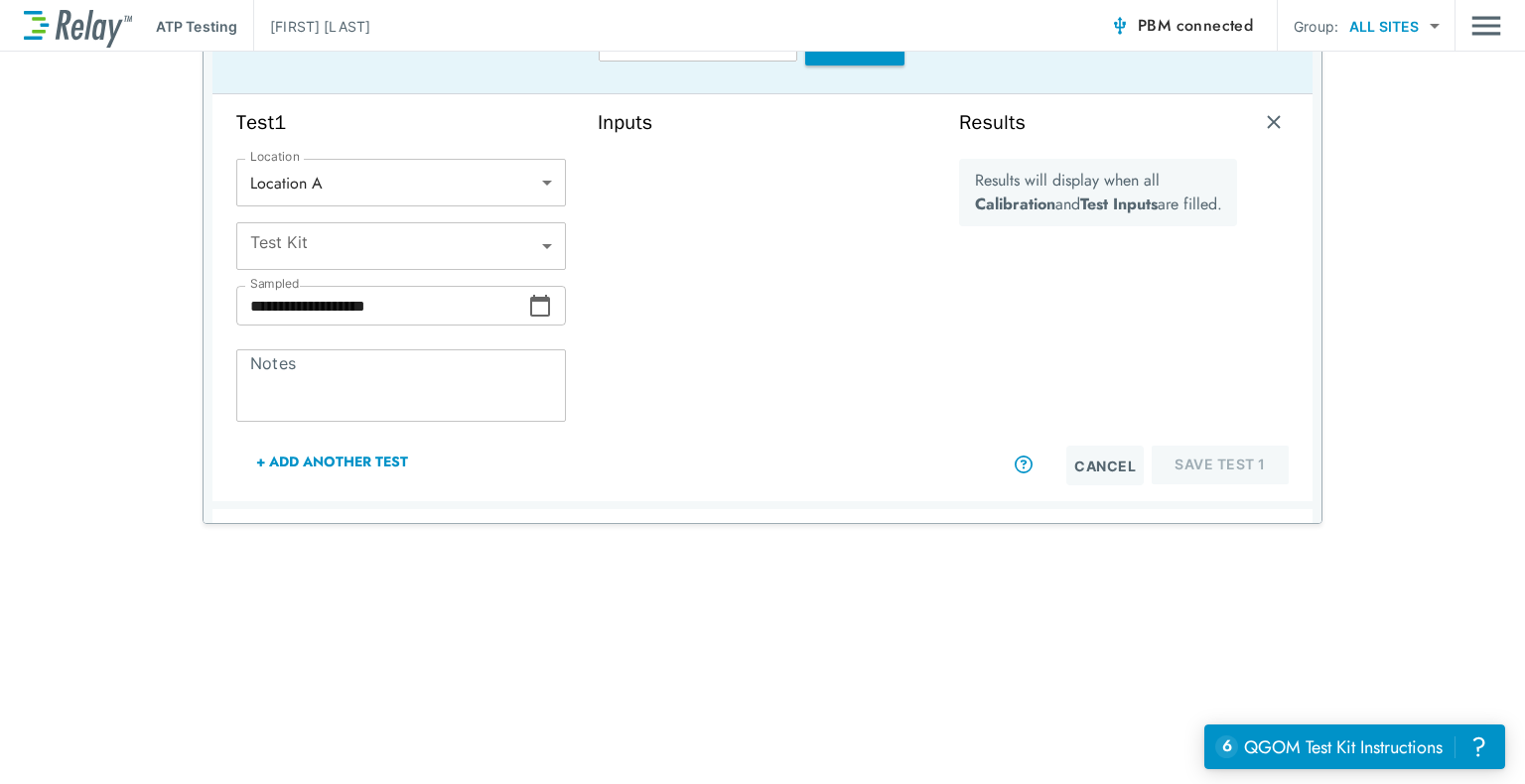 click on "**********" at bounding box center (762, 392) 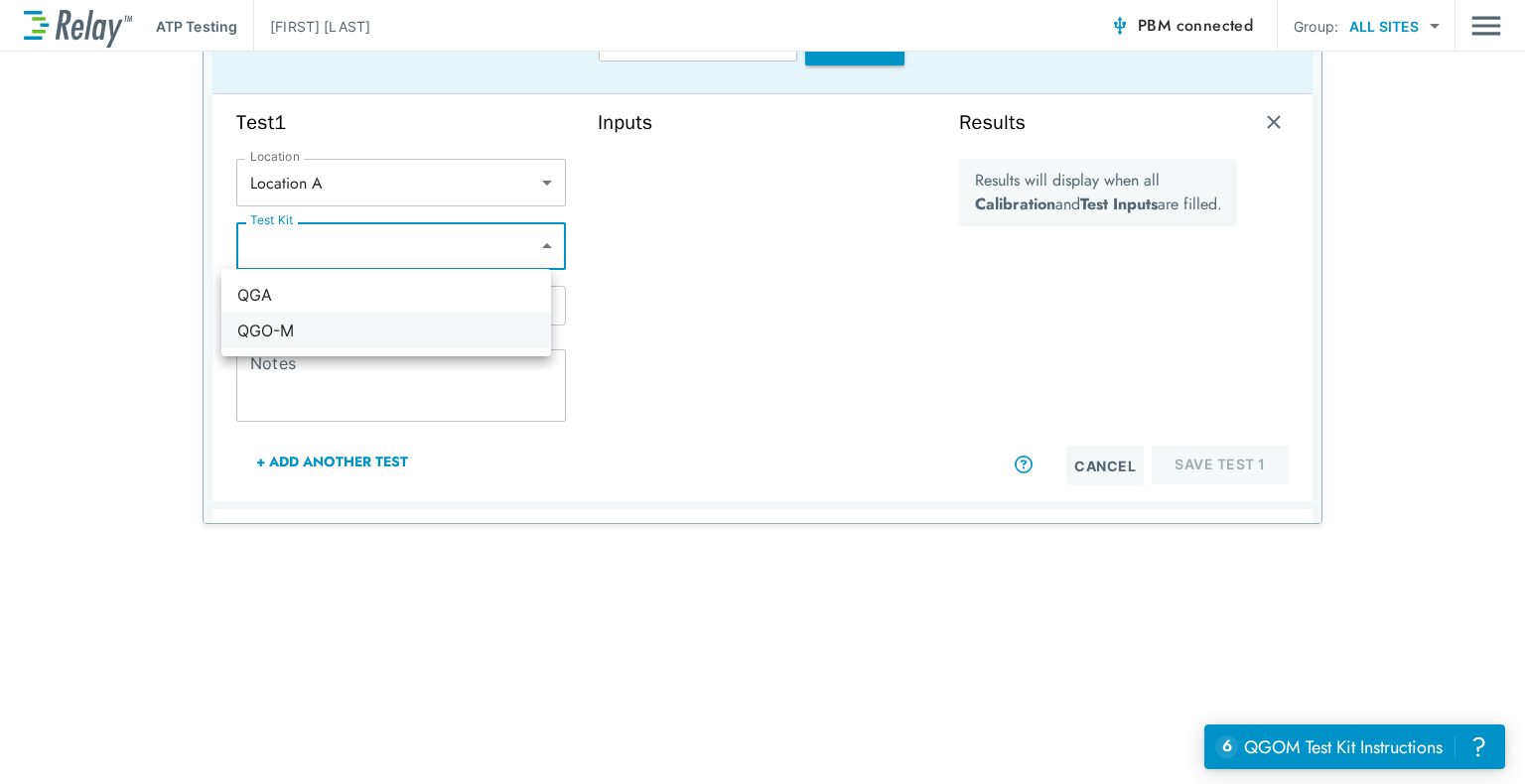 click on "QGO-M" at bounding box center (386, 330) 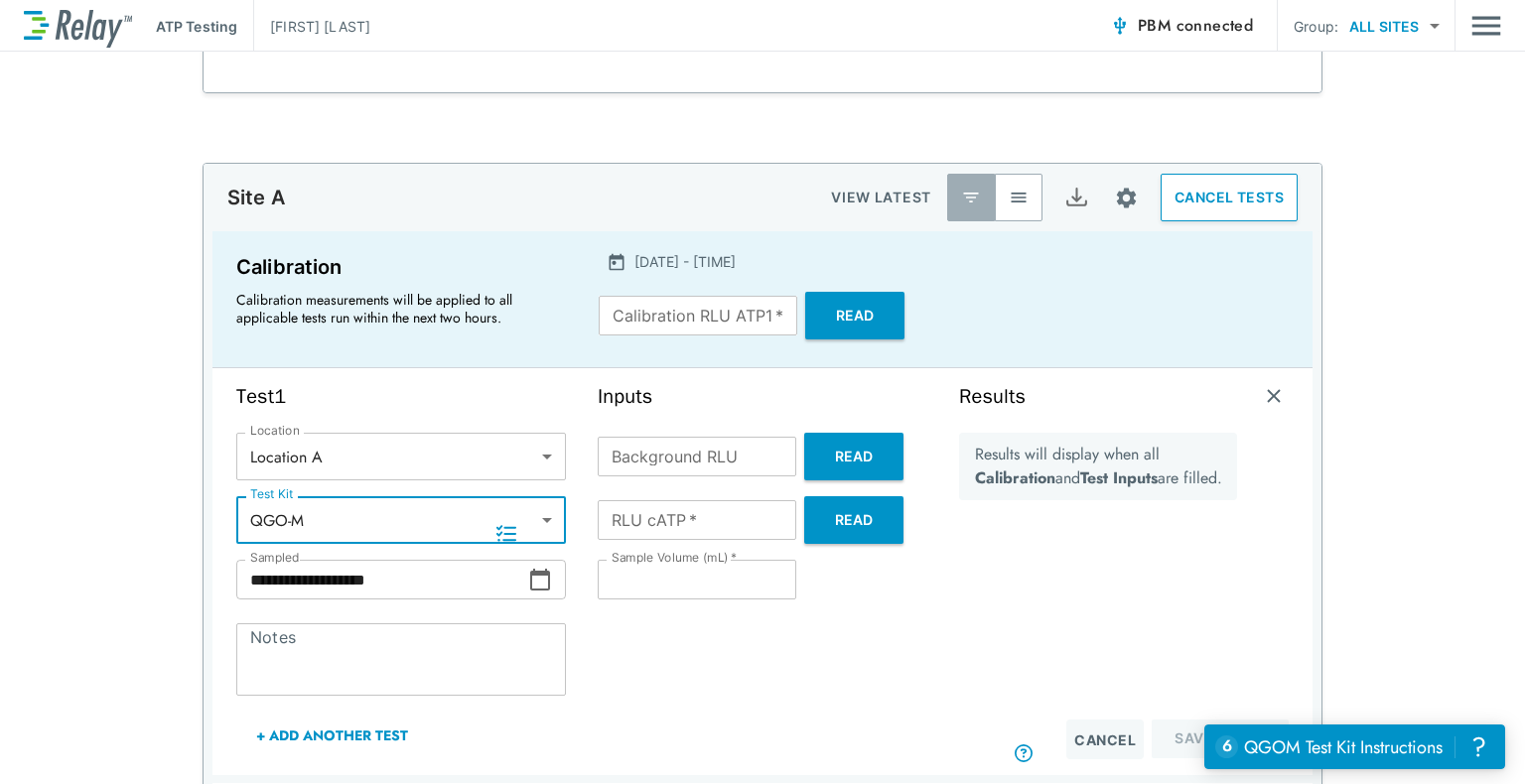 scroll, scrollTop: 252, scrollLeft: 0, axis: vertical 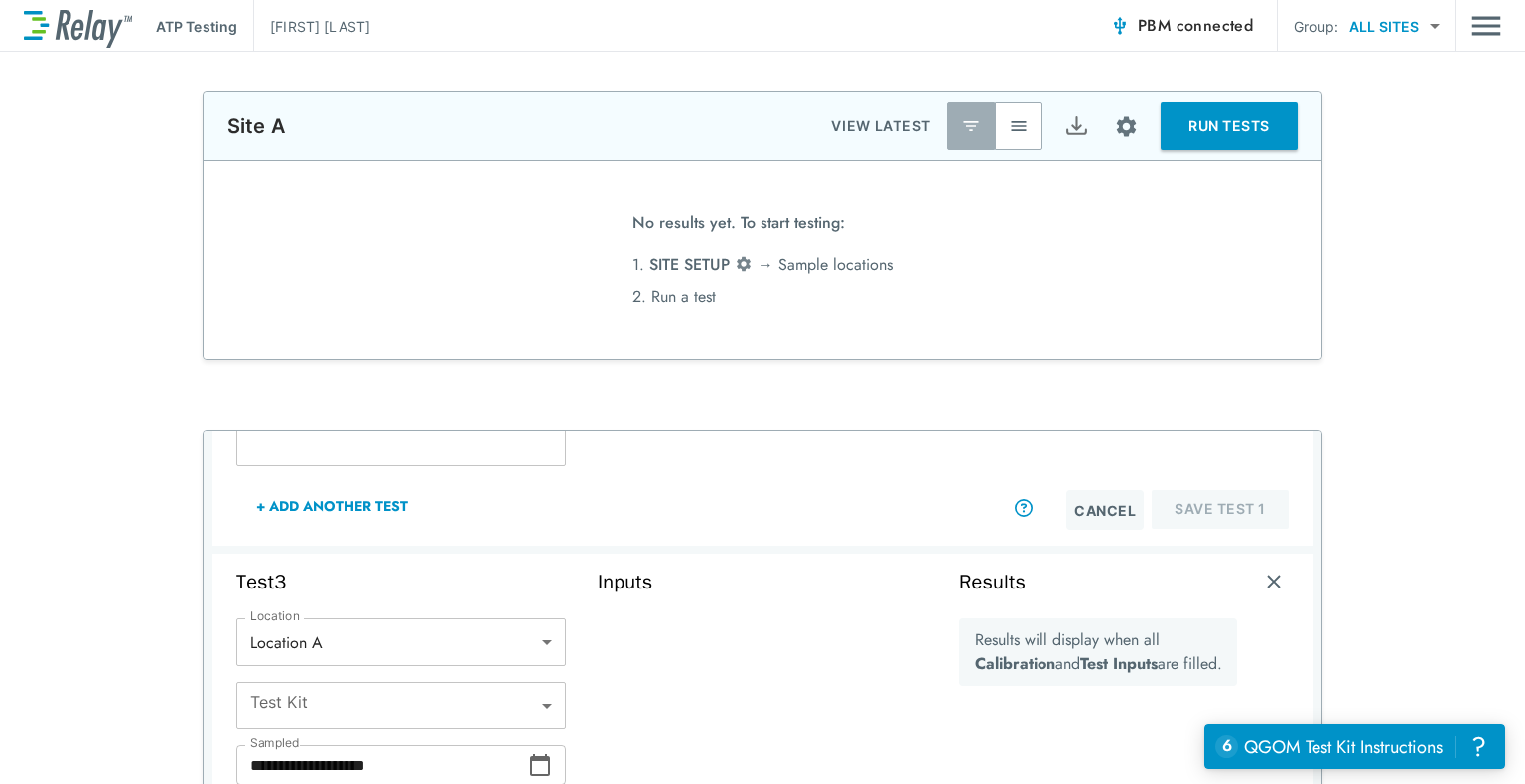 click on "**********" at bounding box center [762, 392] 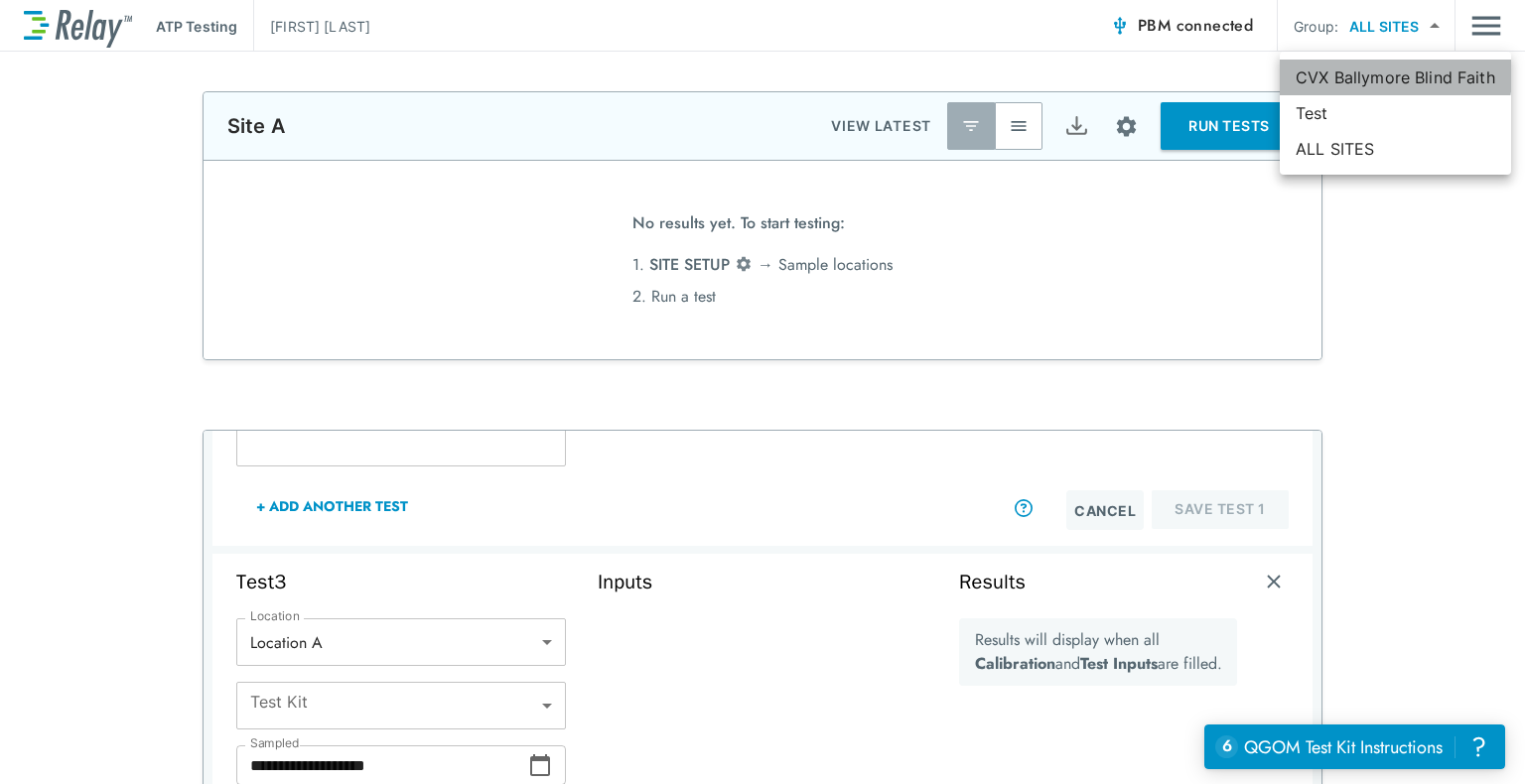 click on "CVX Ballymore Blind Faith" at bounding box center (1395, 77) 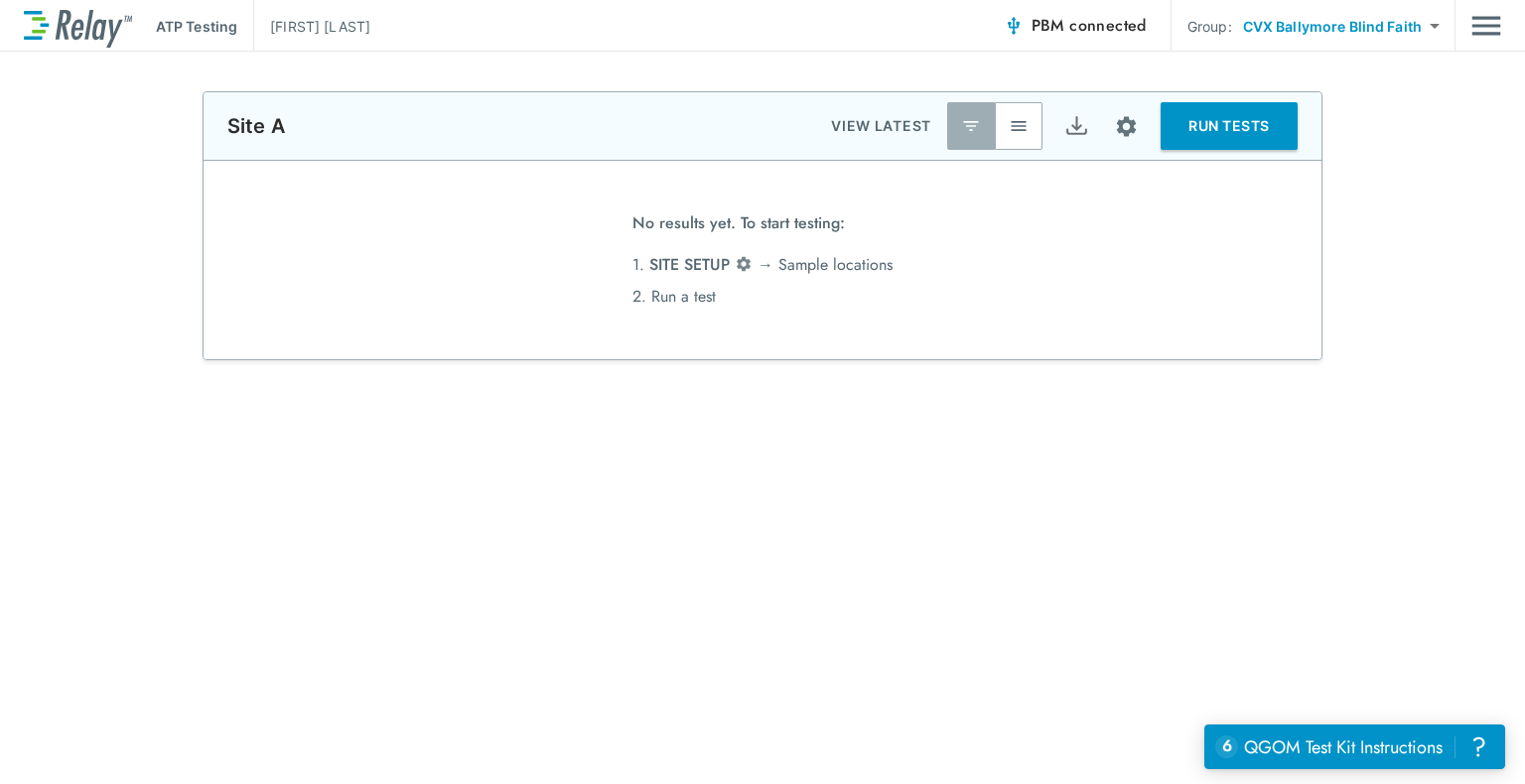 click on "**********" at bounding box center (762, 392) 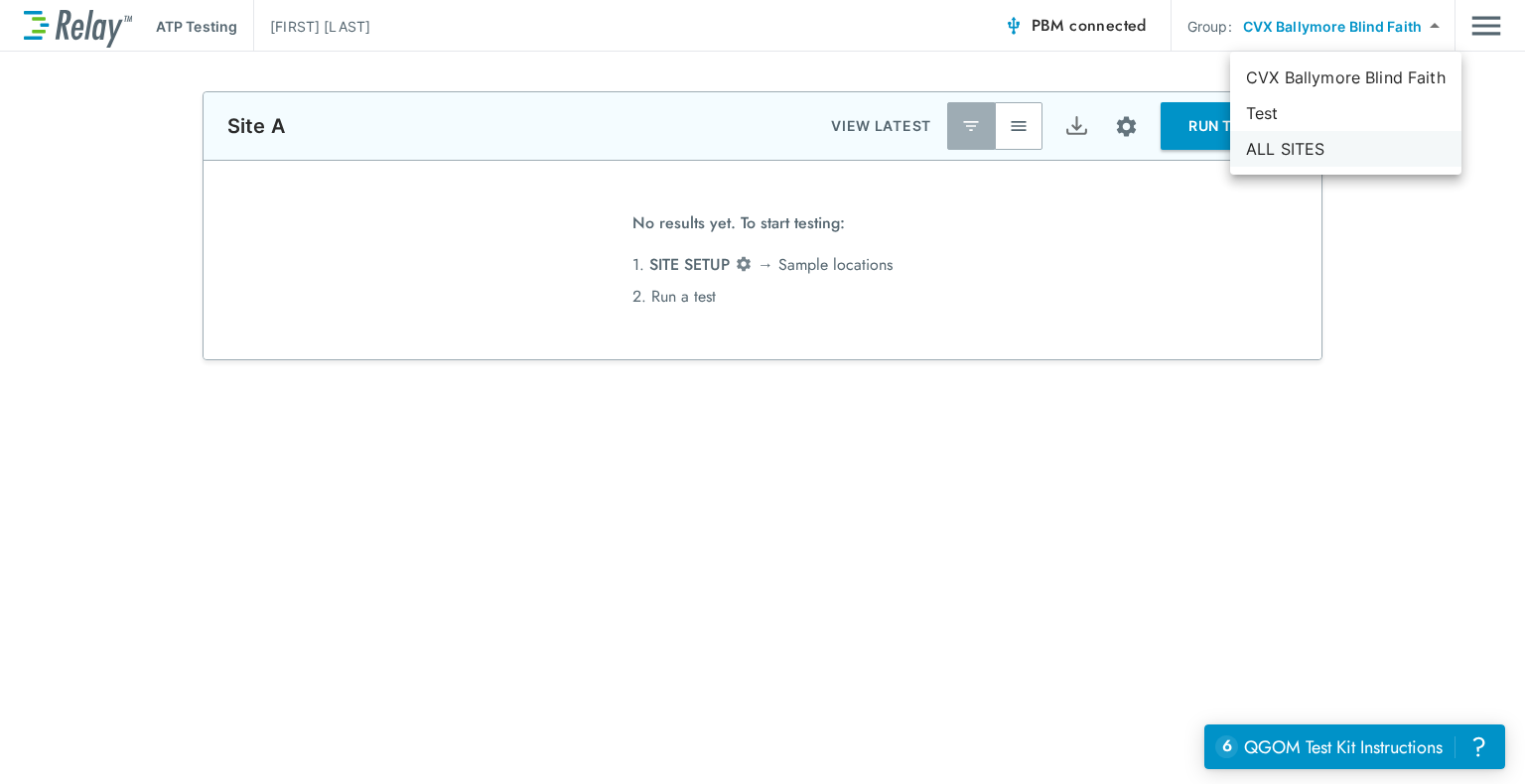 click on "ALL SITES" at bounding box center [1345, 149] 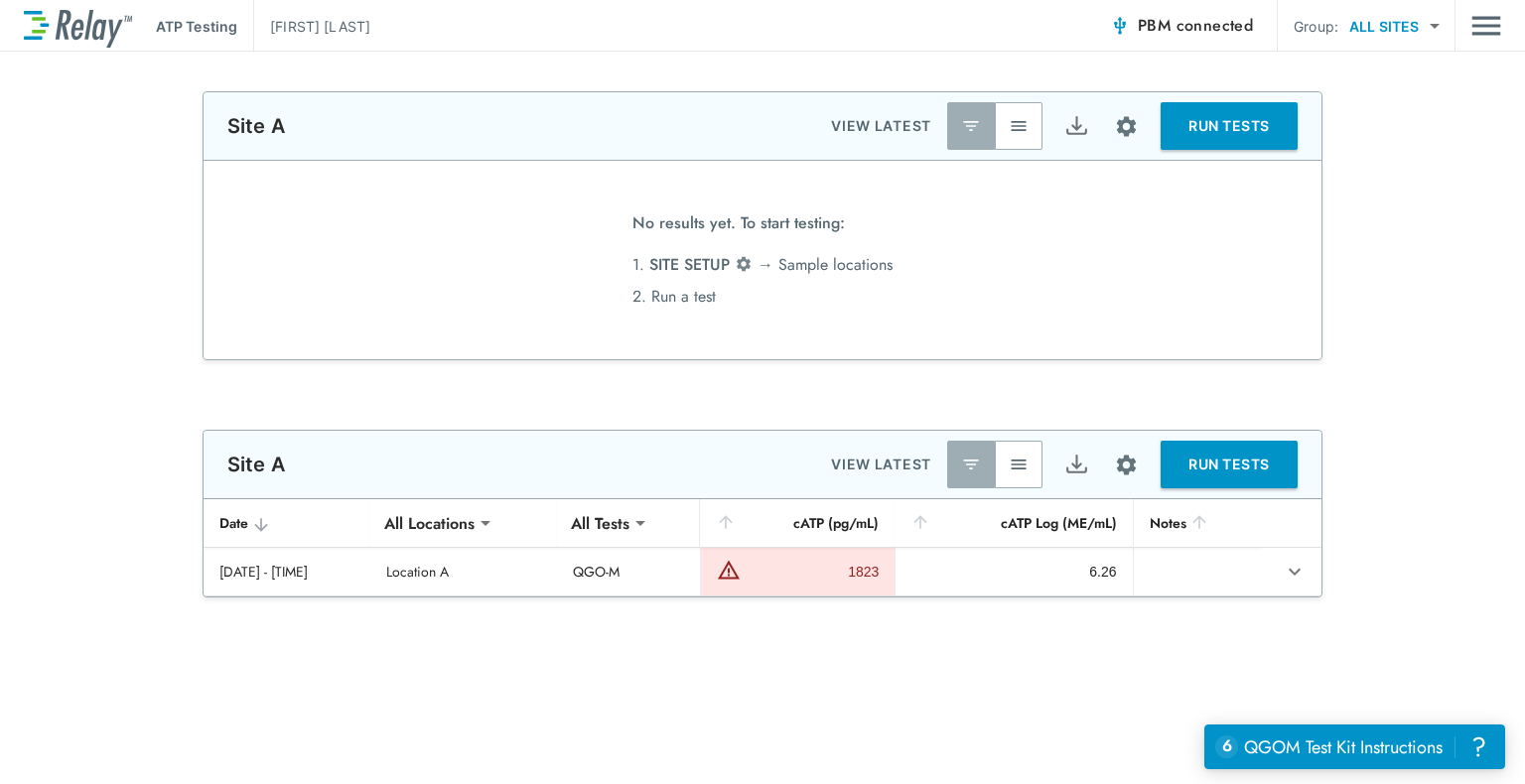 type on "**********" 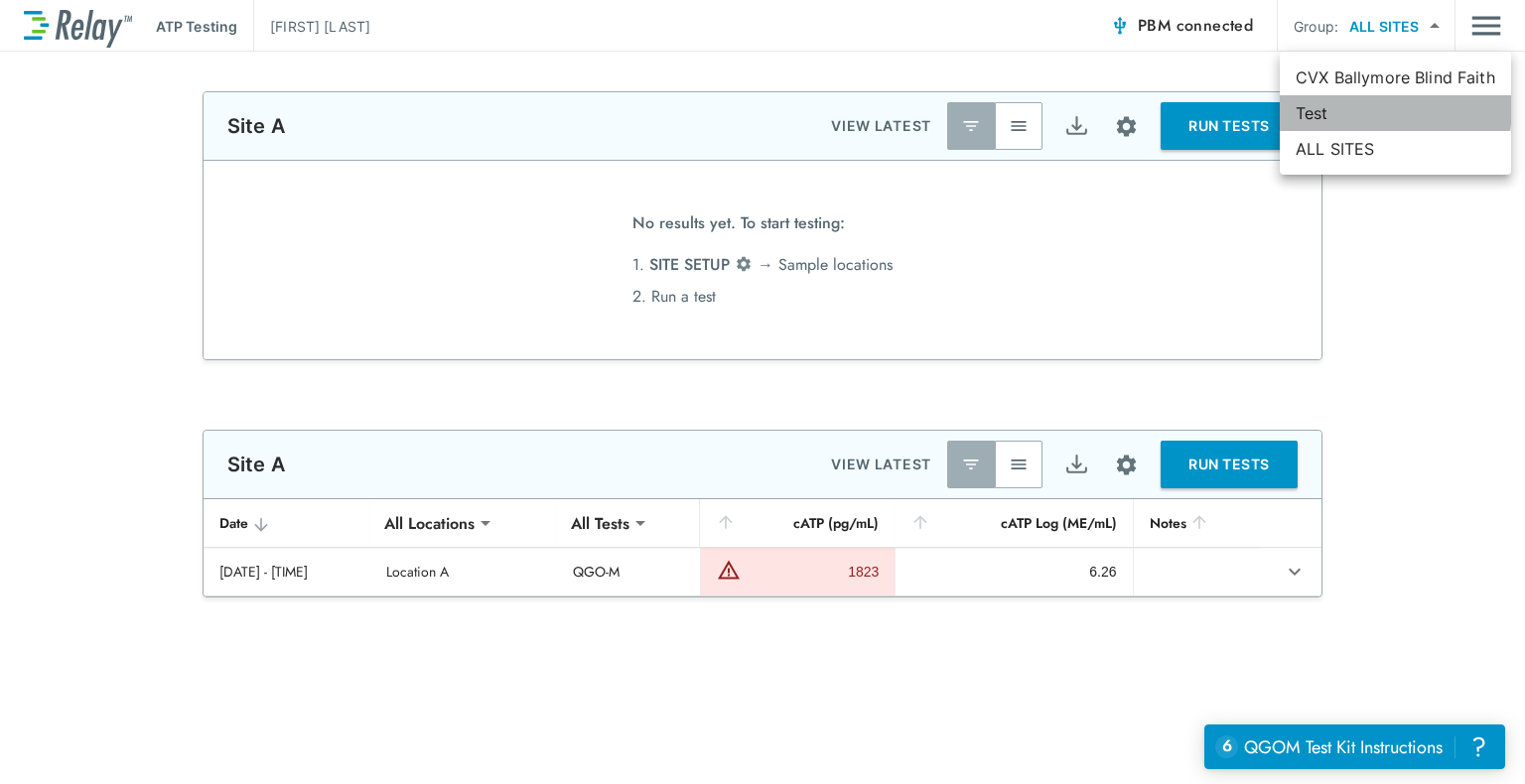 click on "Test" at bounding box center [1395, 113] 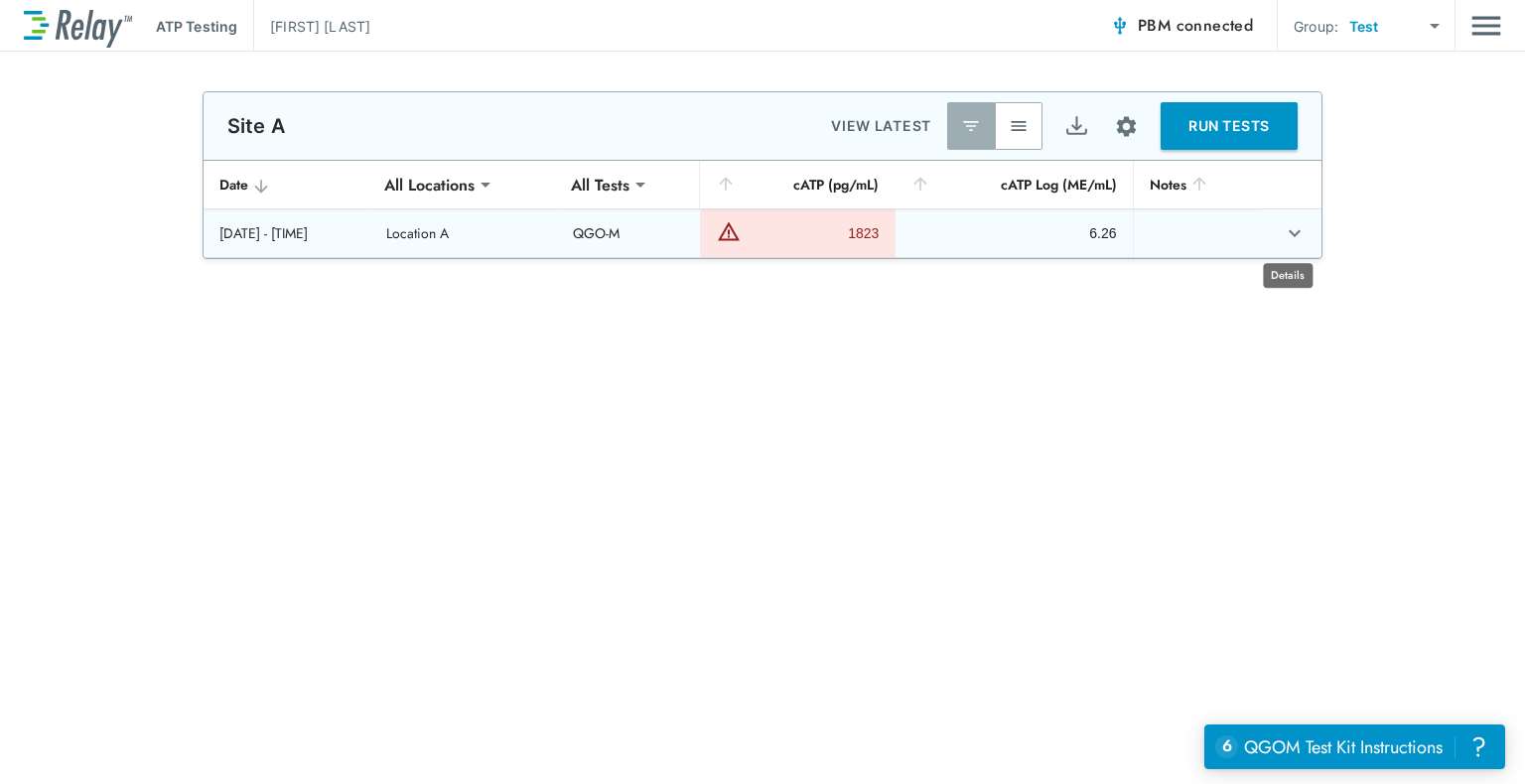 click at bounding box center [1295, 233] 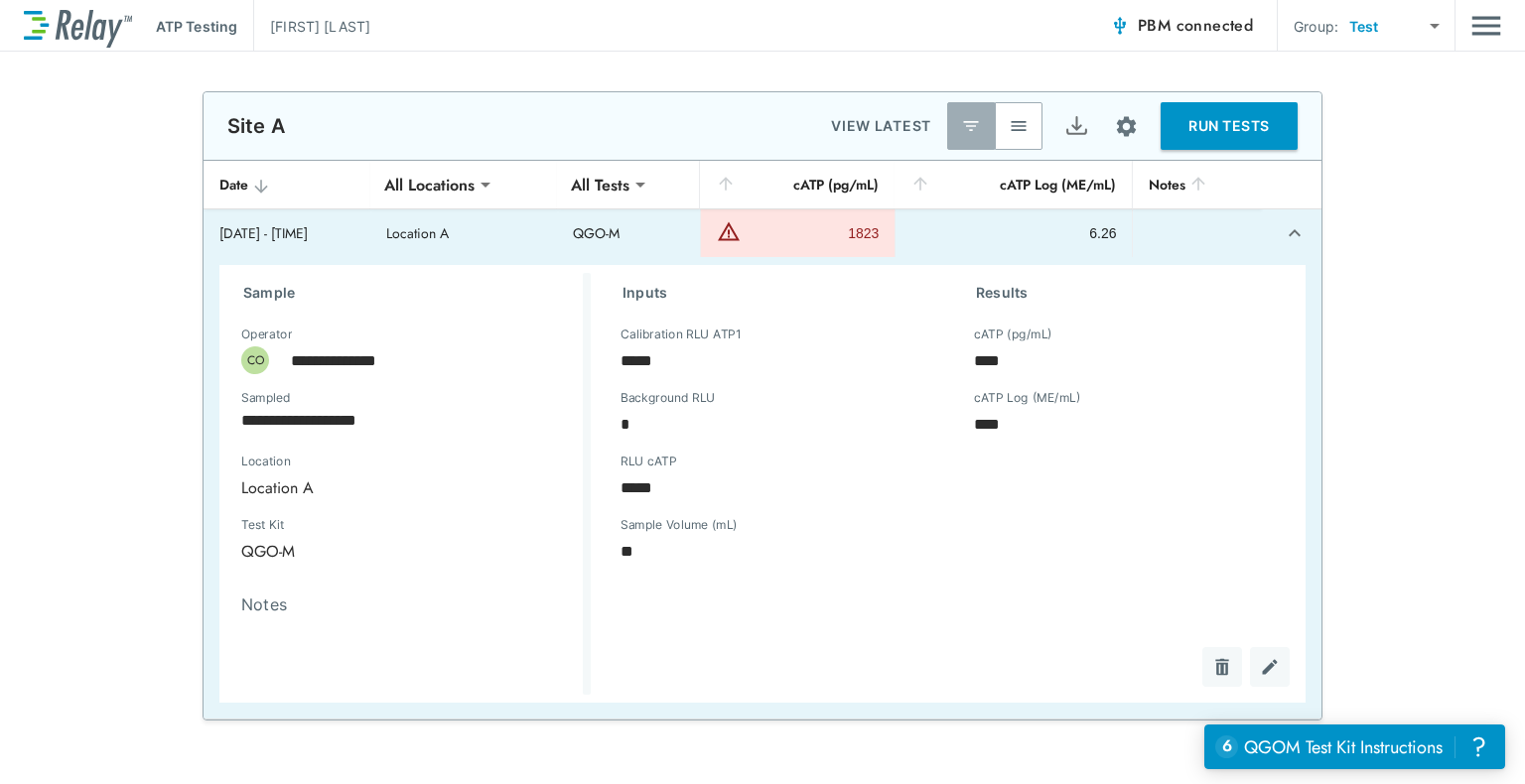 click on "**********" at bounding box center (762, 392) 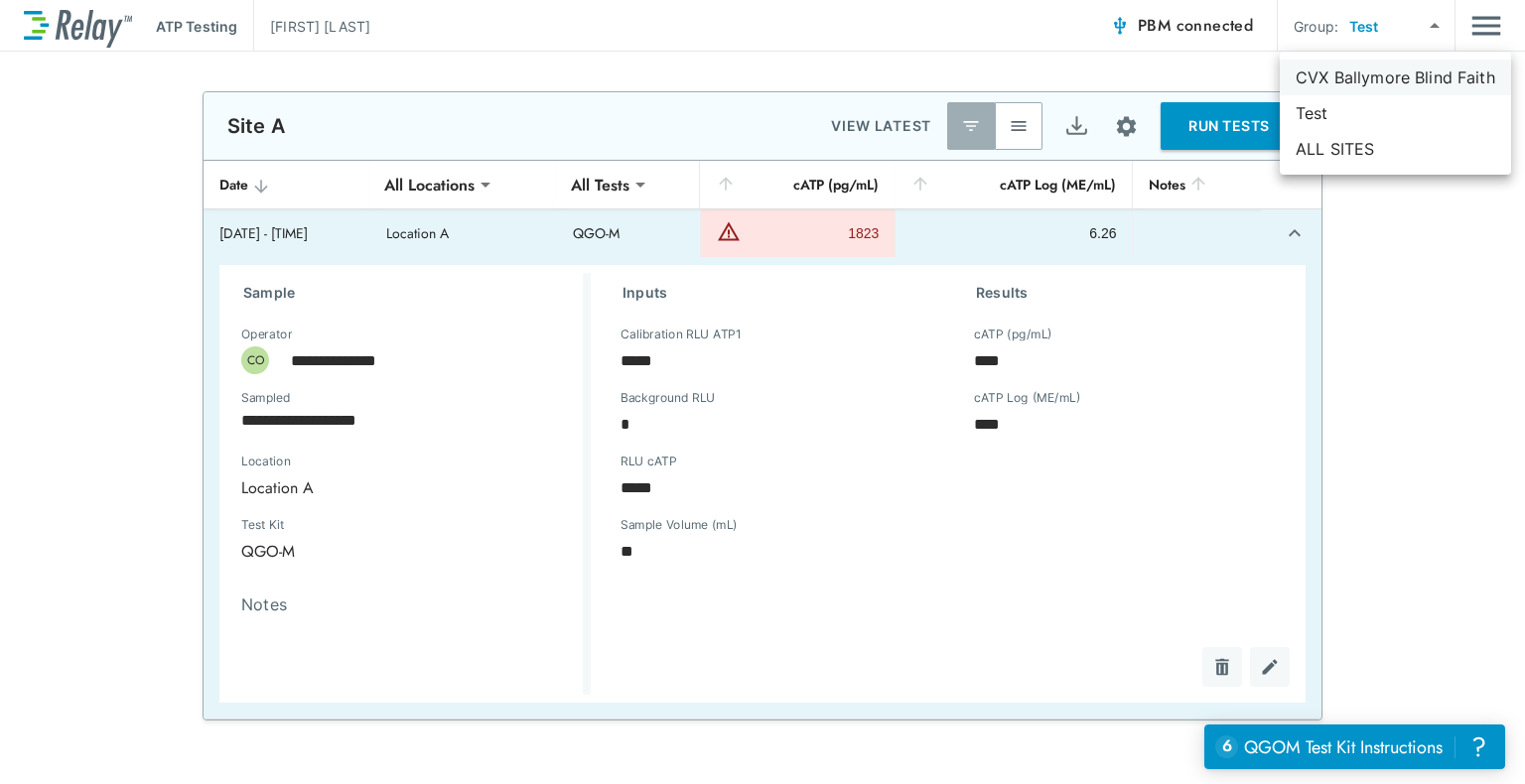 click on "CVX Ballymore Blind Faith" at bounding box center (1395, 77) 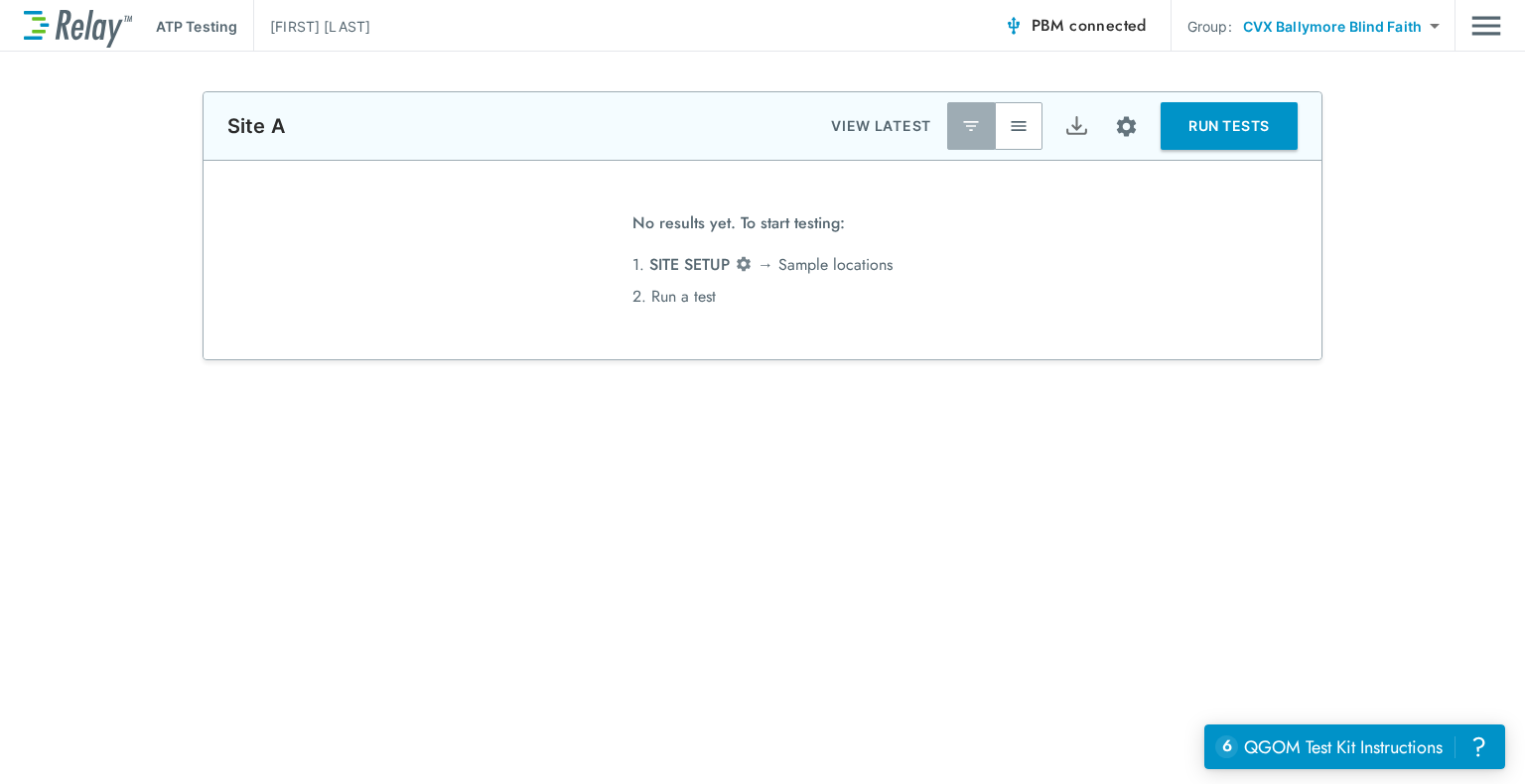 click on "**********" at bounding box center [762, 392] 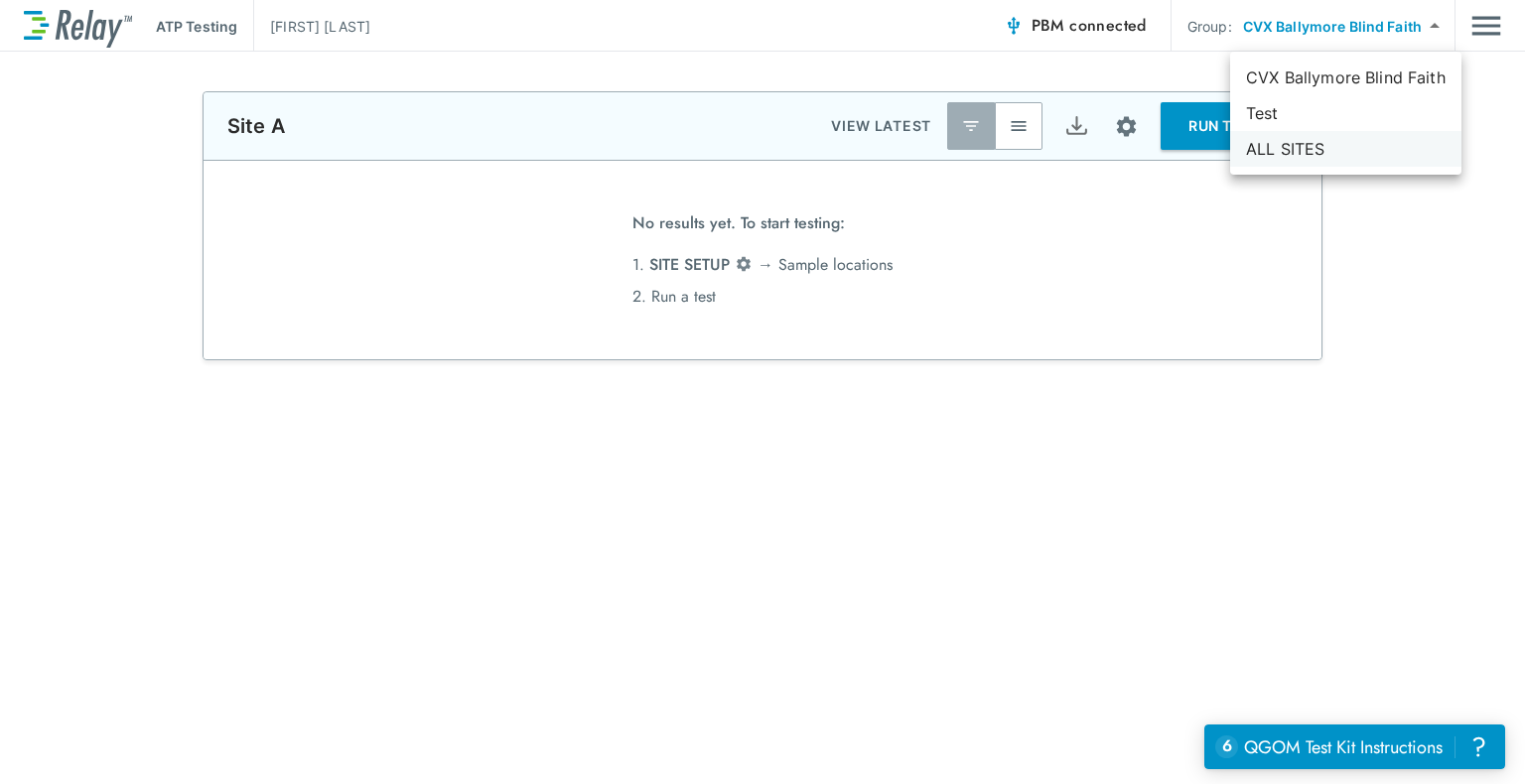 click on "ALL SITES" at bounding box center [1345, 149] 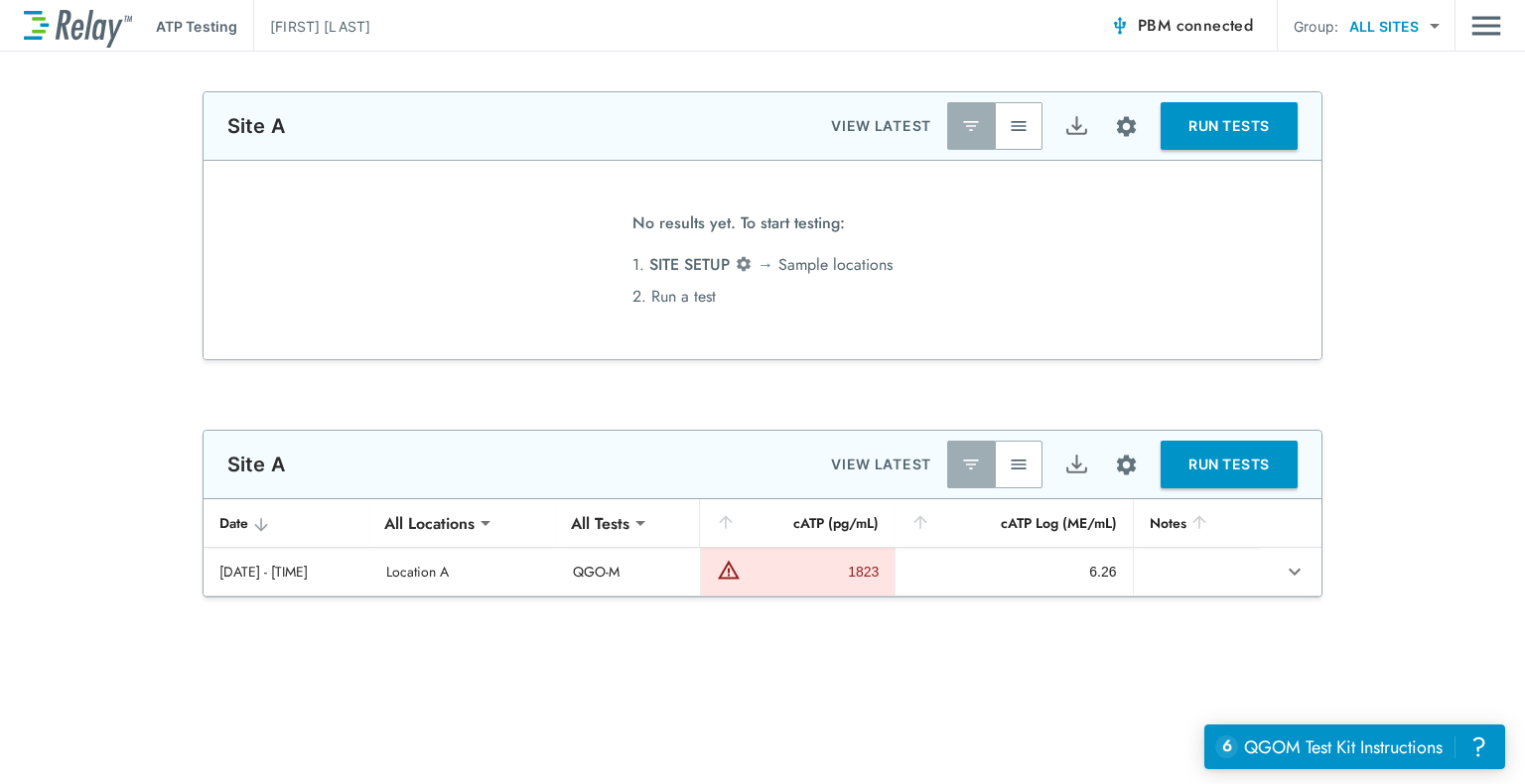 type on "**********" 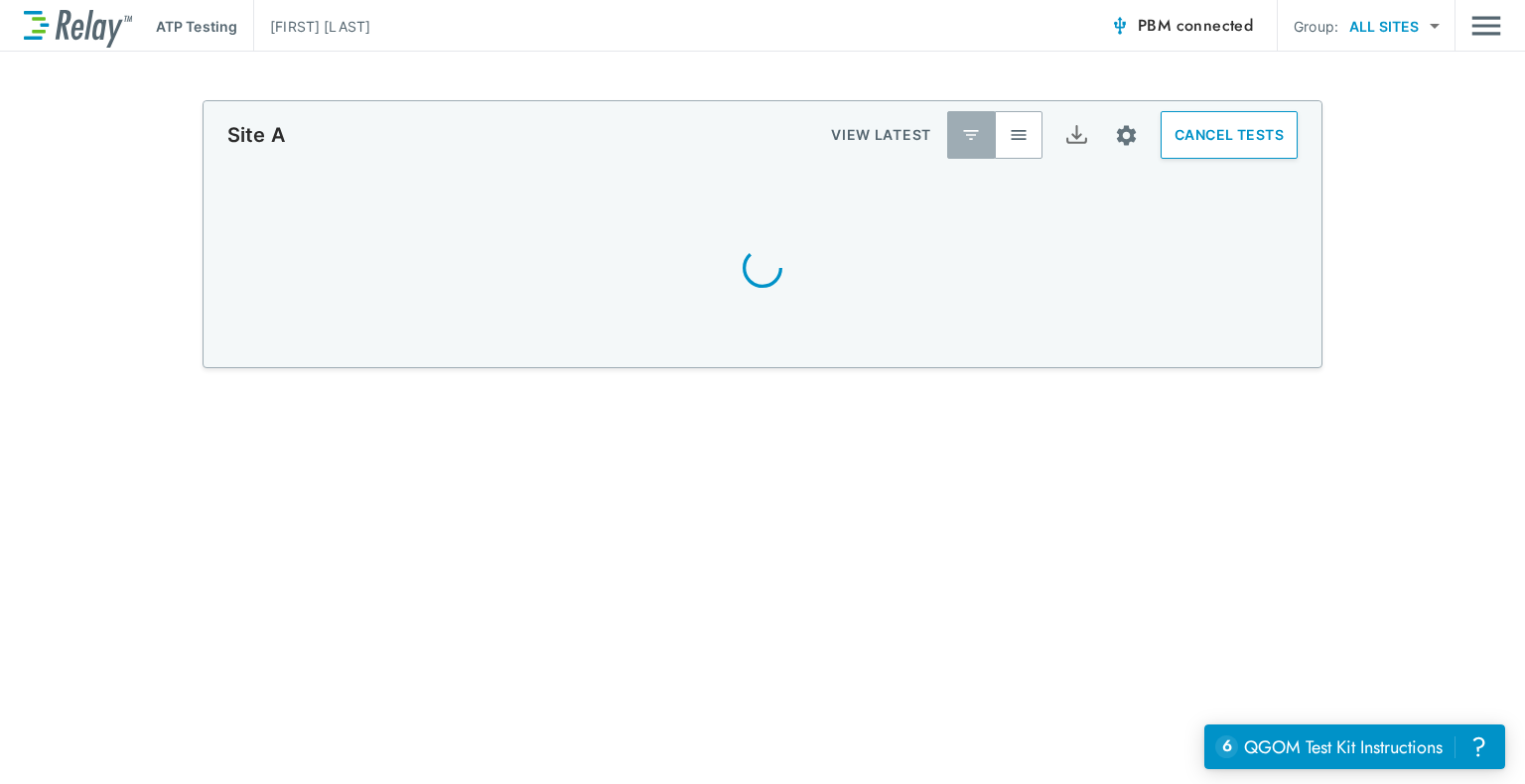 scroll, scrollTop: 268, scrollLeft: 0, axis: vertical 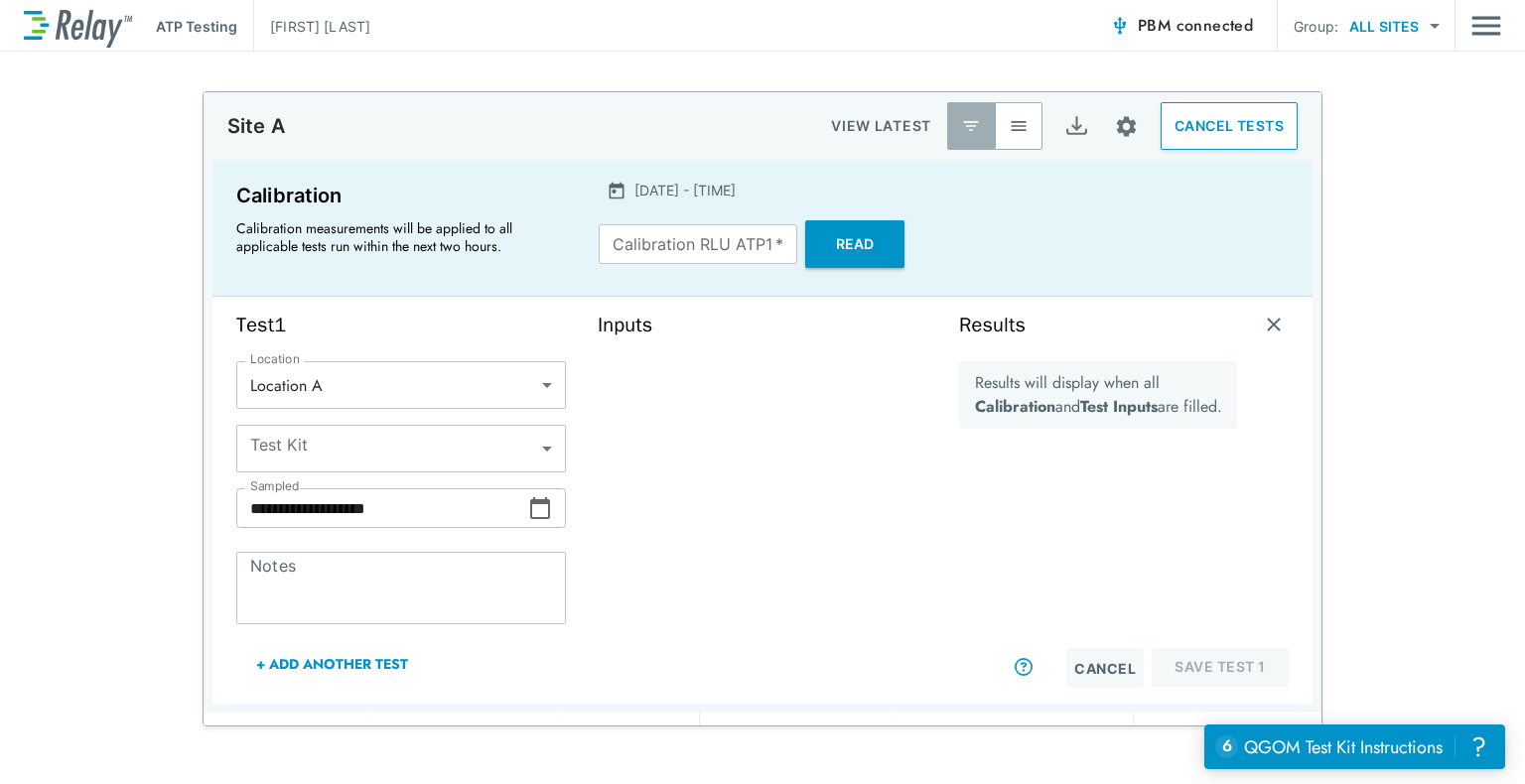 click on "**********" at bounding box center [762, 409] 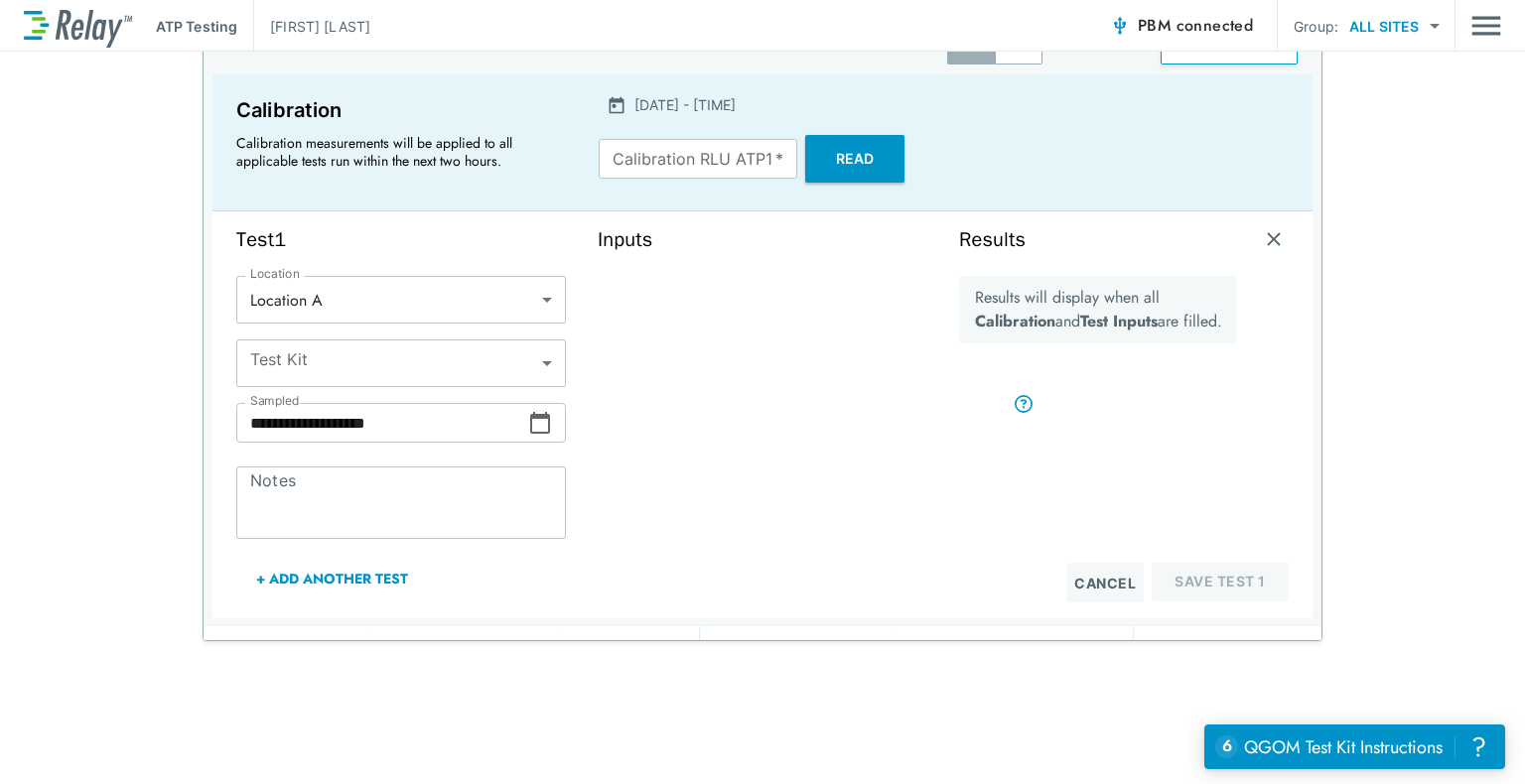 scroll, scrollTop: 302, scrollLeft: 0, axis: vertical 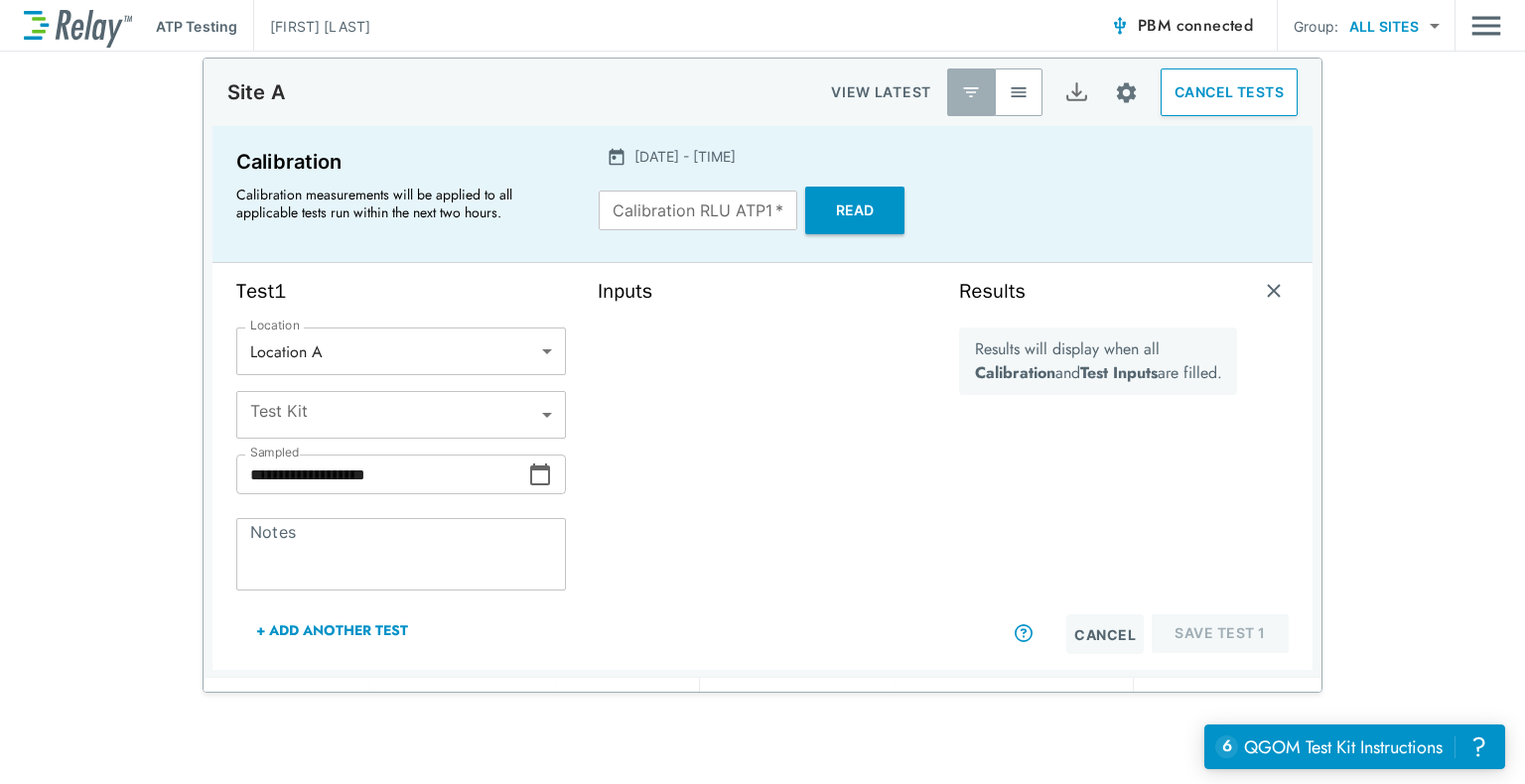 click on "**********" at bounding box center (762, 392) 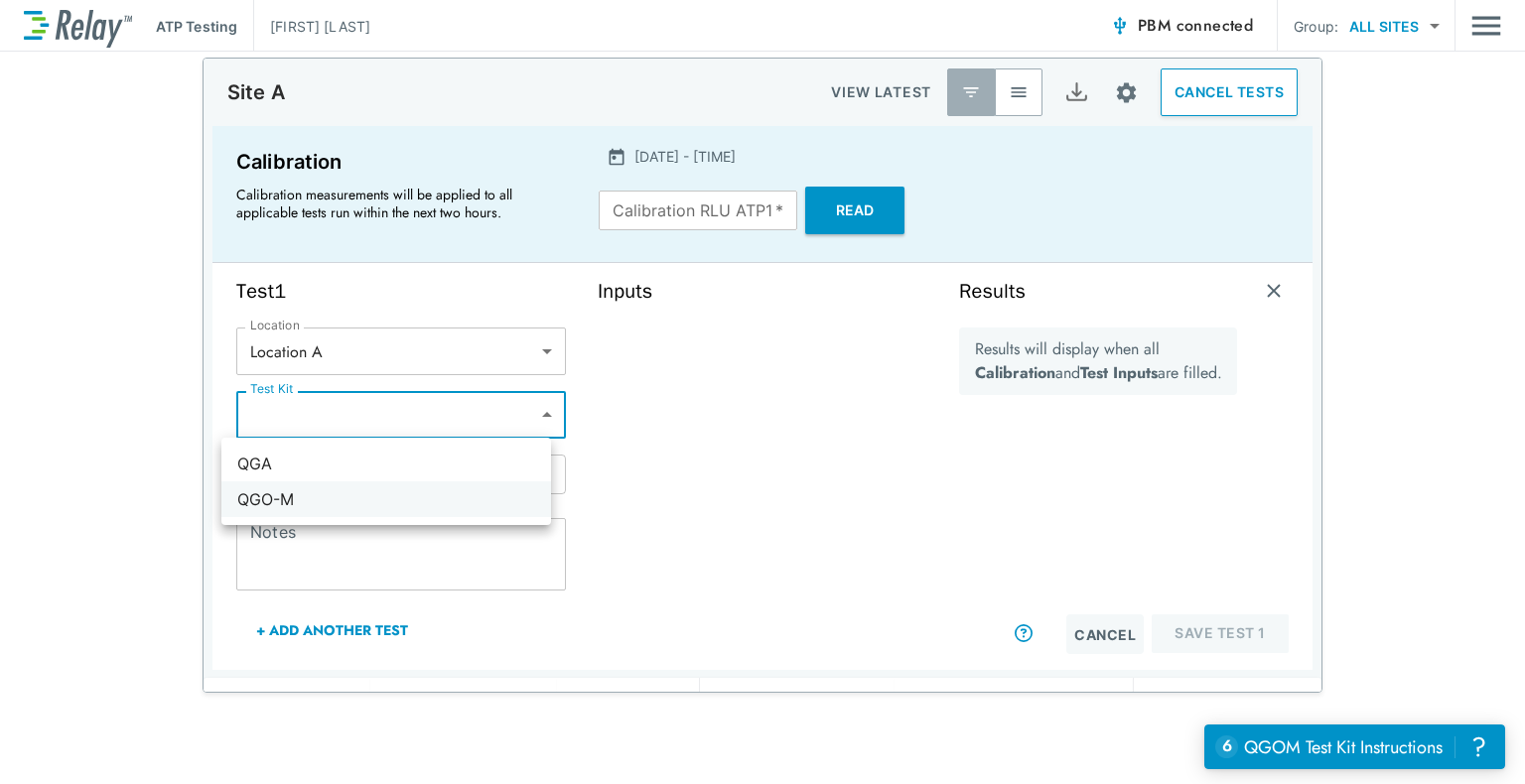 click on "QGO-M" at bounding box center (386, 499) 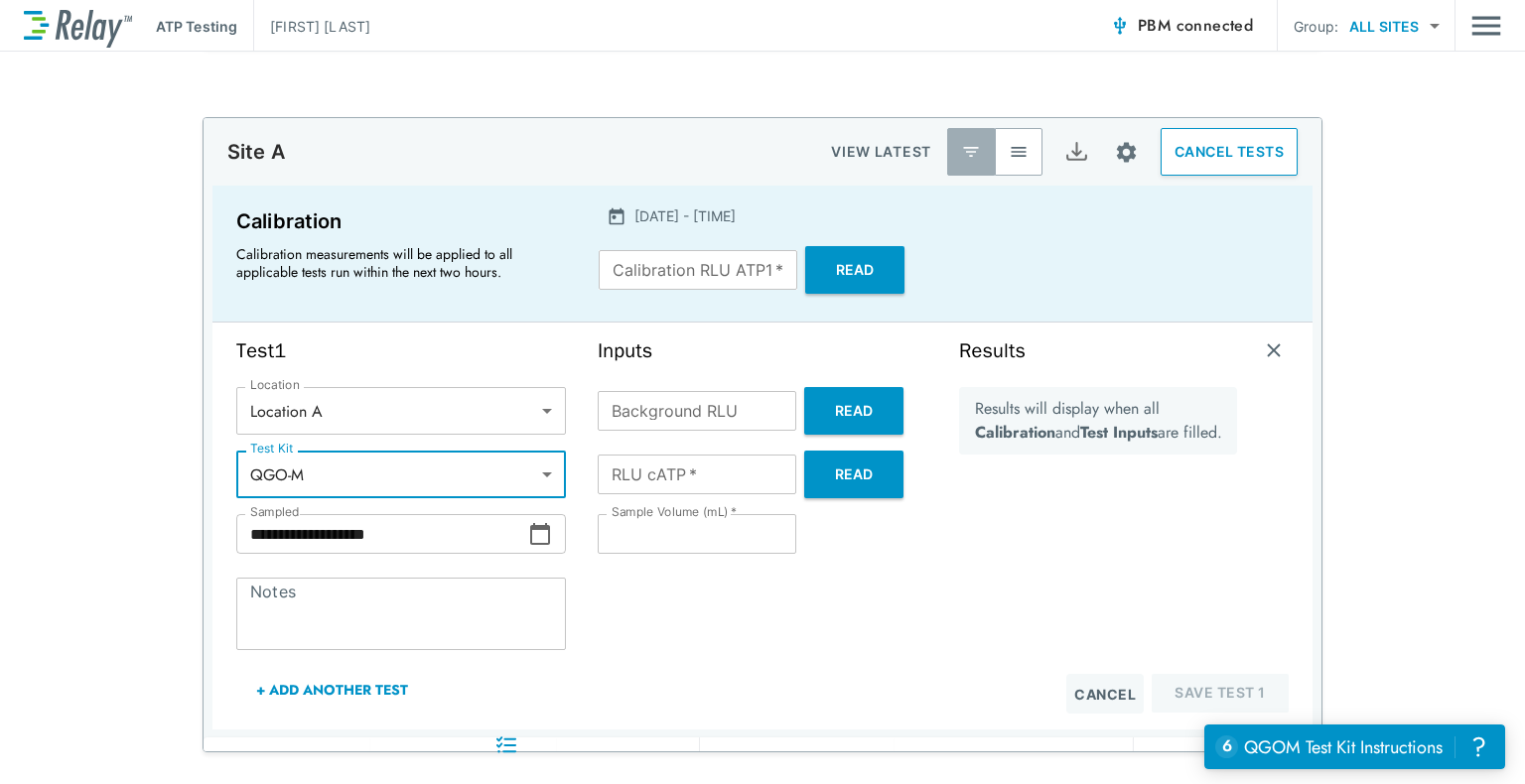 scroll, scrollTop: 0, scrollLeft: 0, axis: both 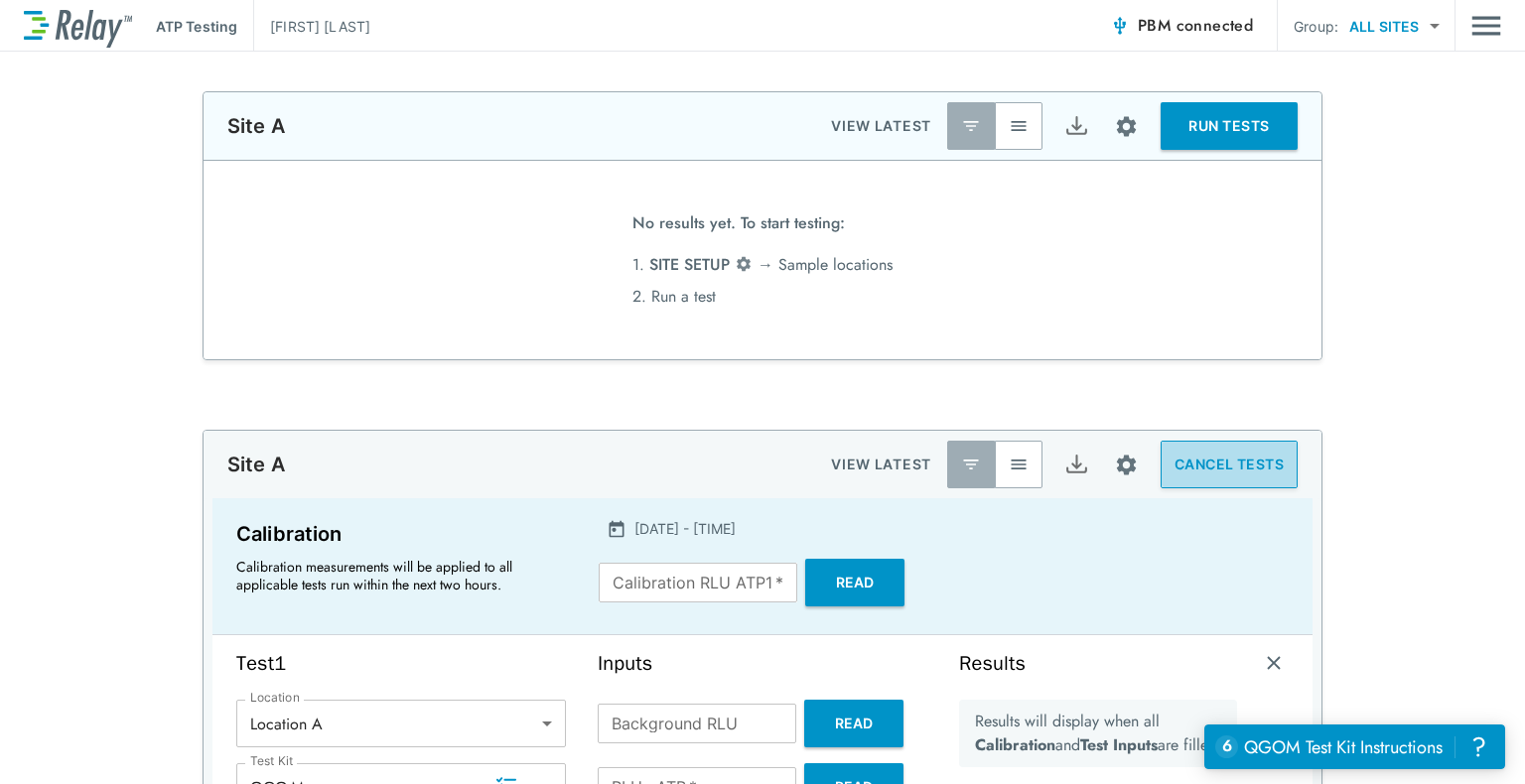 click on "CANCEL TESTS" at bounding box center [1229, 464] 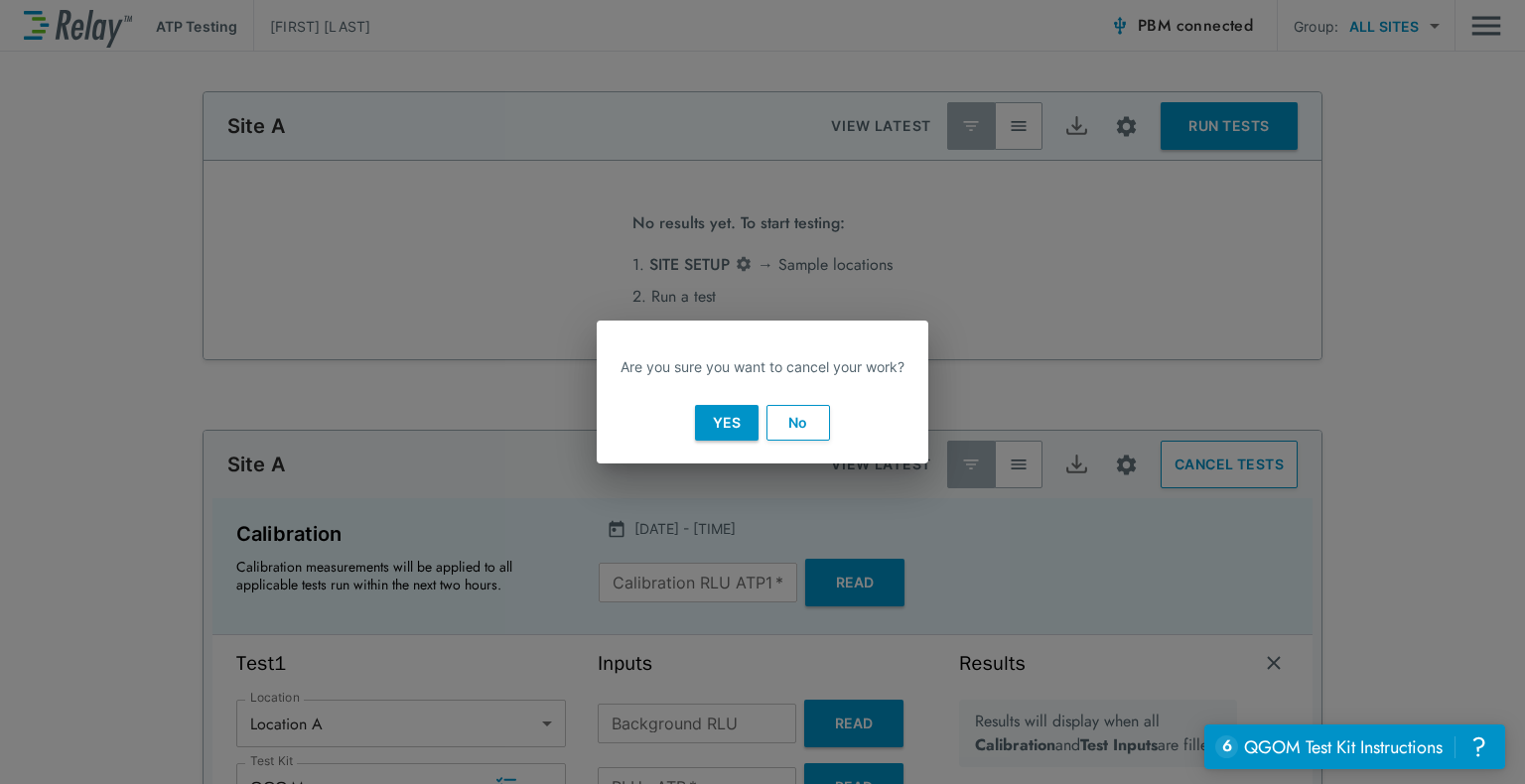 click on "Yes" at bounding box center [727, 423] 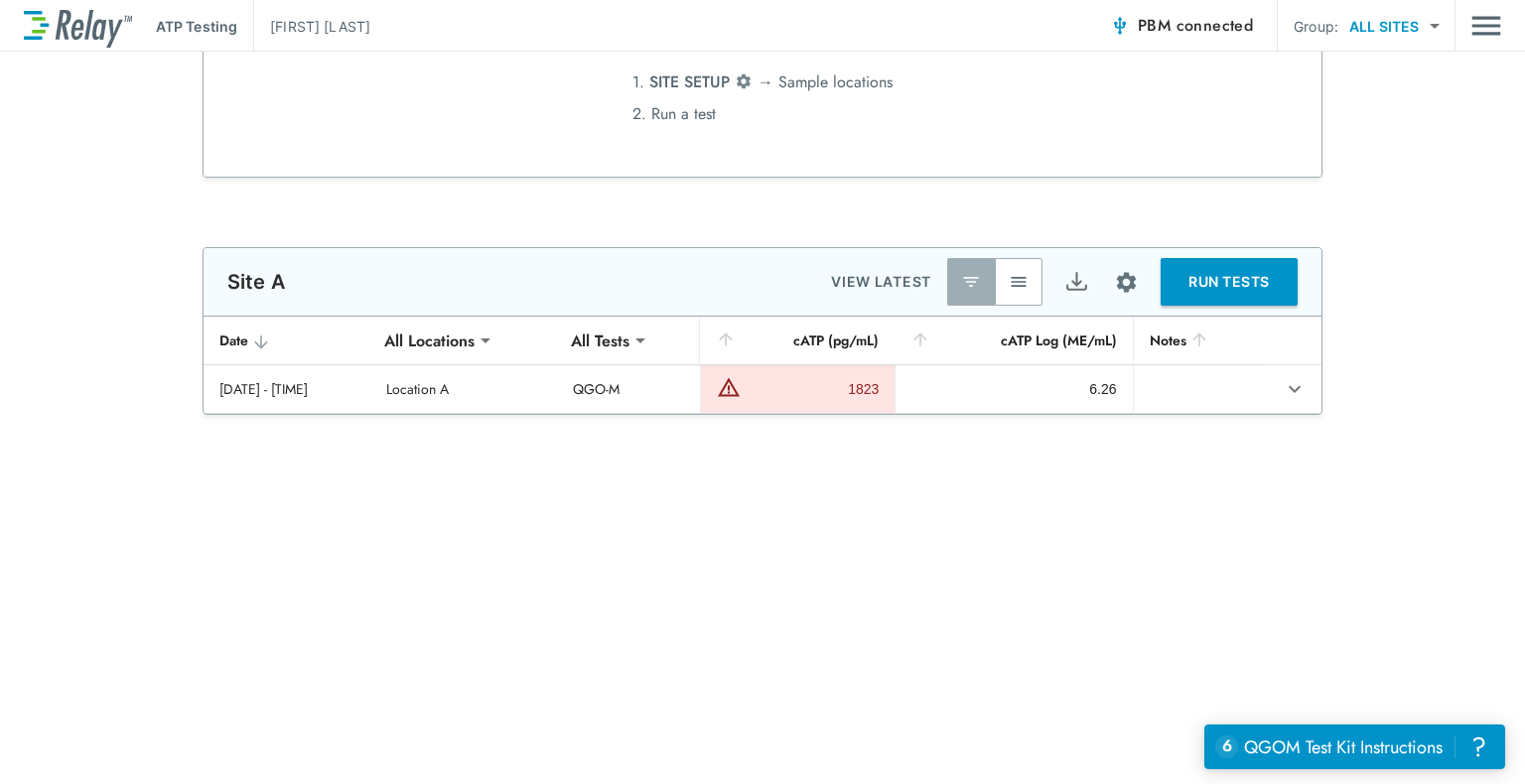 scroll, scrollTop: 0, scrollLeft: 0, axis: both 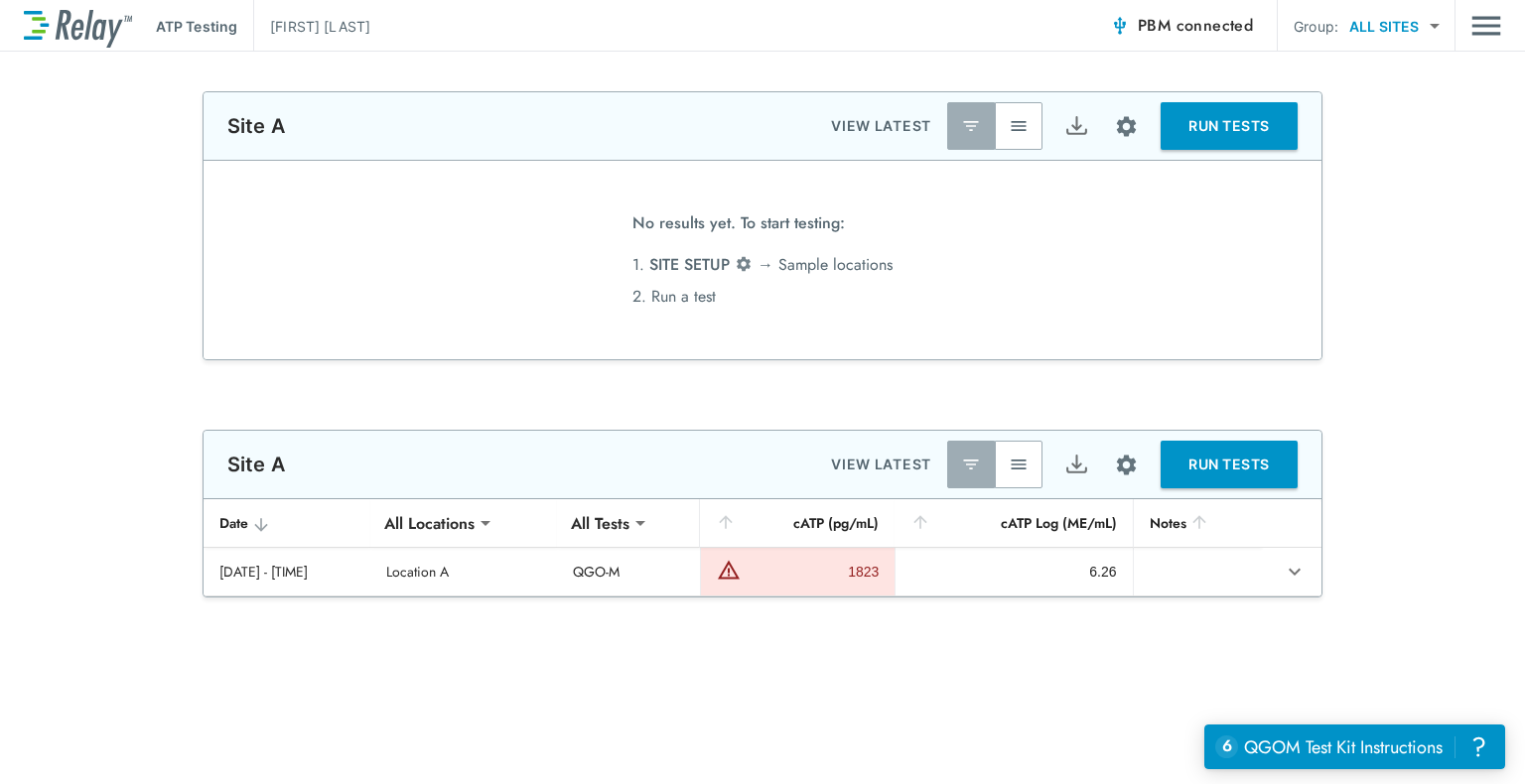 click on "**********" at bounding box center [762, 392] 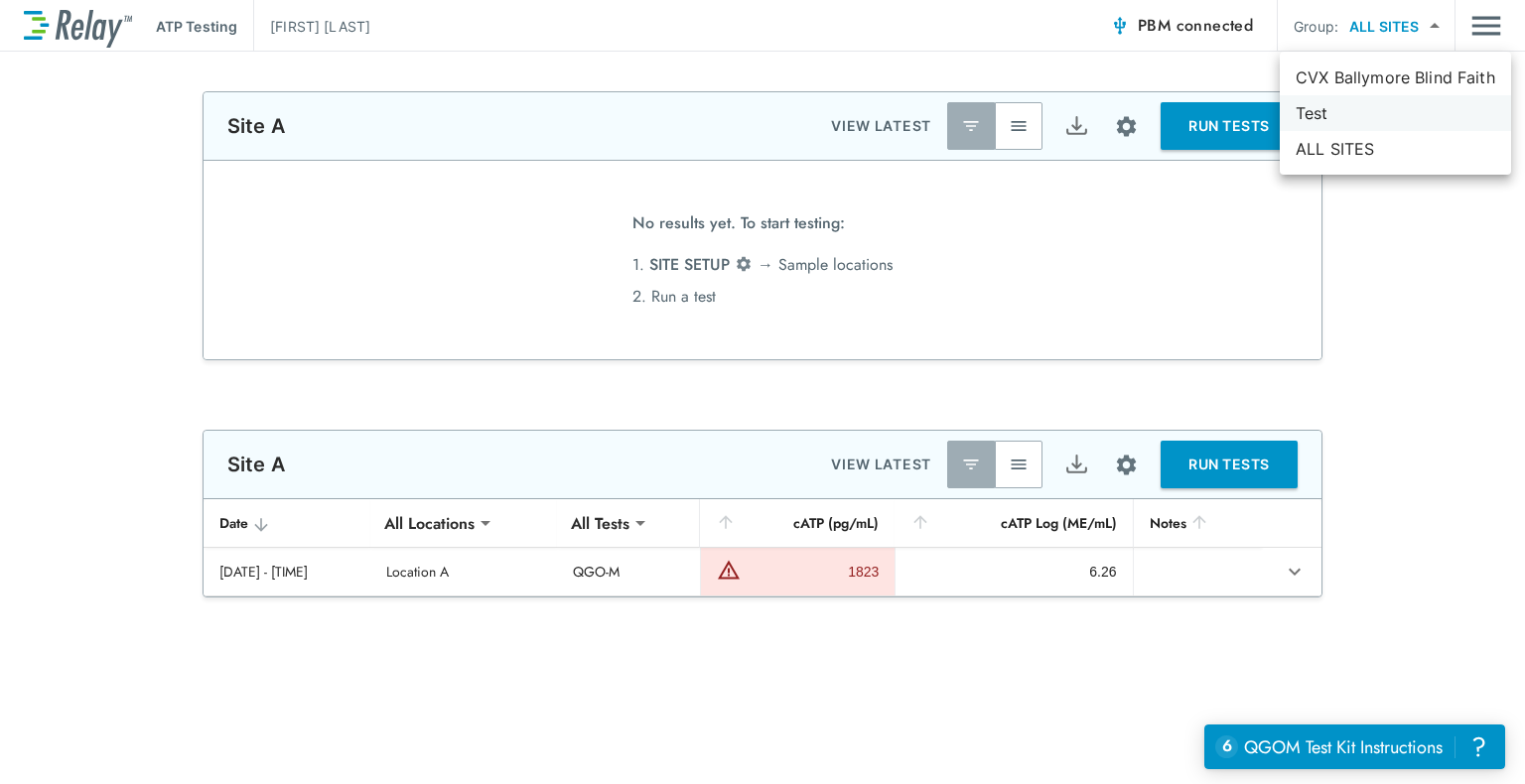click on "Test" at bounding box center (1395, 113) 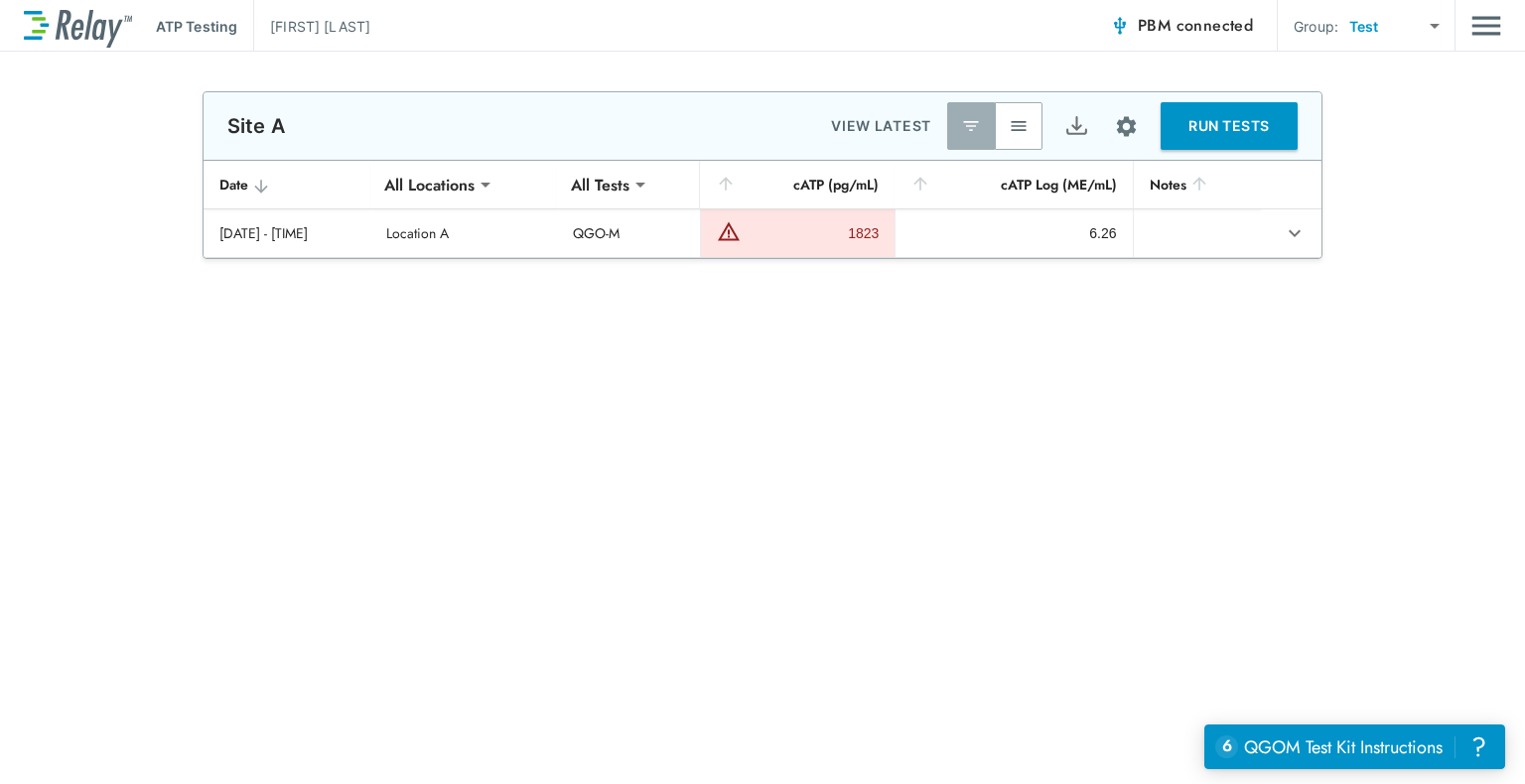 type on "**********" 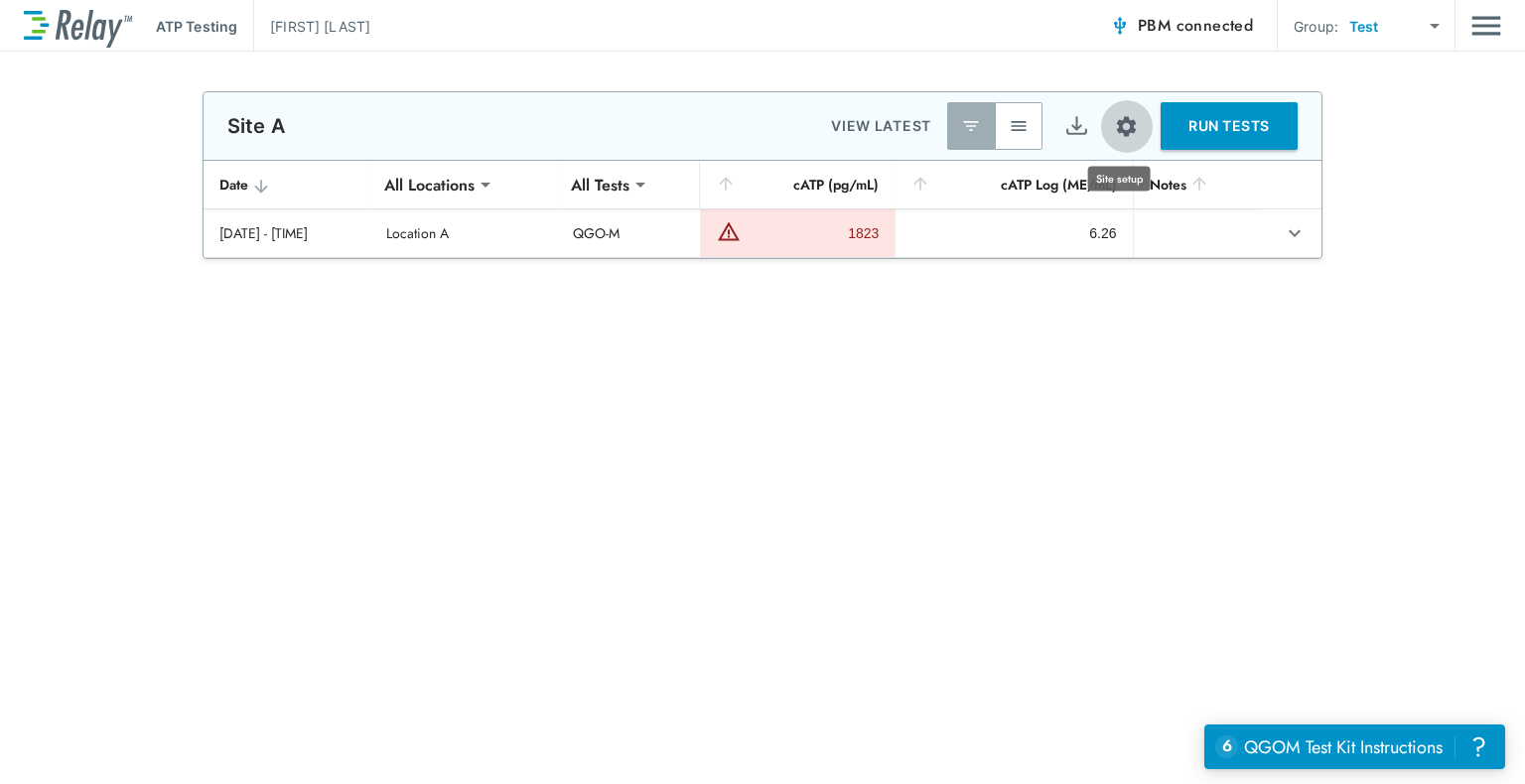 click at bounding box center (1126, 126) 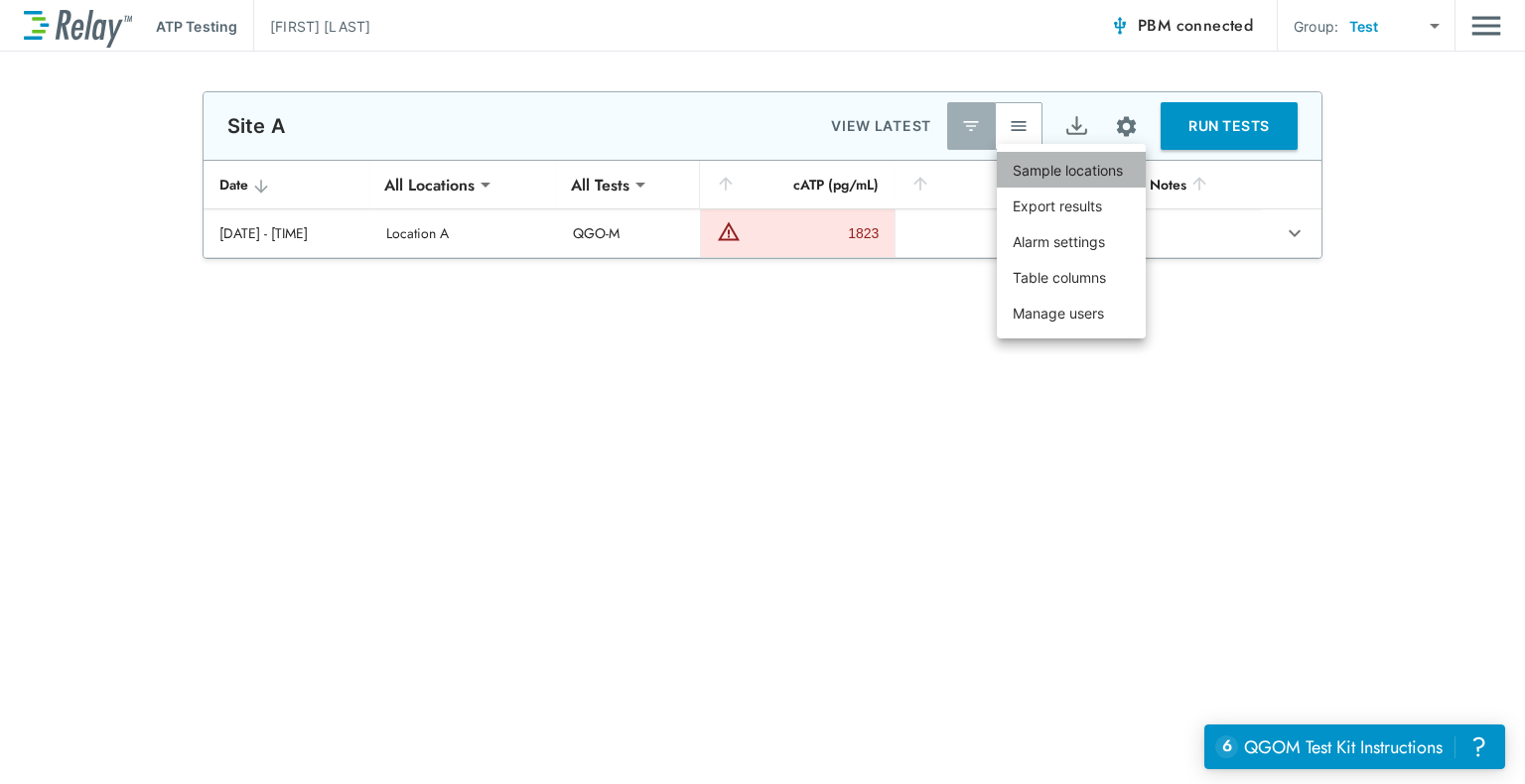click on "Sample locations" at bounding box center [1067, 170] 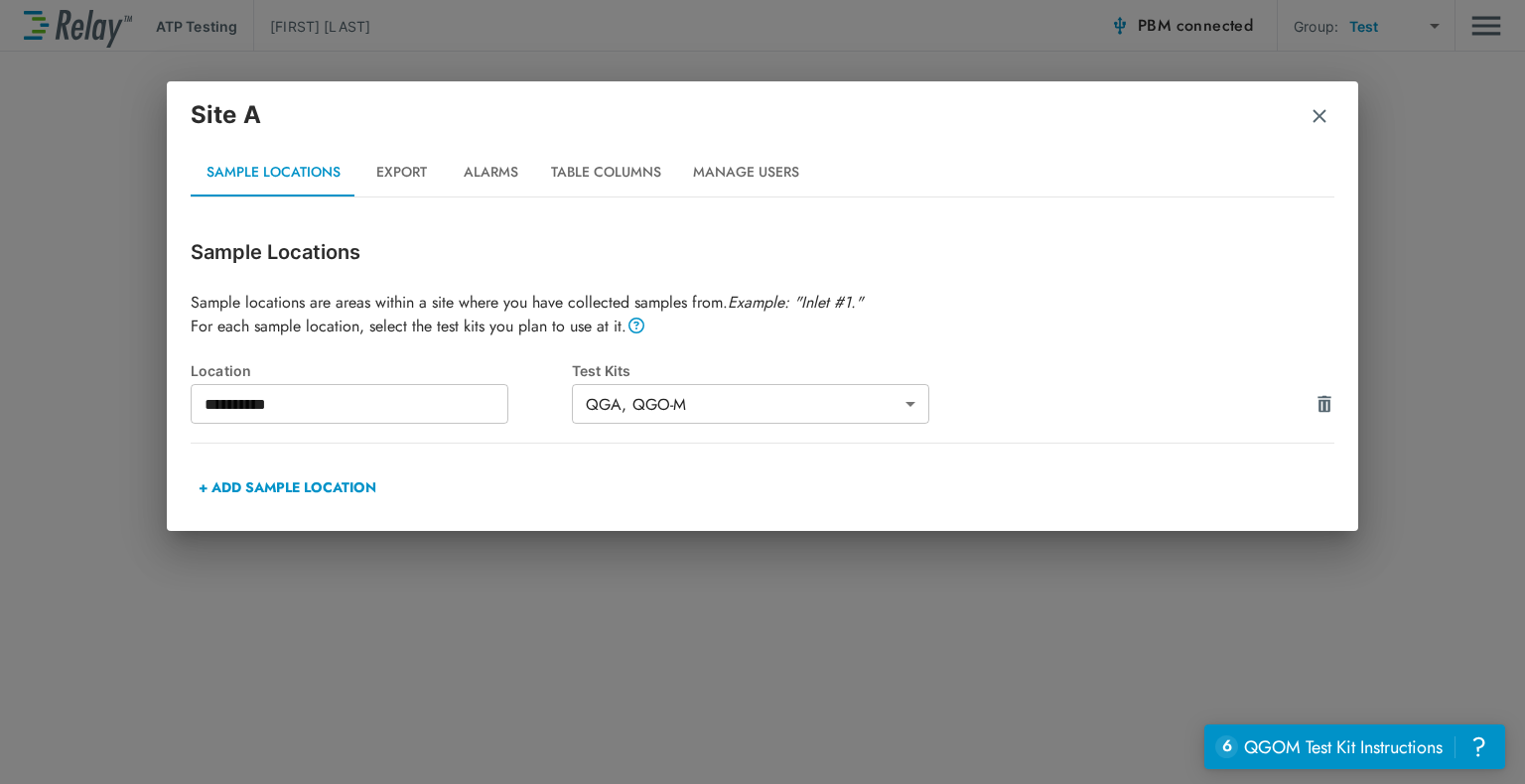 click on "+ ADD SAMPLE LOCATION" at bounding box center [287, 487] 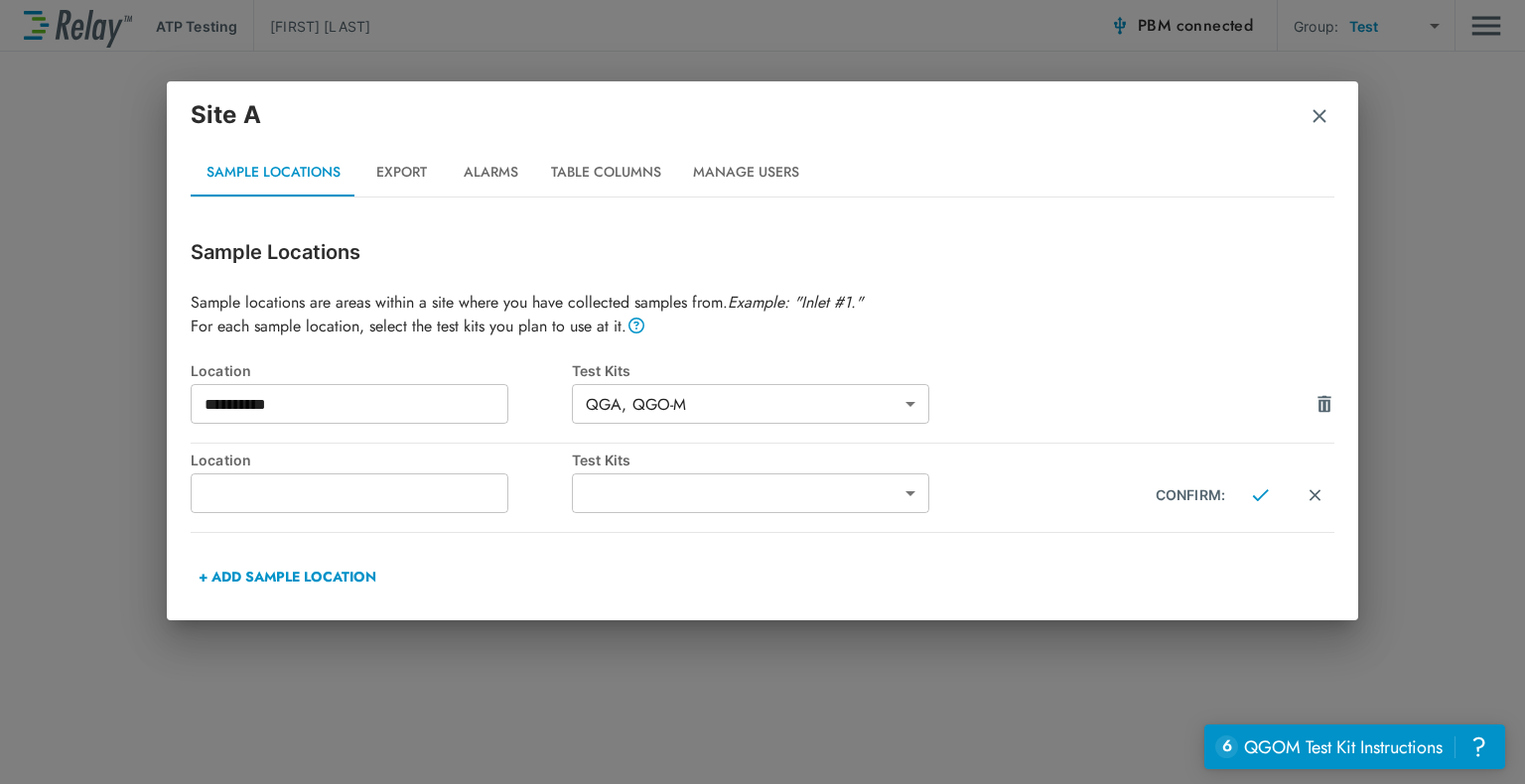 click at bounding box center [349, 493] 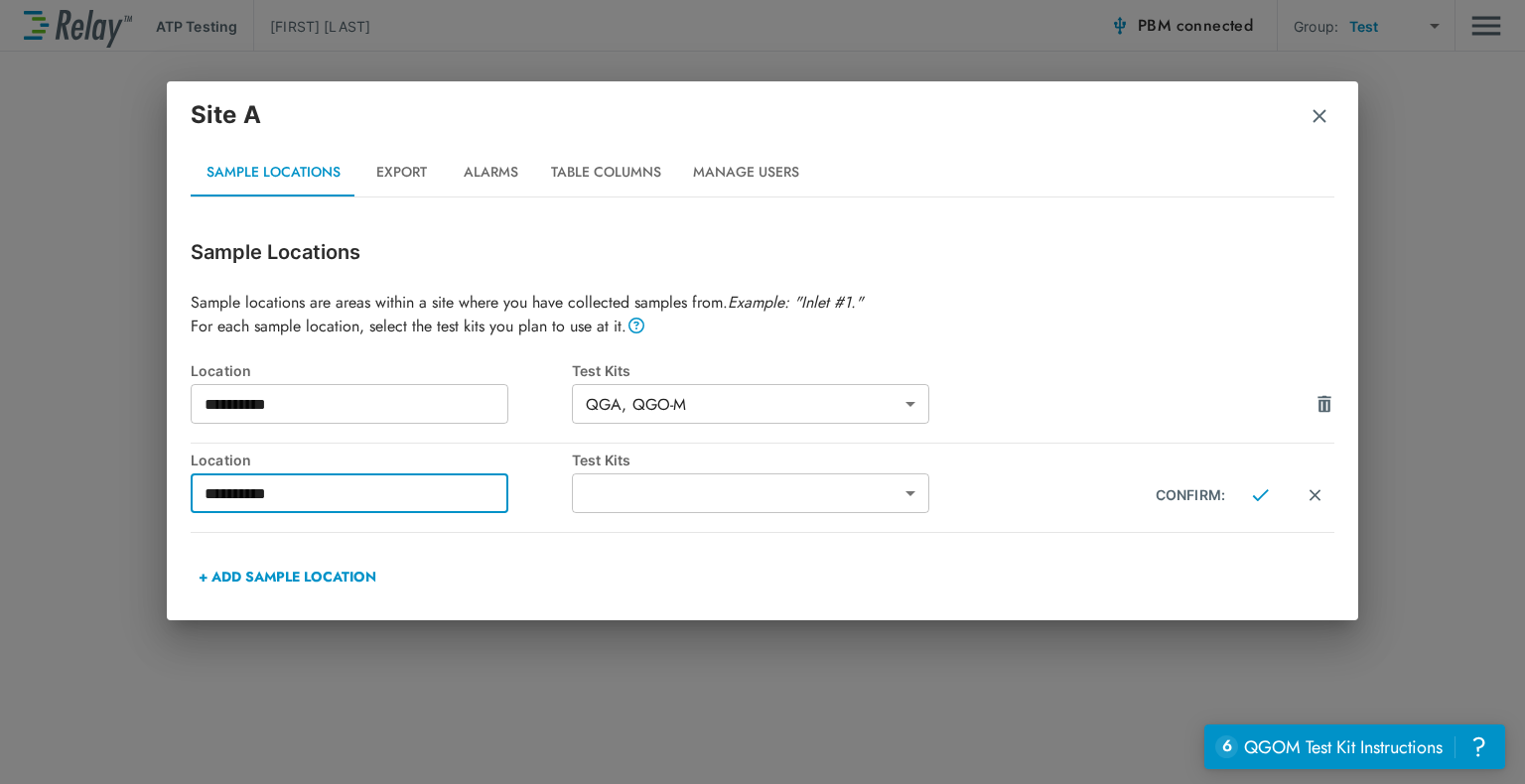 type on "**********" 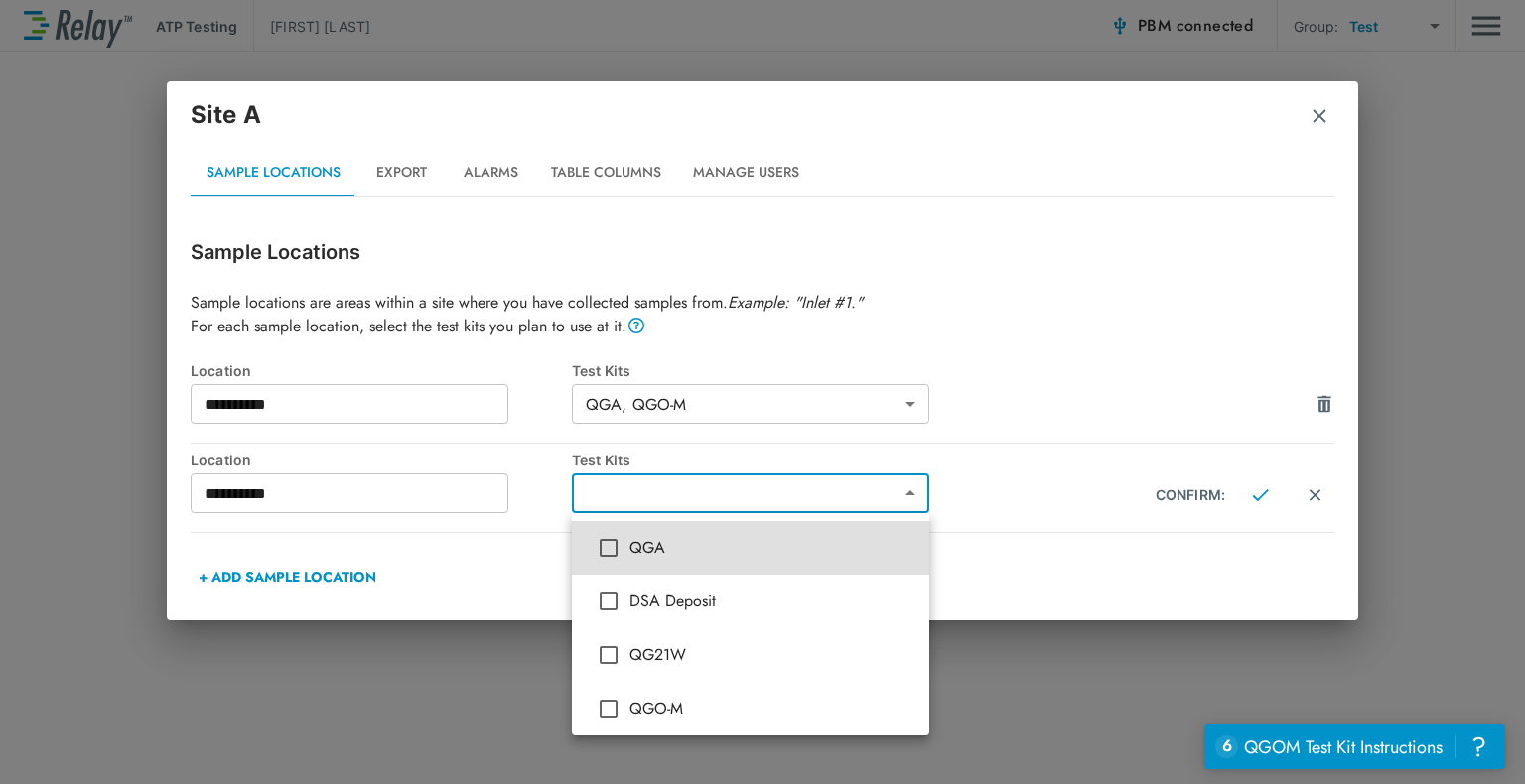 click on "QGA" at bounding box center [771, 548] 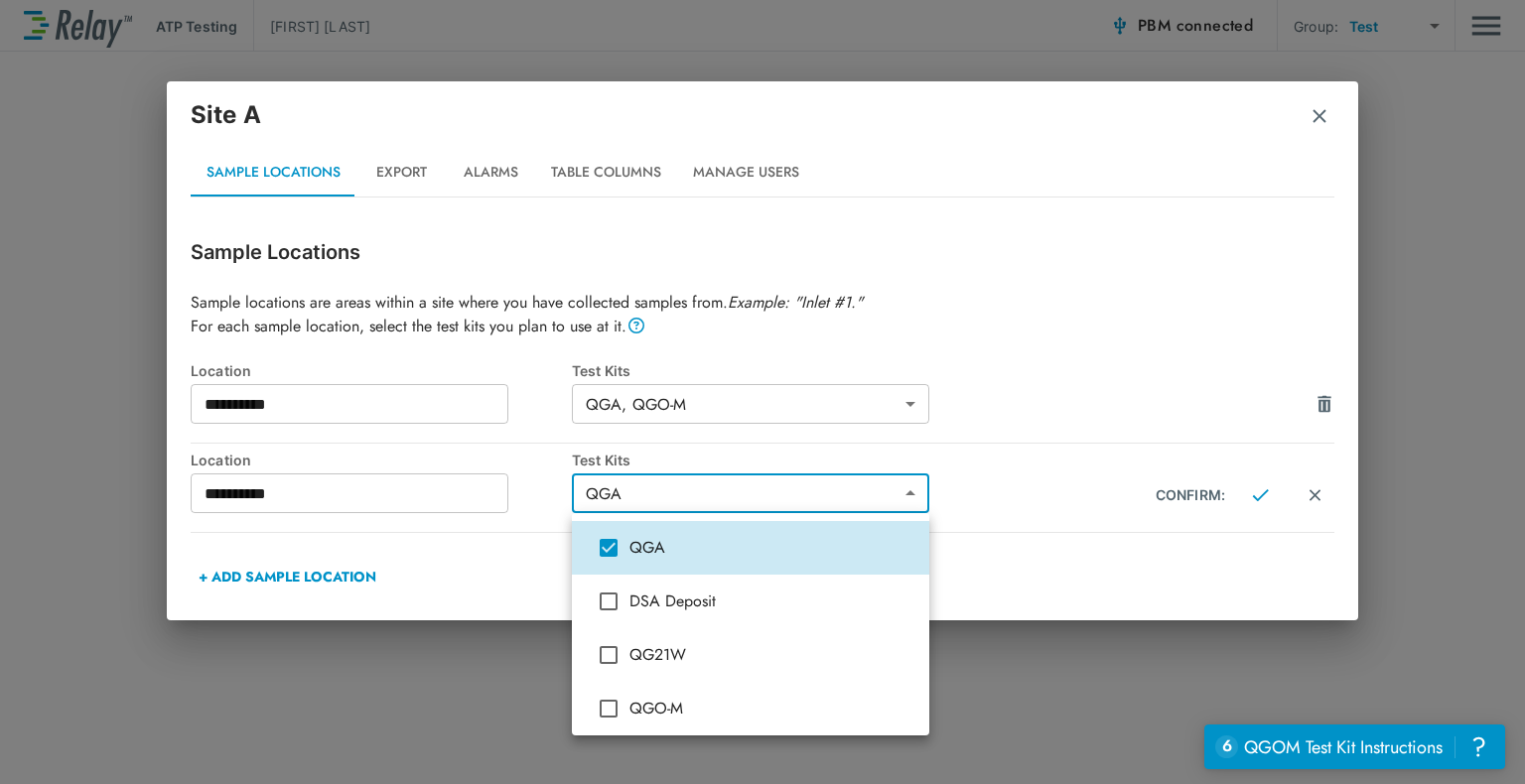 click on "QGO-M" at bounding box center (771, 709) 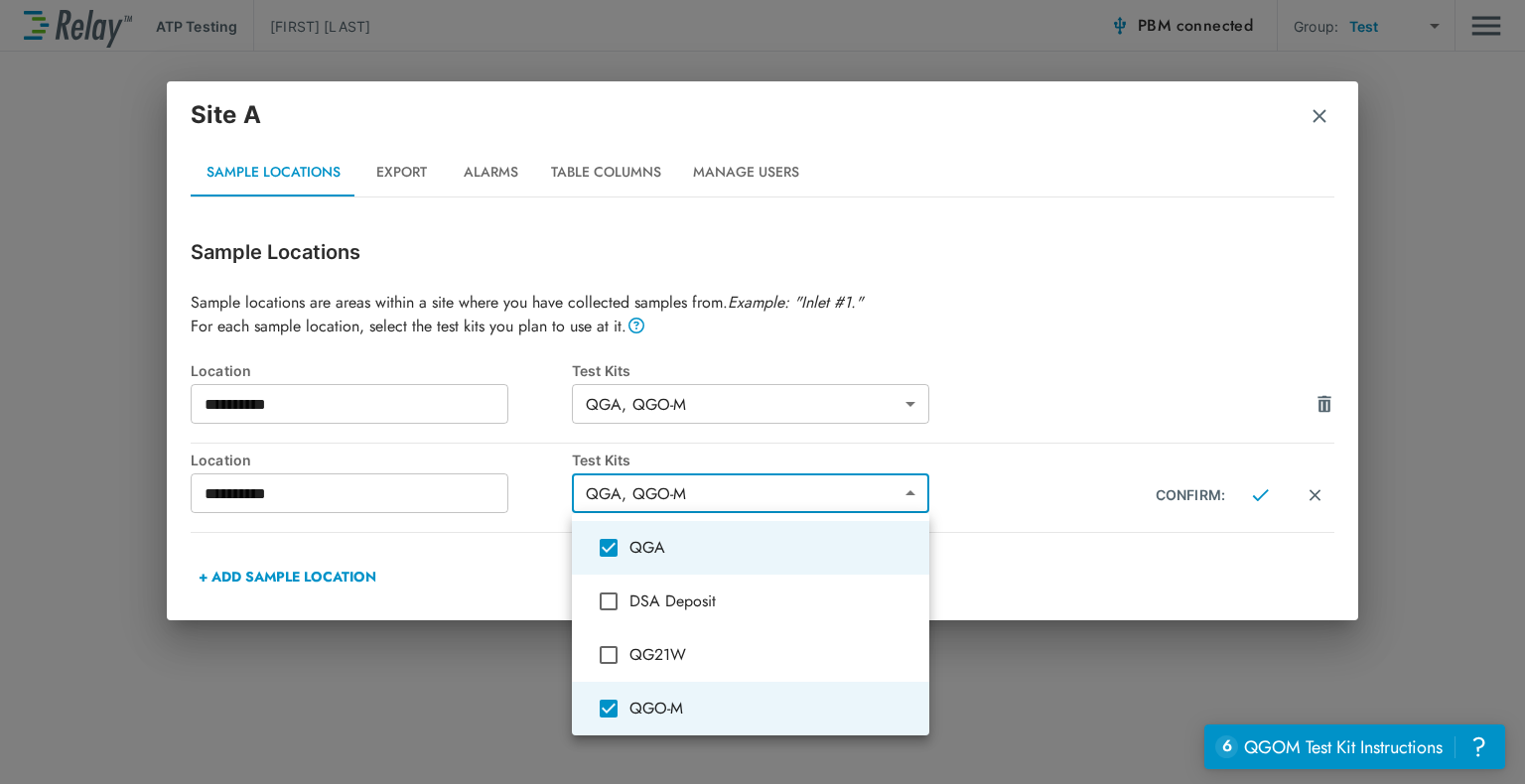click at bounding box center [762, 392] 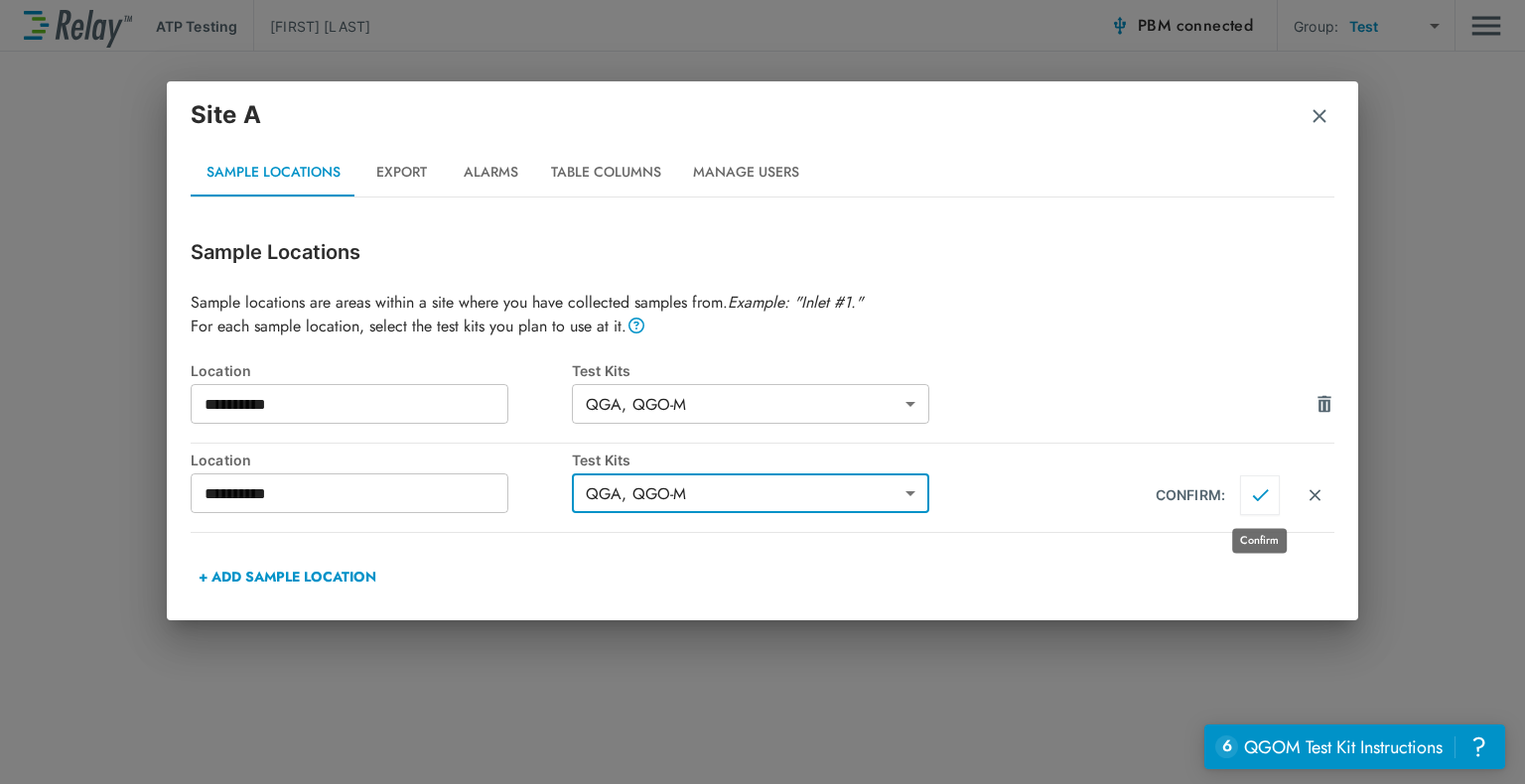 click at bounding box center (1260, 495) 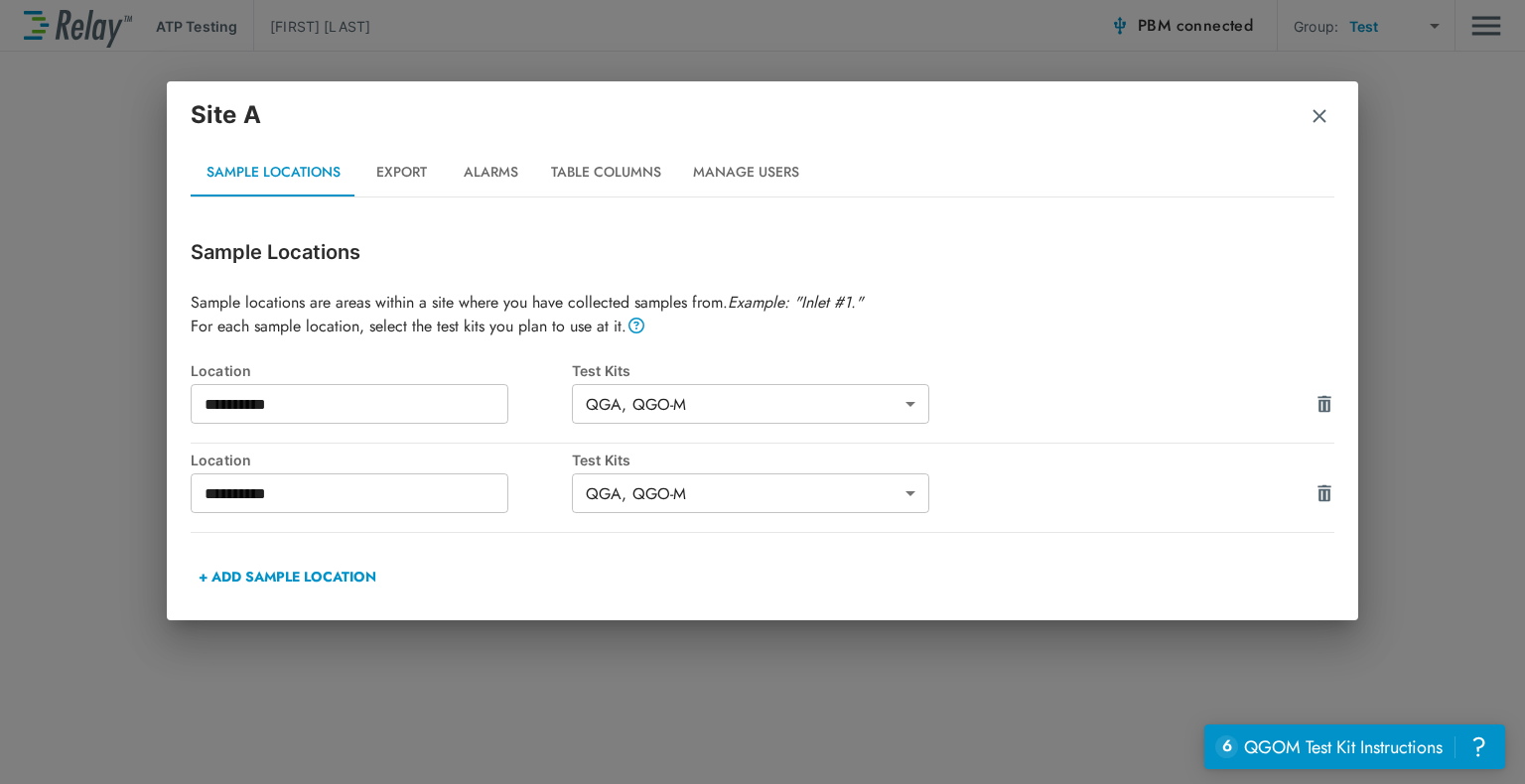 click at bounding box center [1319, 116] 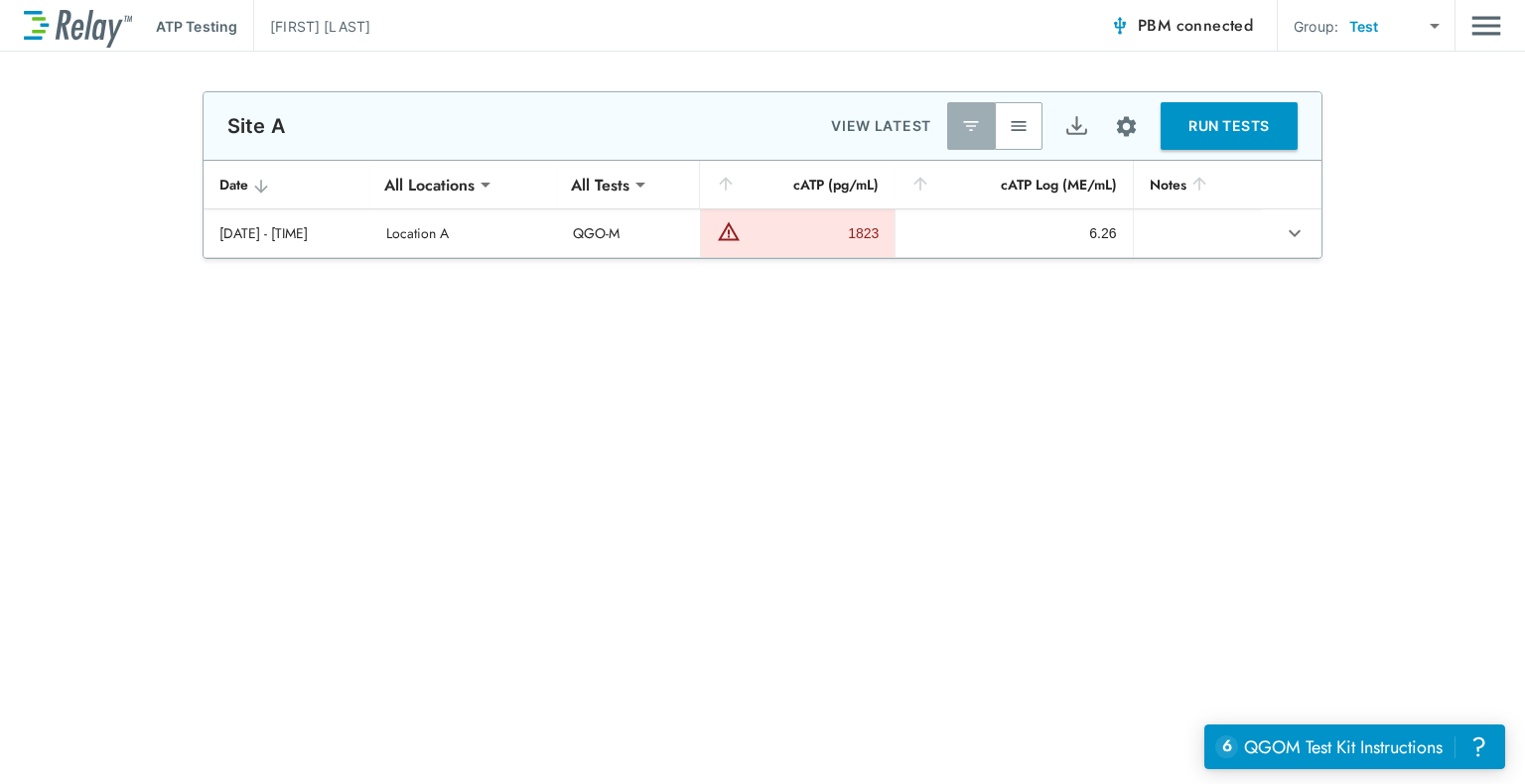 click on "**********" at bounding box center [762, 392] 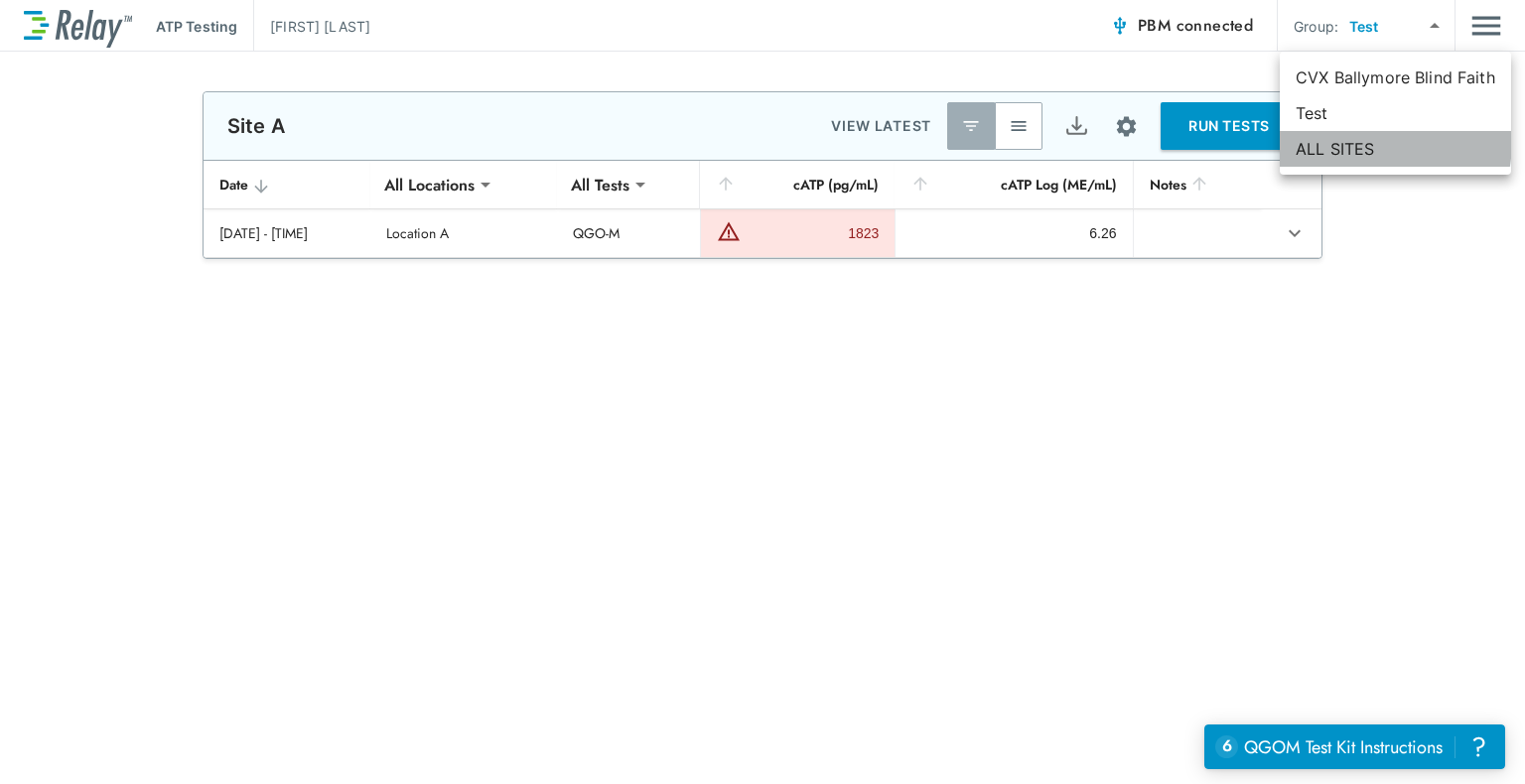 click on "ALL SITES" at bounding box center (1395, 149) 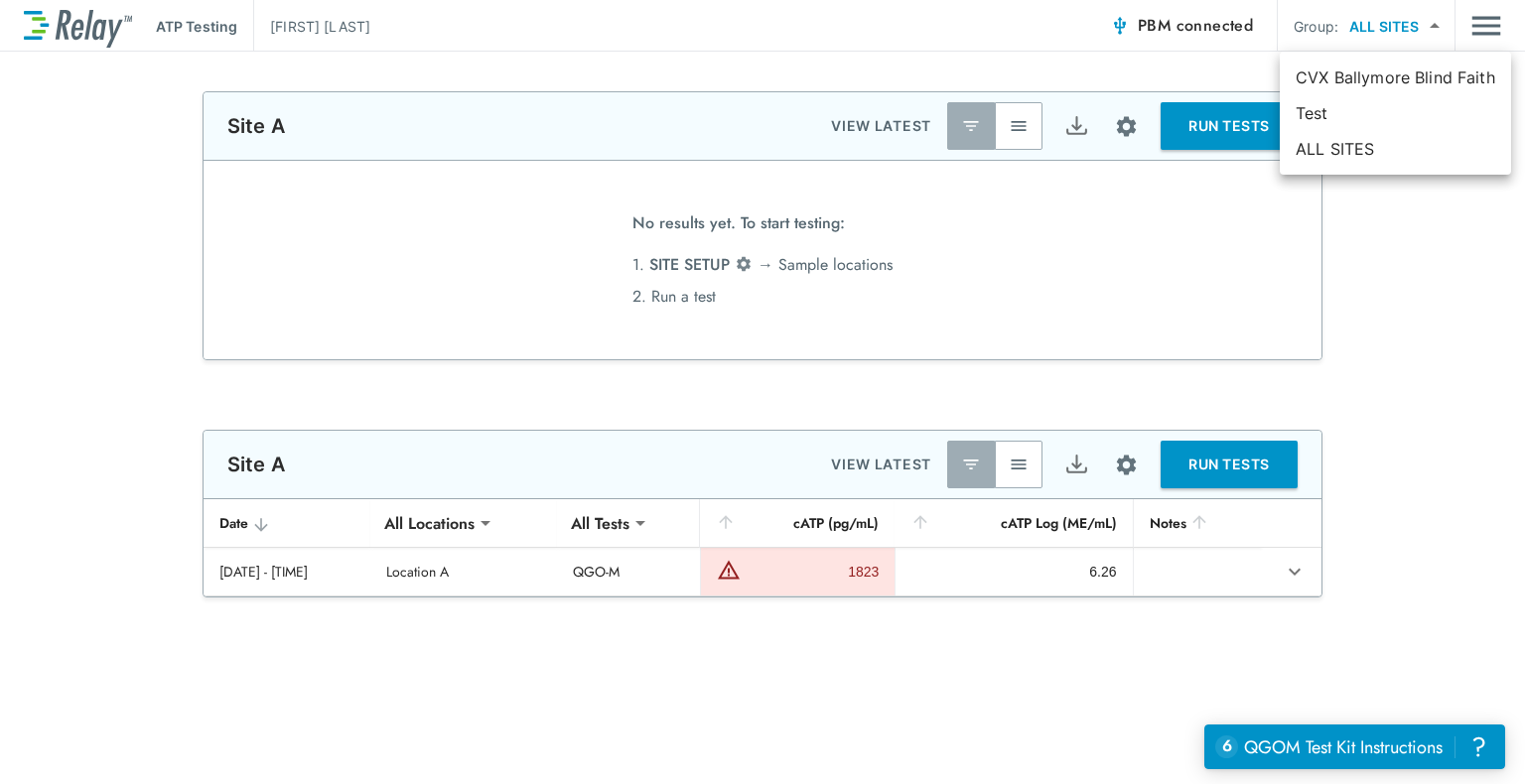 click on "**********" at bounding box center [762, 392] 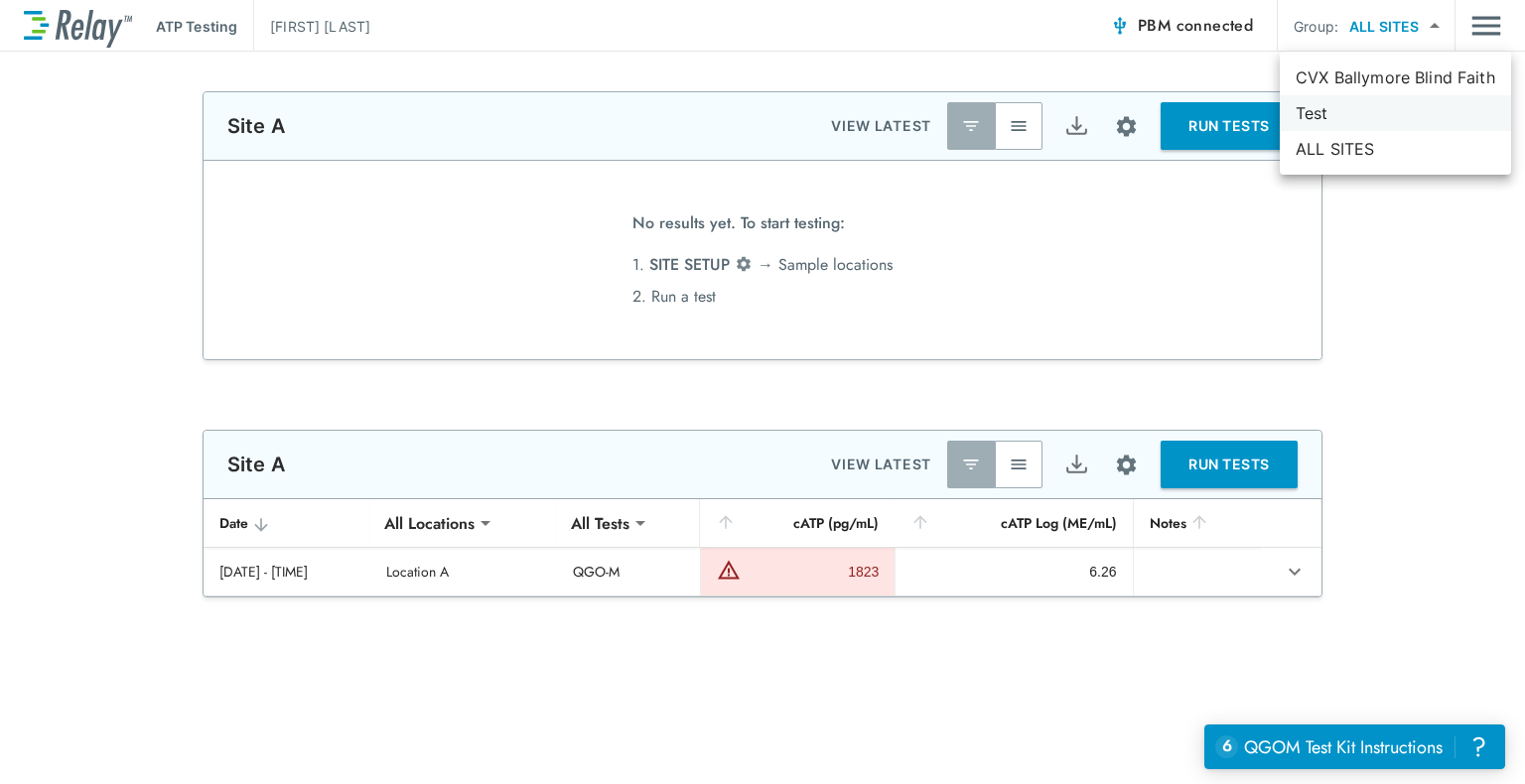 click on "Test" at bounding box center [1395, 113] 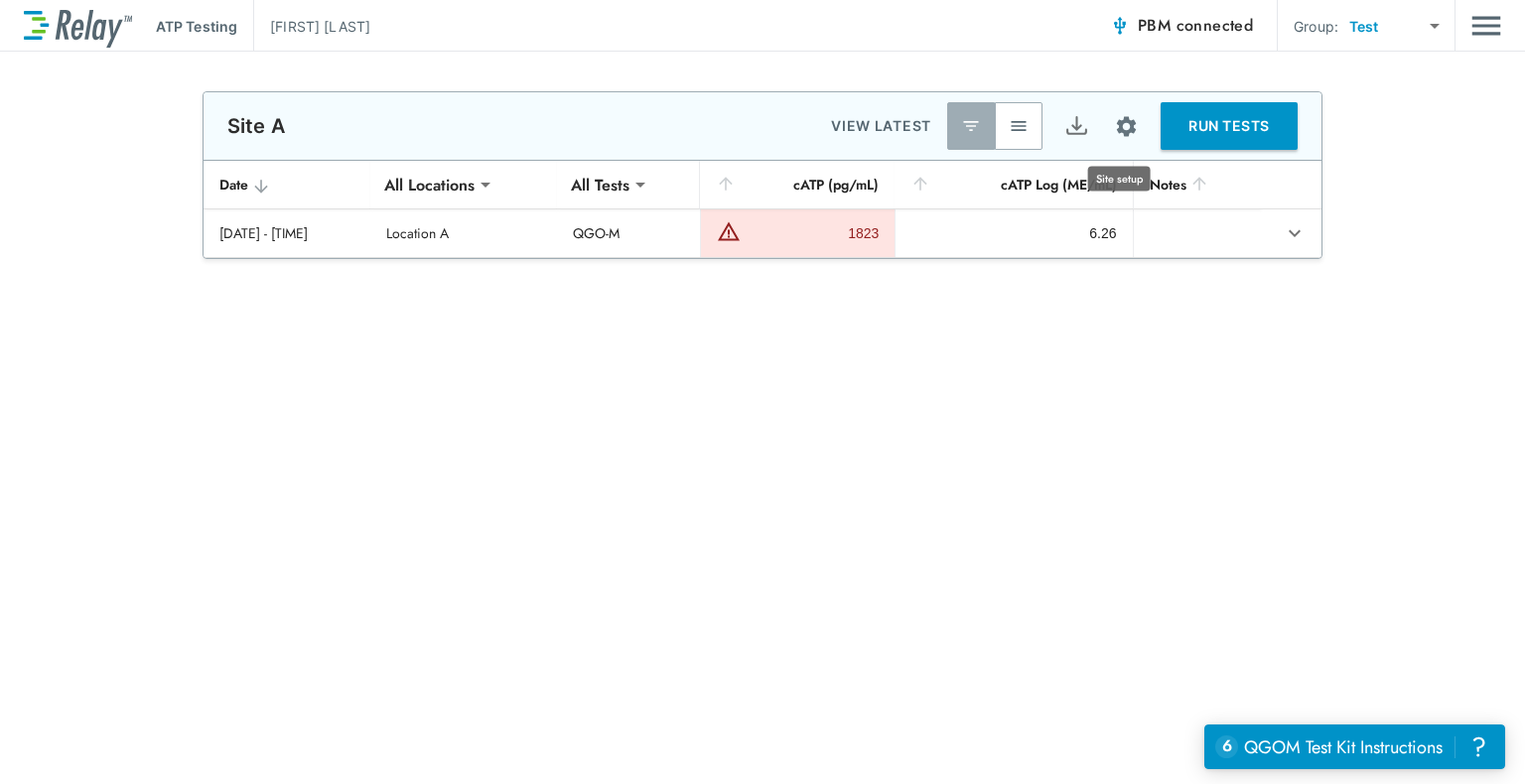 click at bounding box center (1126, 126) 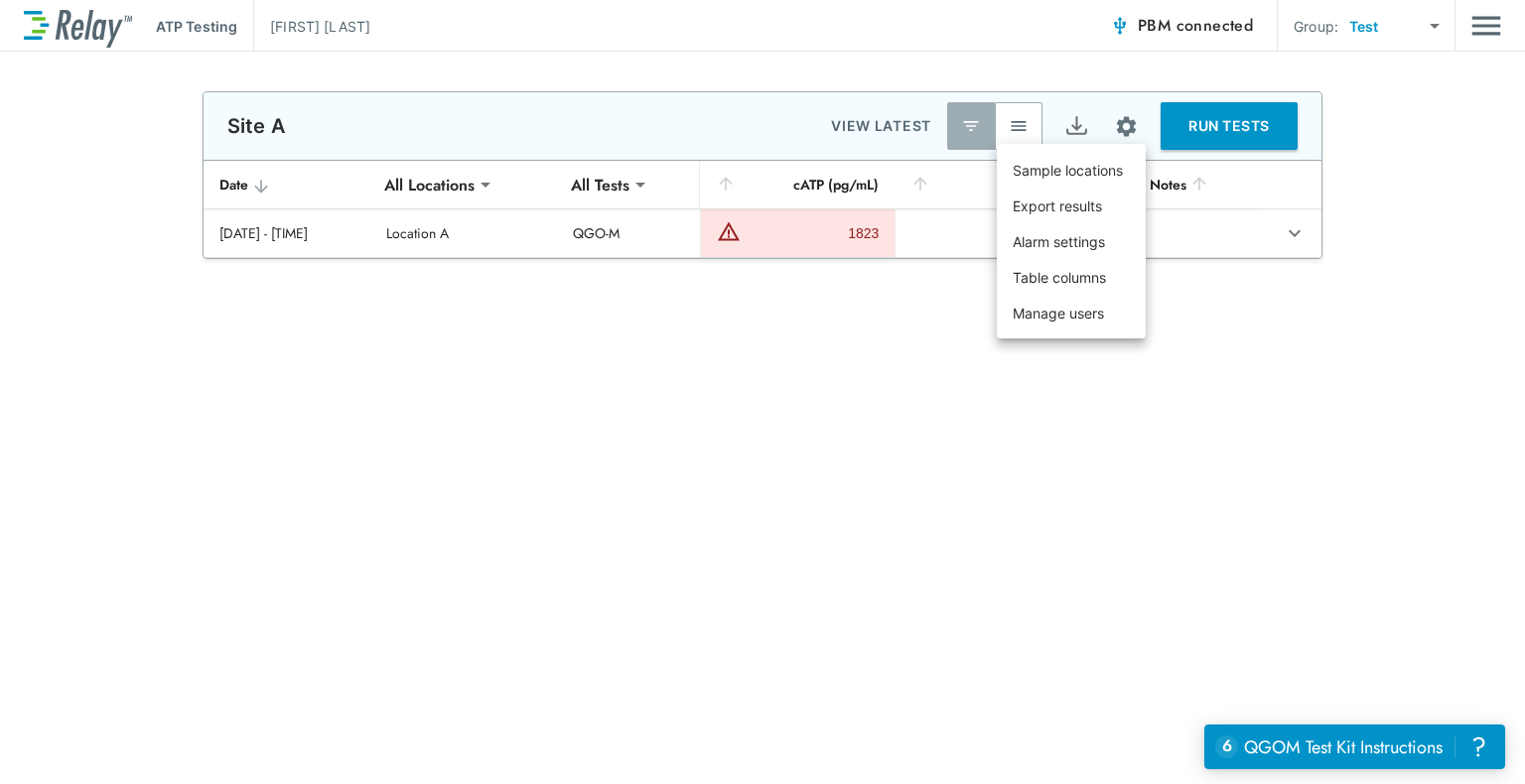 click at bounding box center [762, 392] 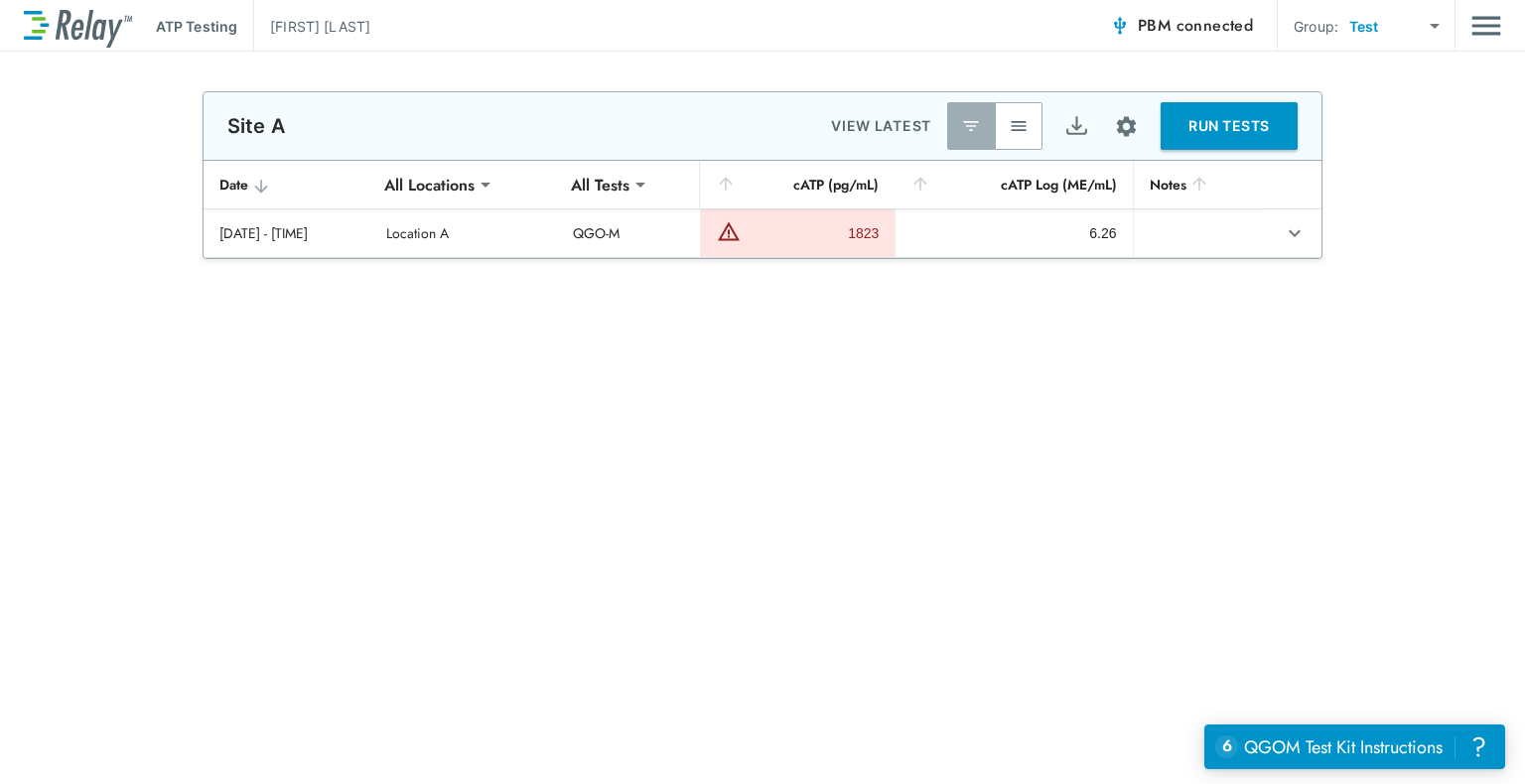 click at bounding box center [1486, 26] 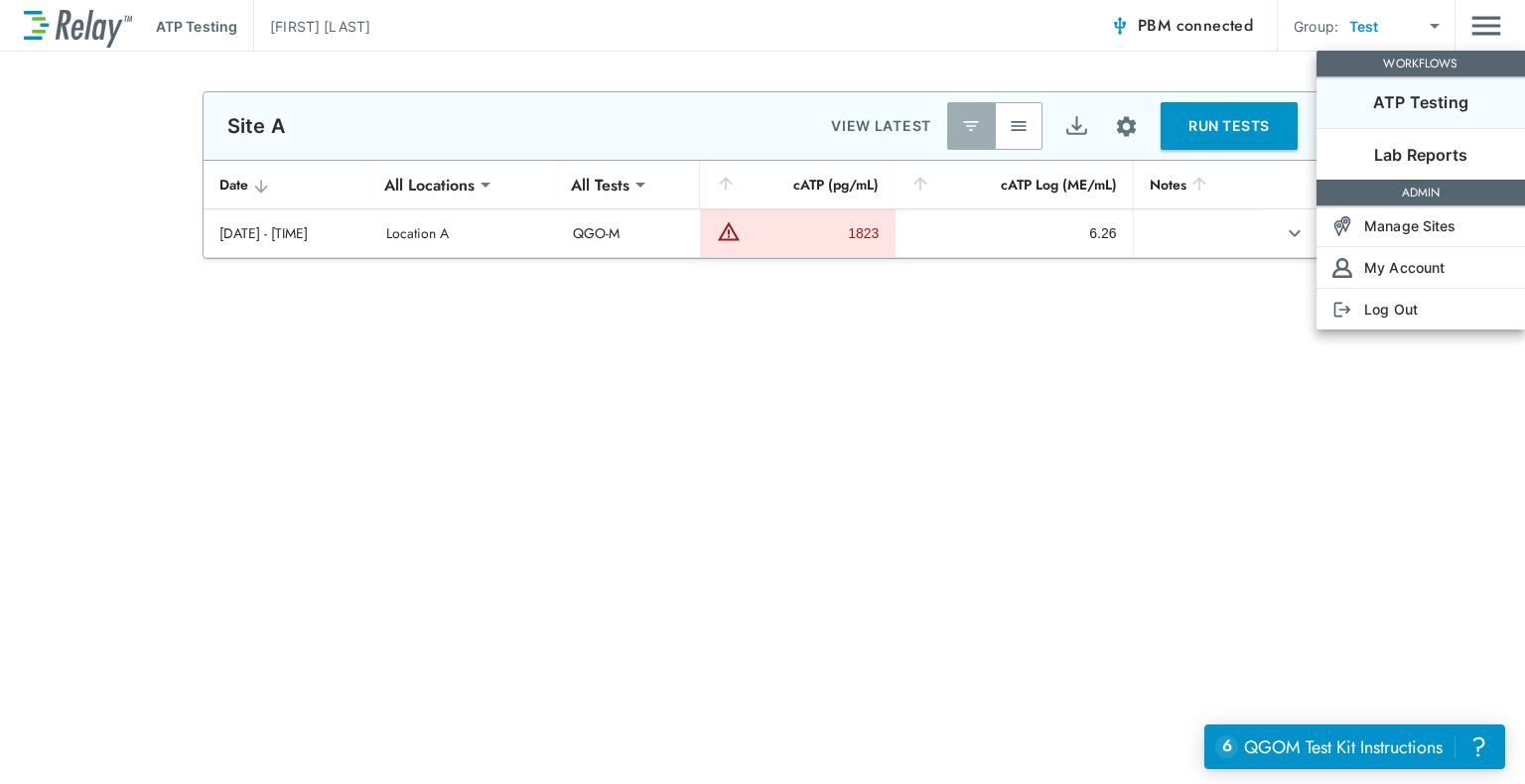 click at bounding box center (762, 392) 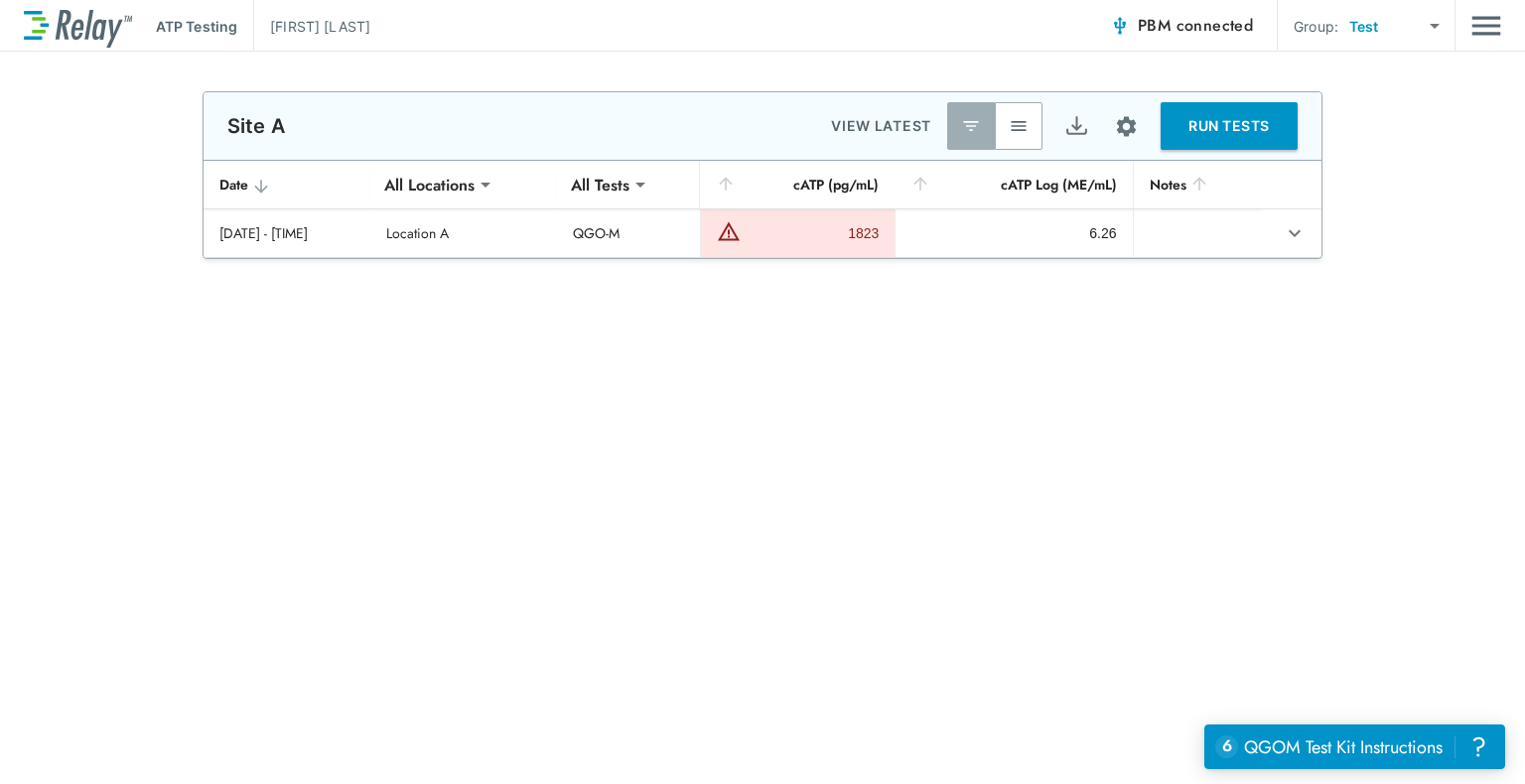 click on "RUN TESTS" at bounding box center (1229, 126) 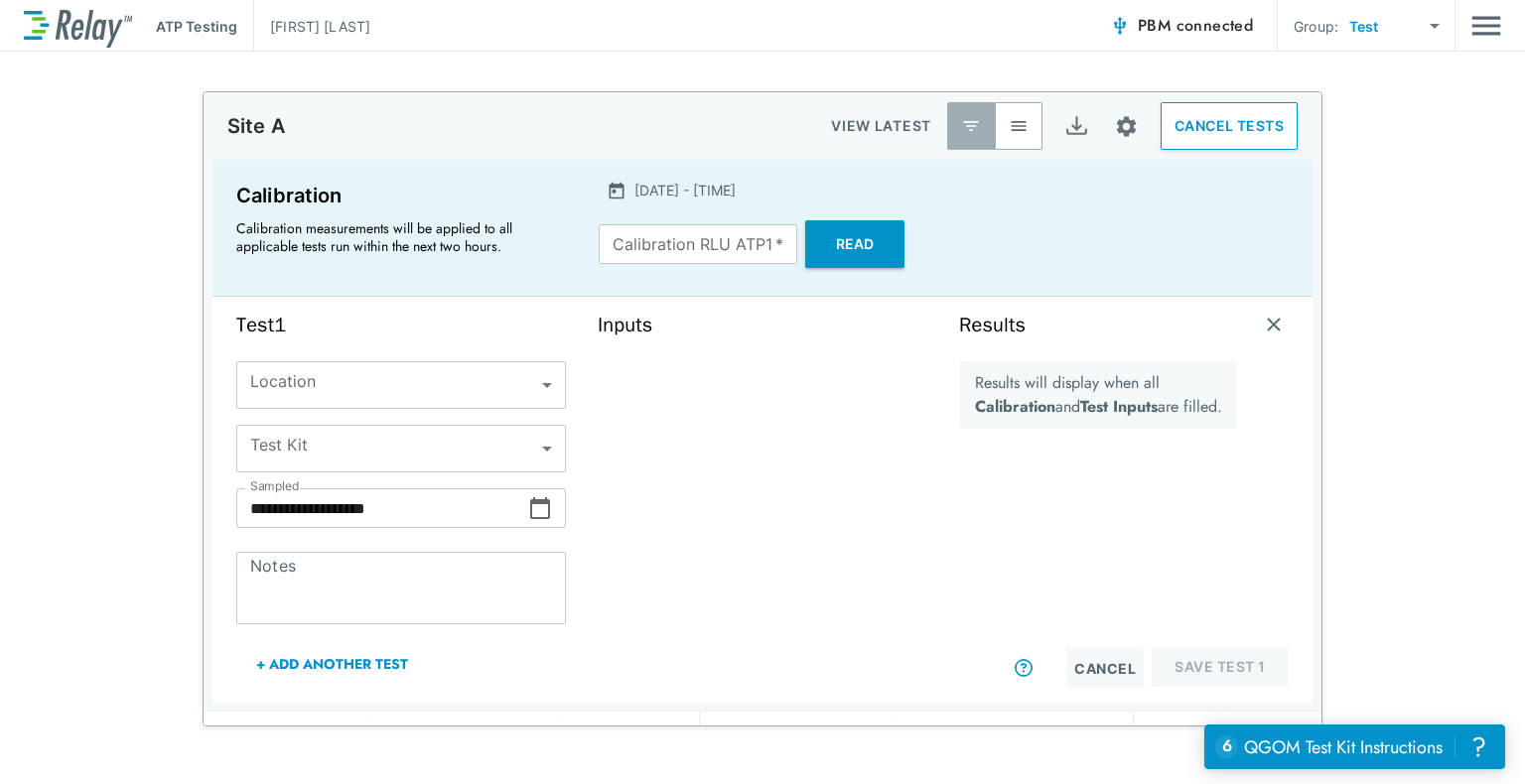 click on "**********" at bounding box center [762, 392] 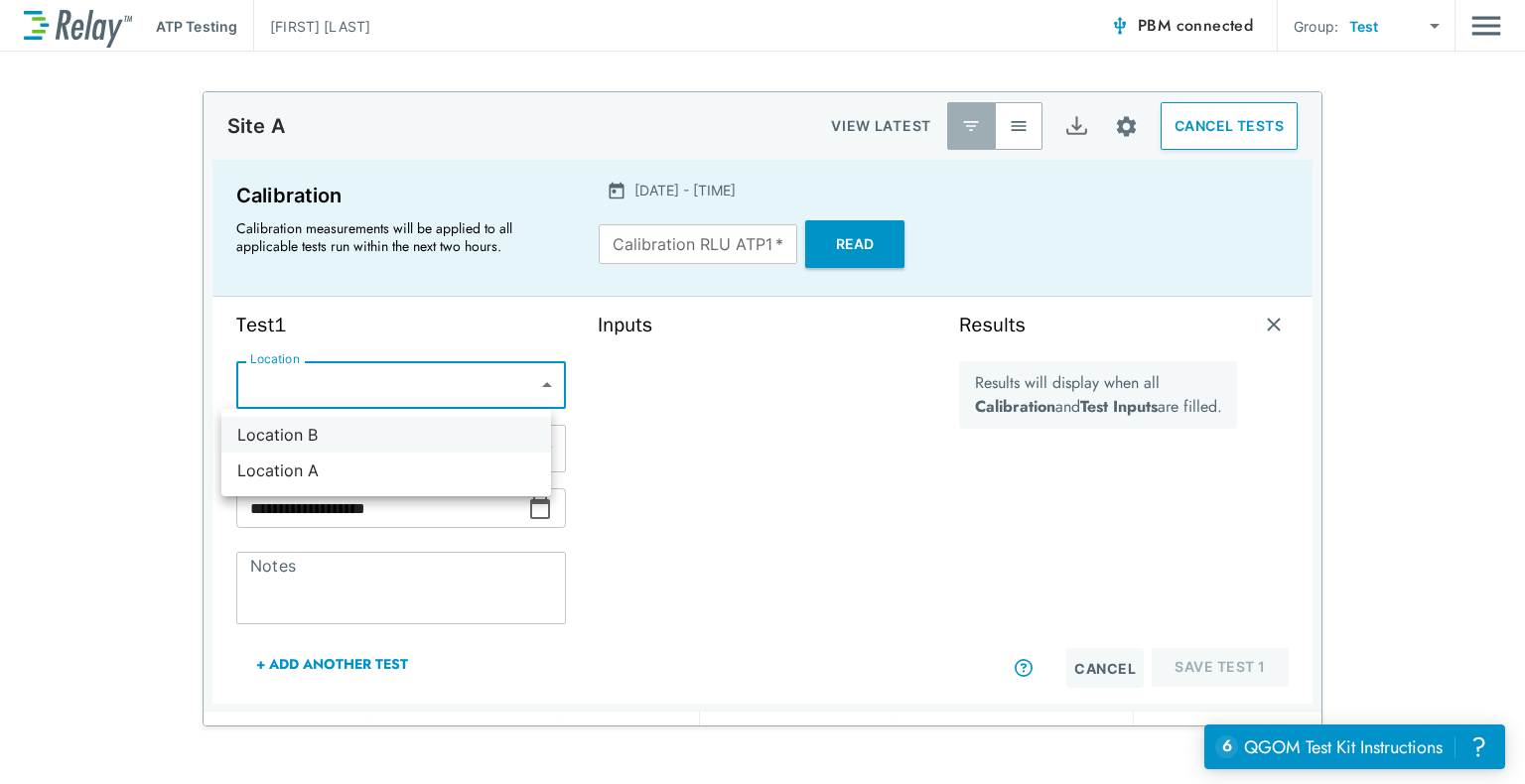 click on "Location B" at bounding box center [386, 435] 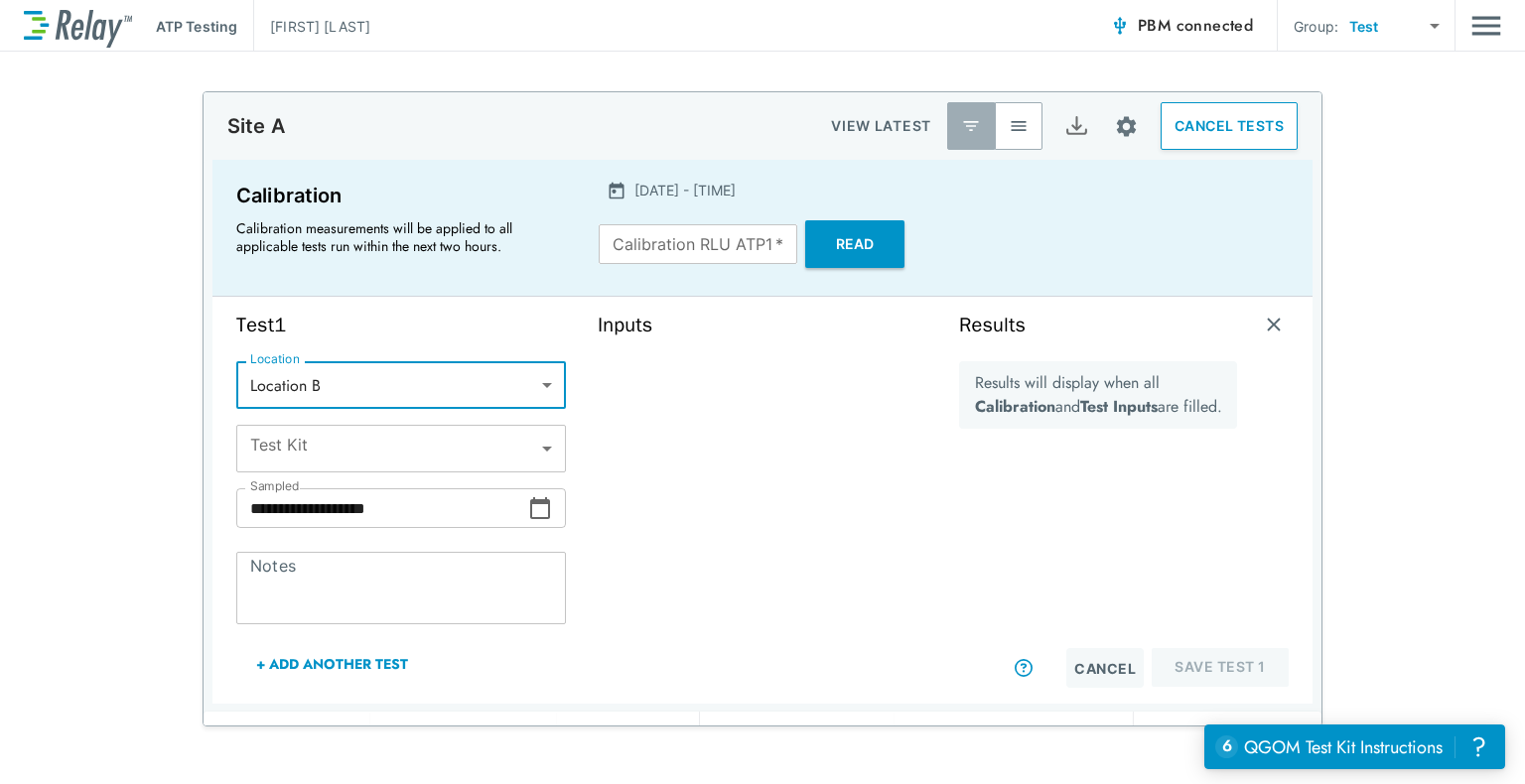 click on "**********" at bounding box center (762, 392) 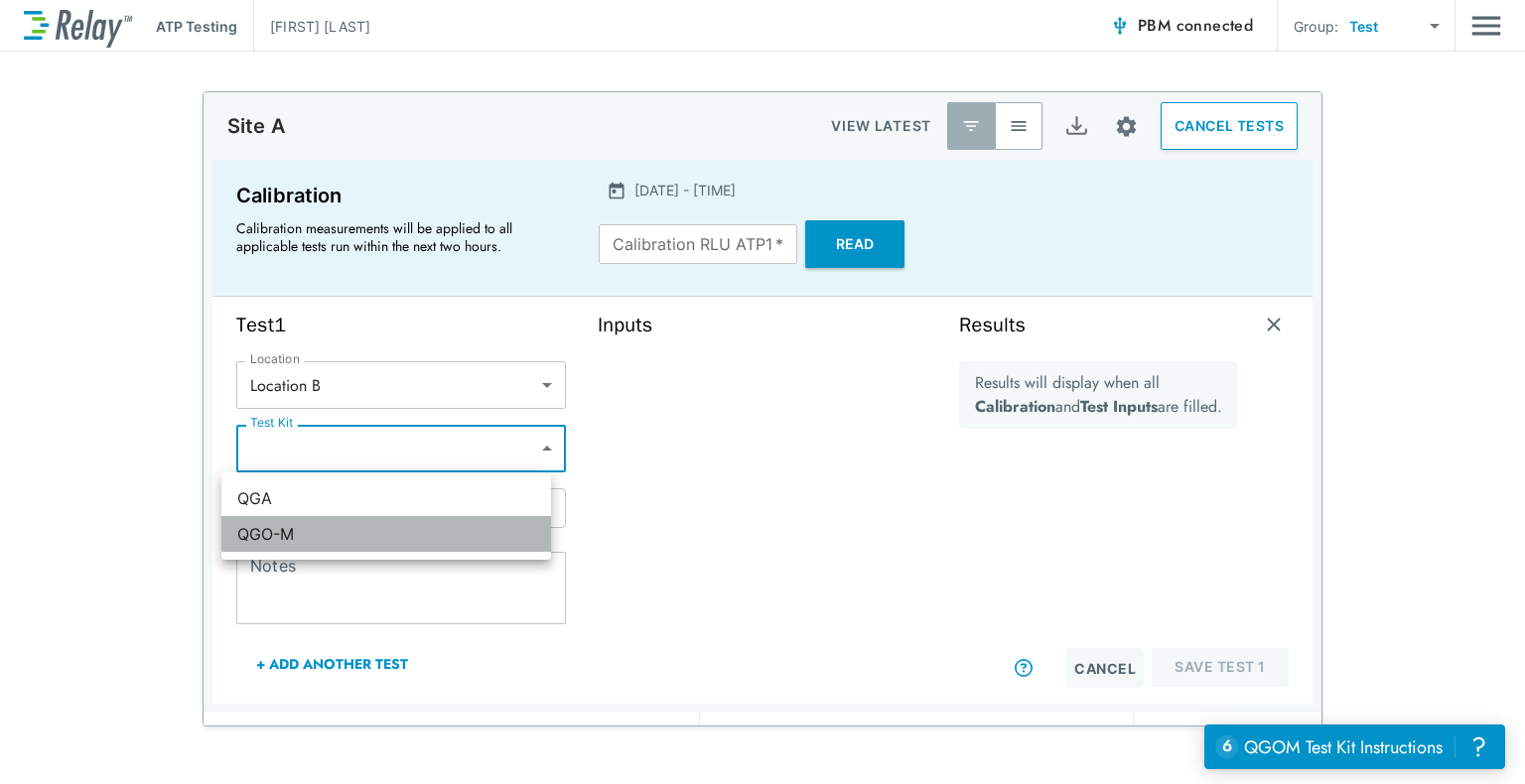 click on "QGO-M" at bounding box center [386, 534] 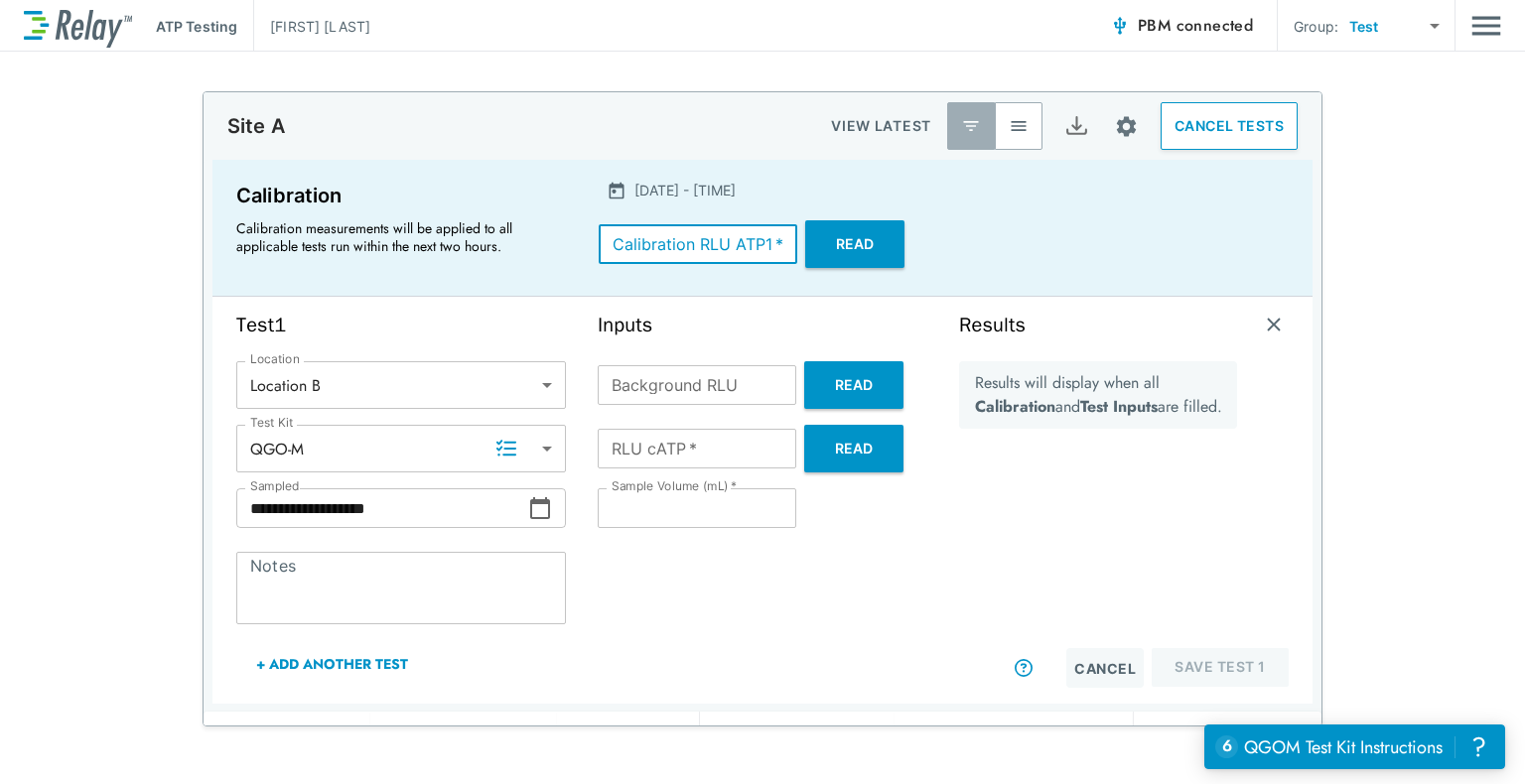 click on "Calibration RLU ATP1   *" at bounding box center [698, 244] 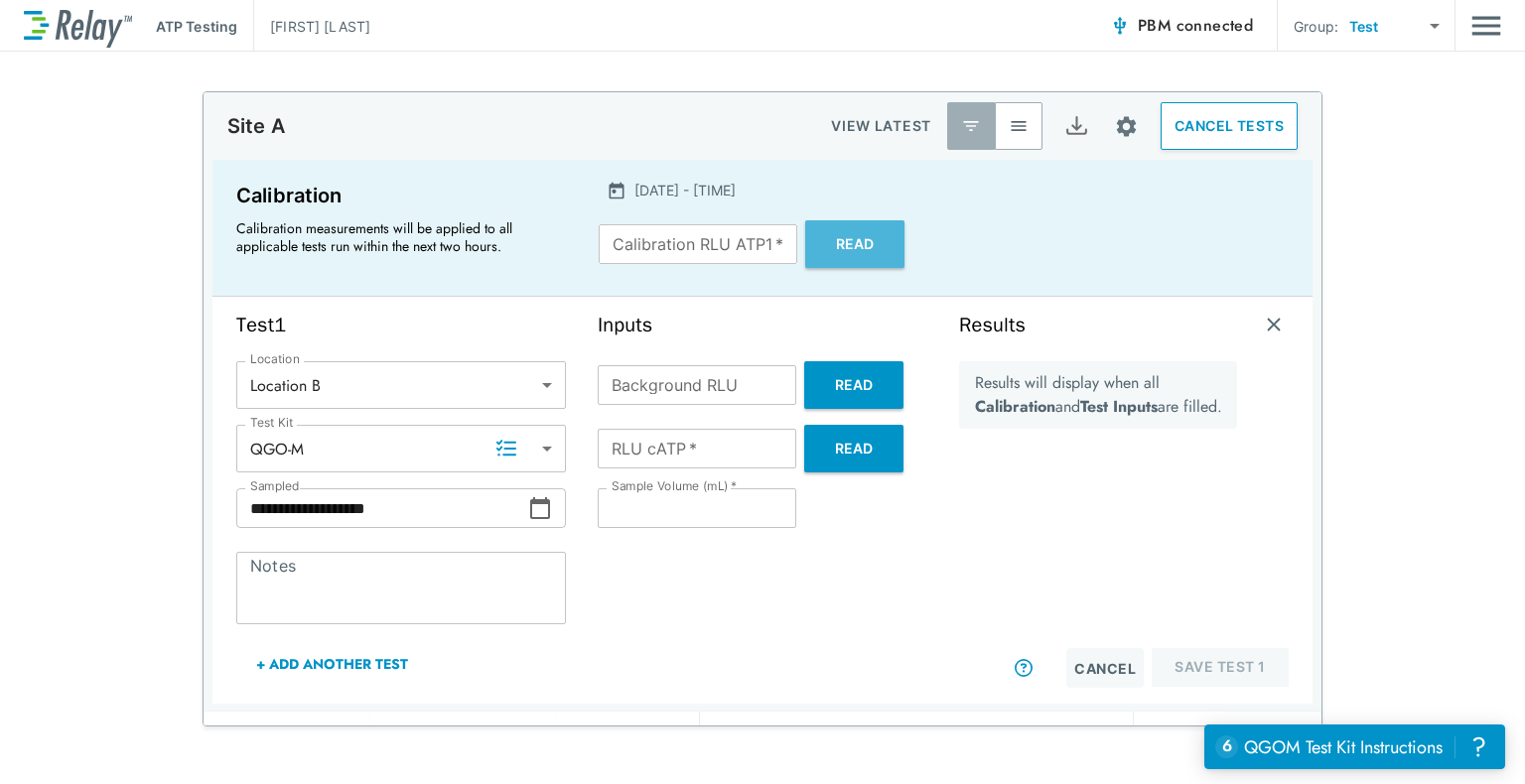 click on "Read" at bounding box center (855, 244) 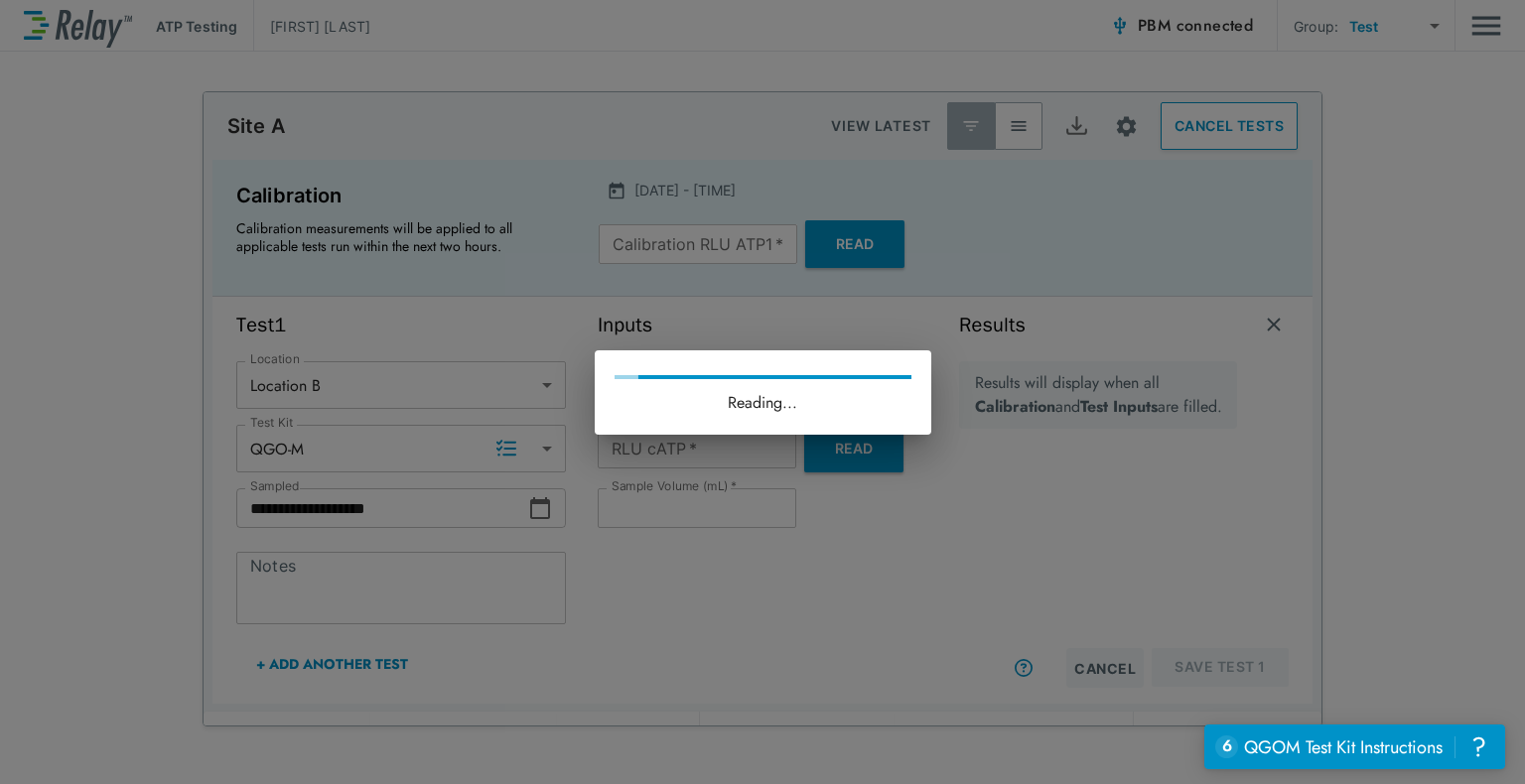 type on "*****" 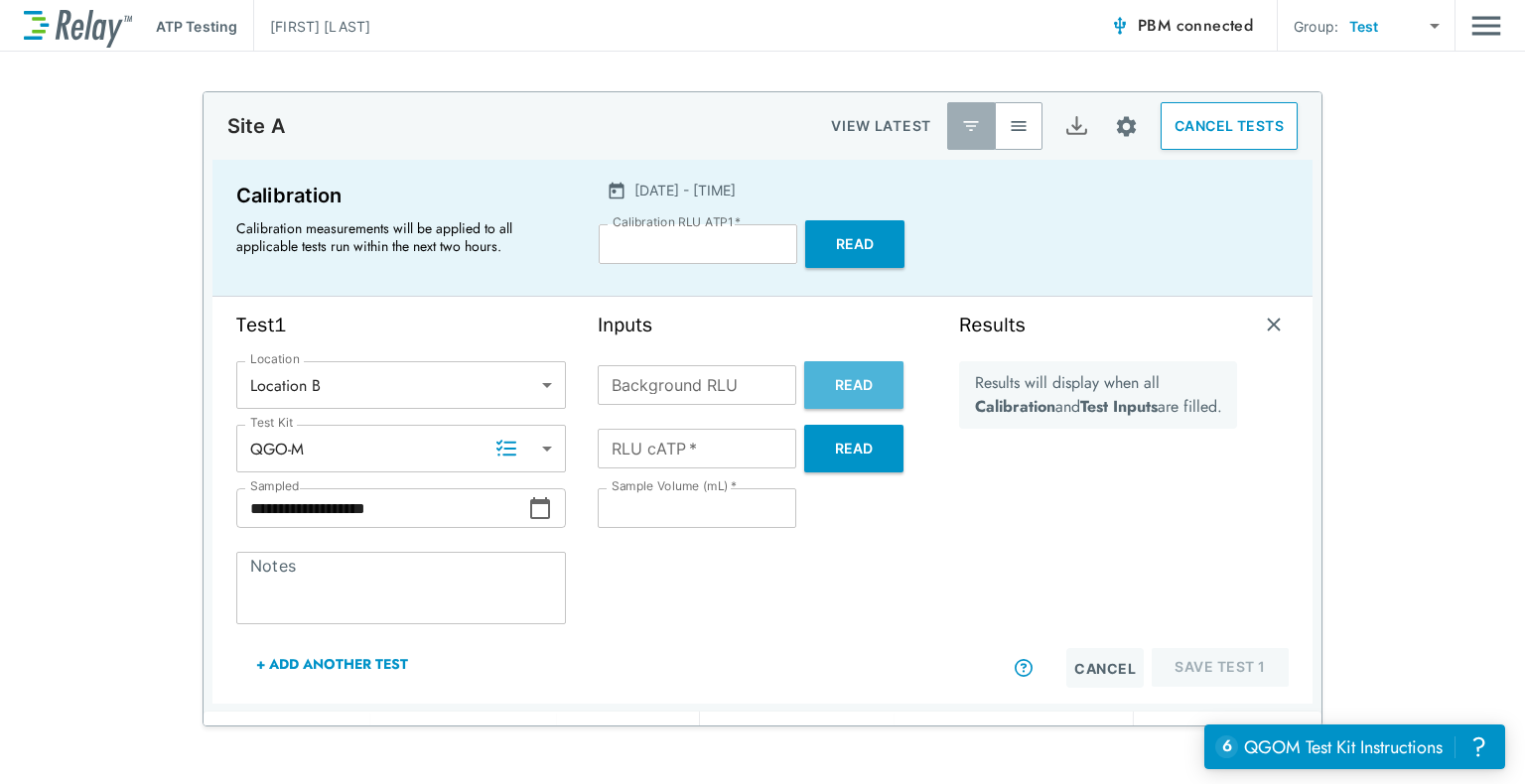 click on "Read" at bounding box center [854, 385] 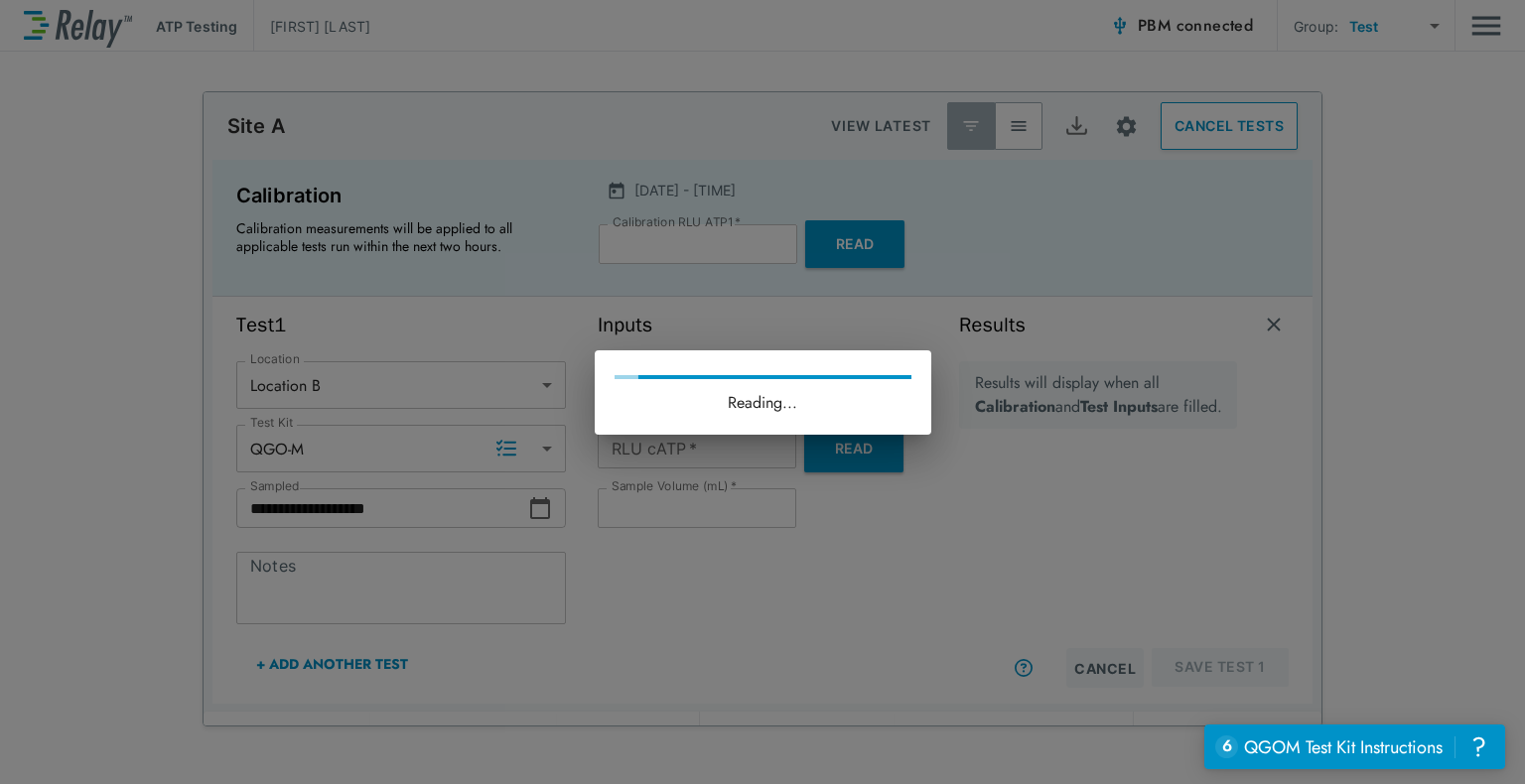 type on "*" 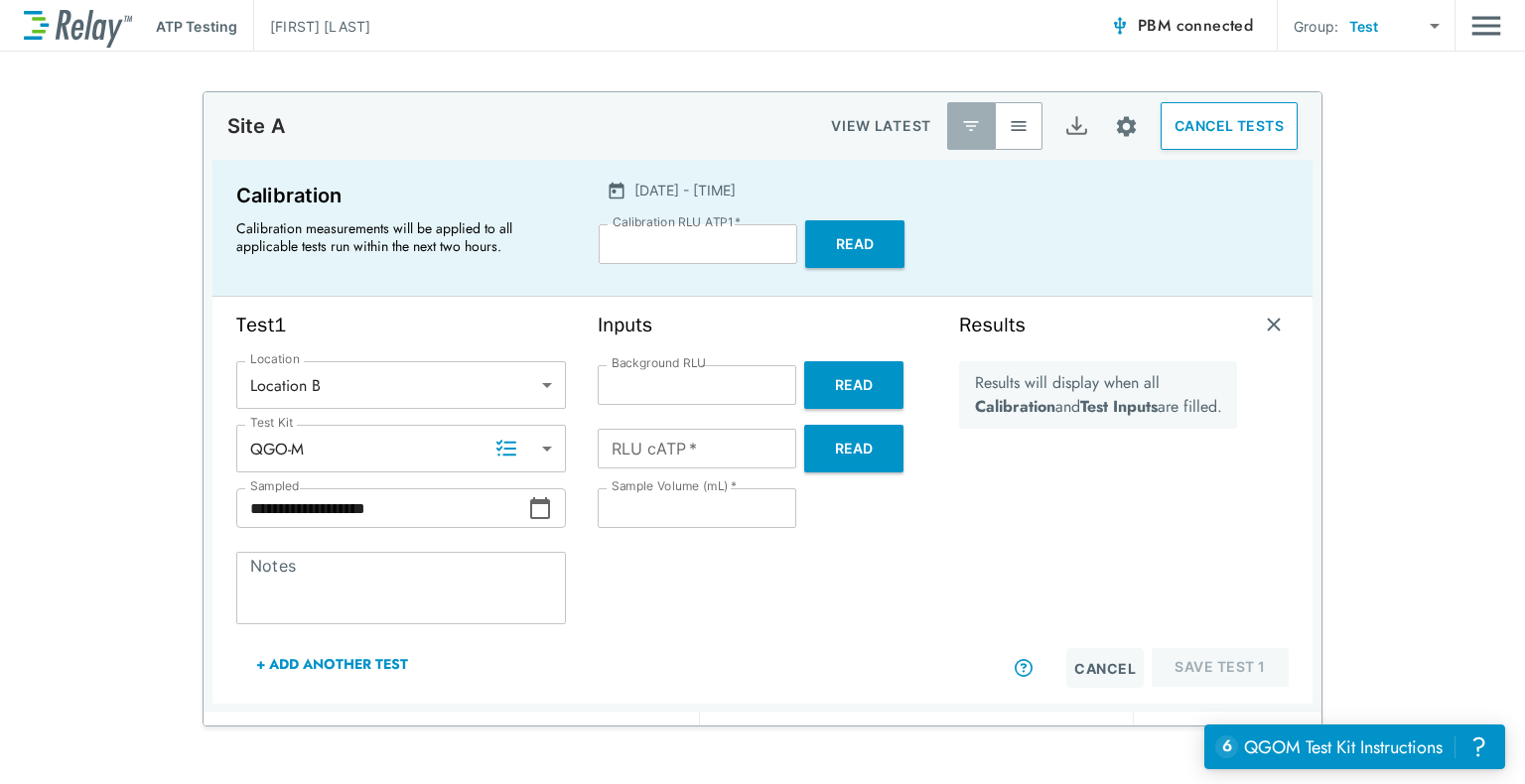 click on "Read" at bounding box center (854, 449) 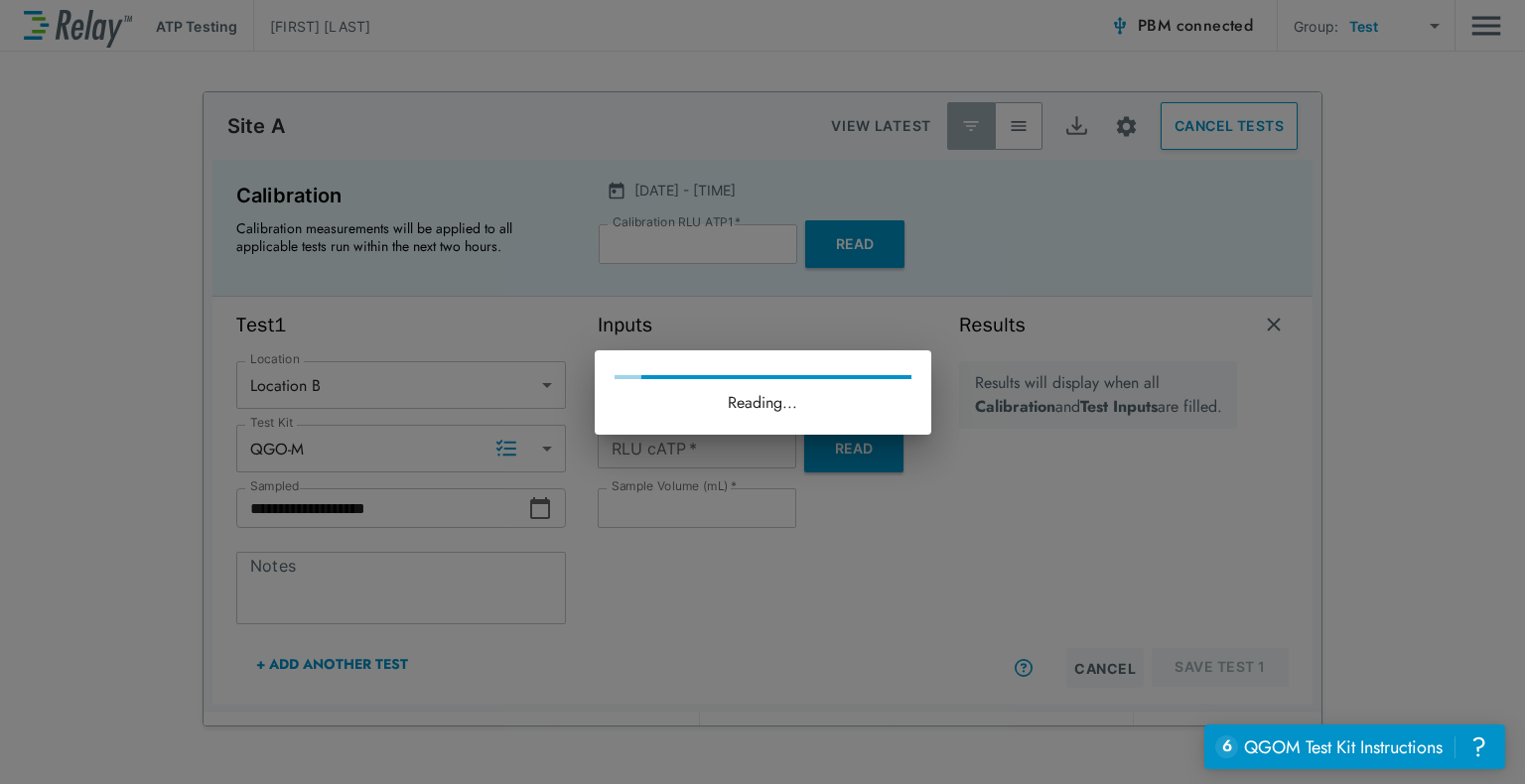 type on "*****" 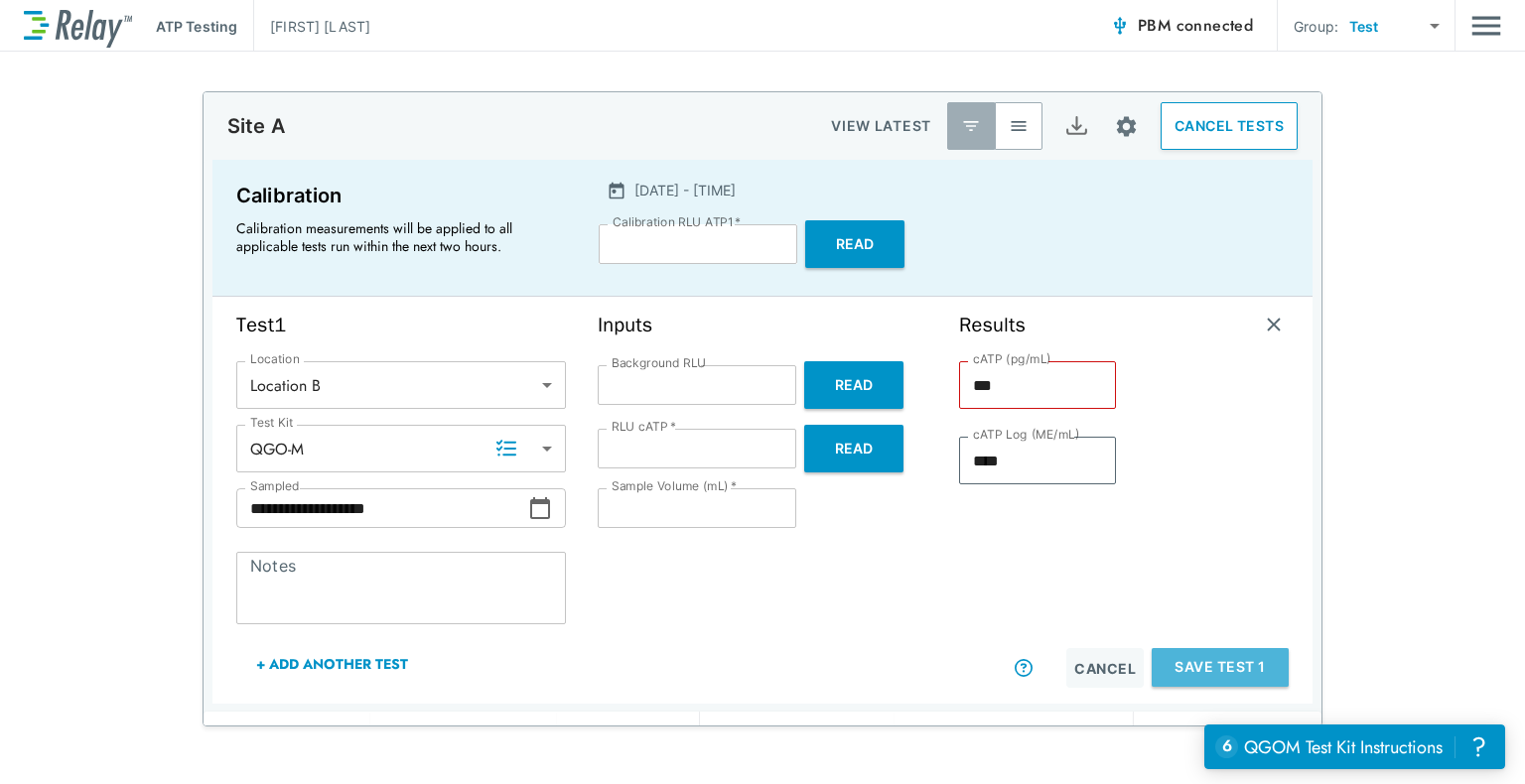 click on "Save Test 1" at bounding box center [1220, 667] 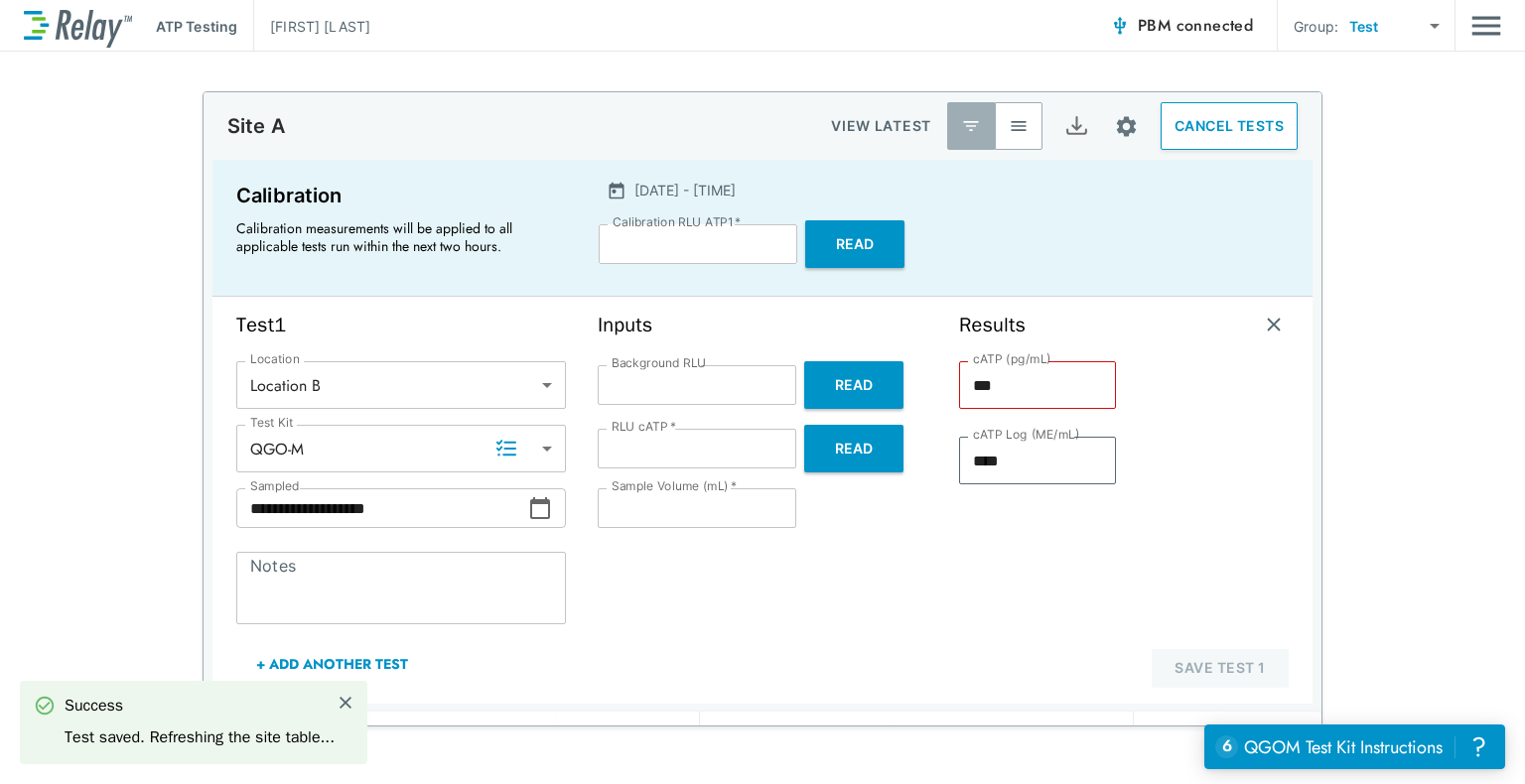click on "+ Add Another Test" at bounding box center (332, 664) 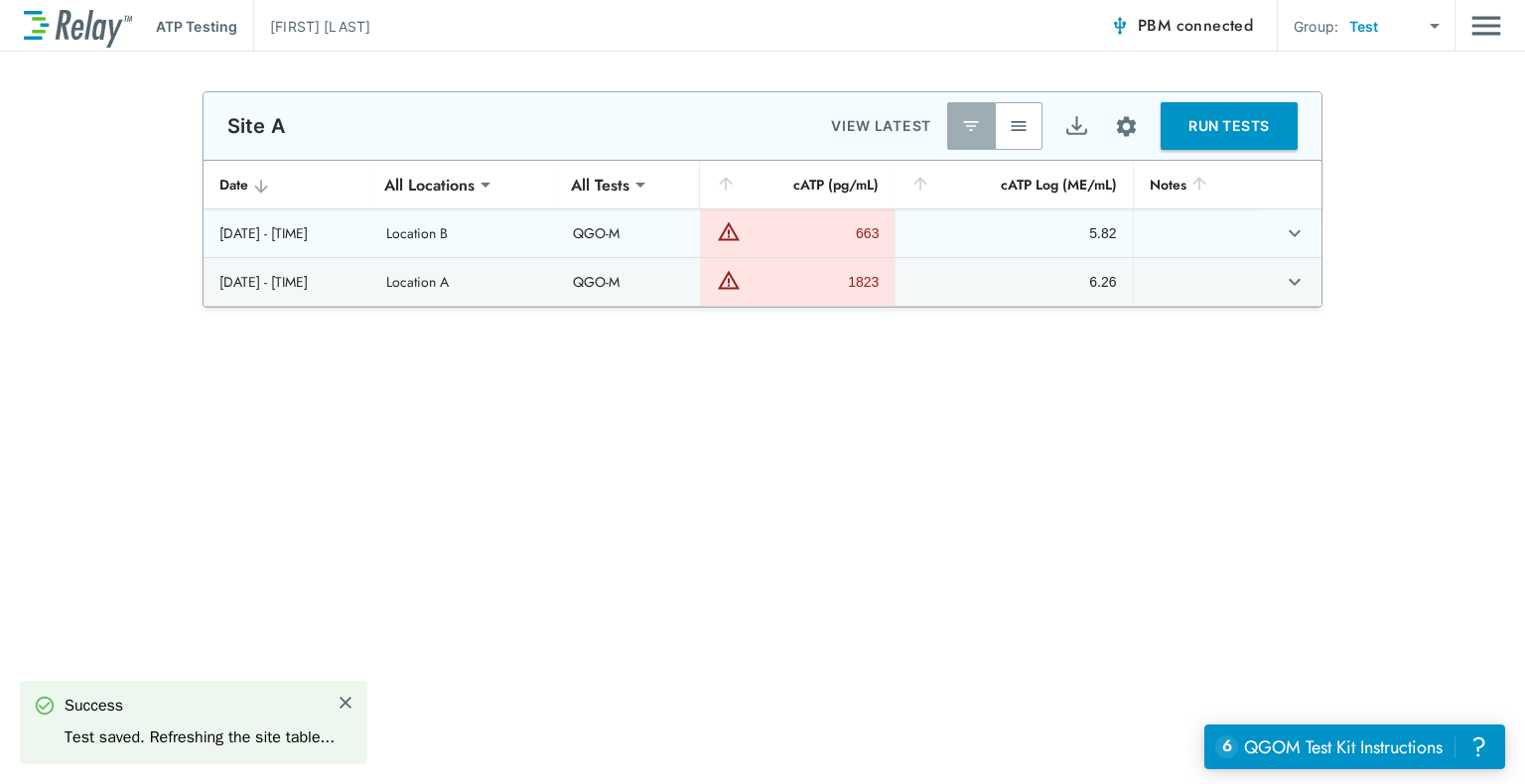 click at bounding box center [1295, 233] 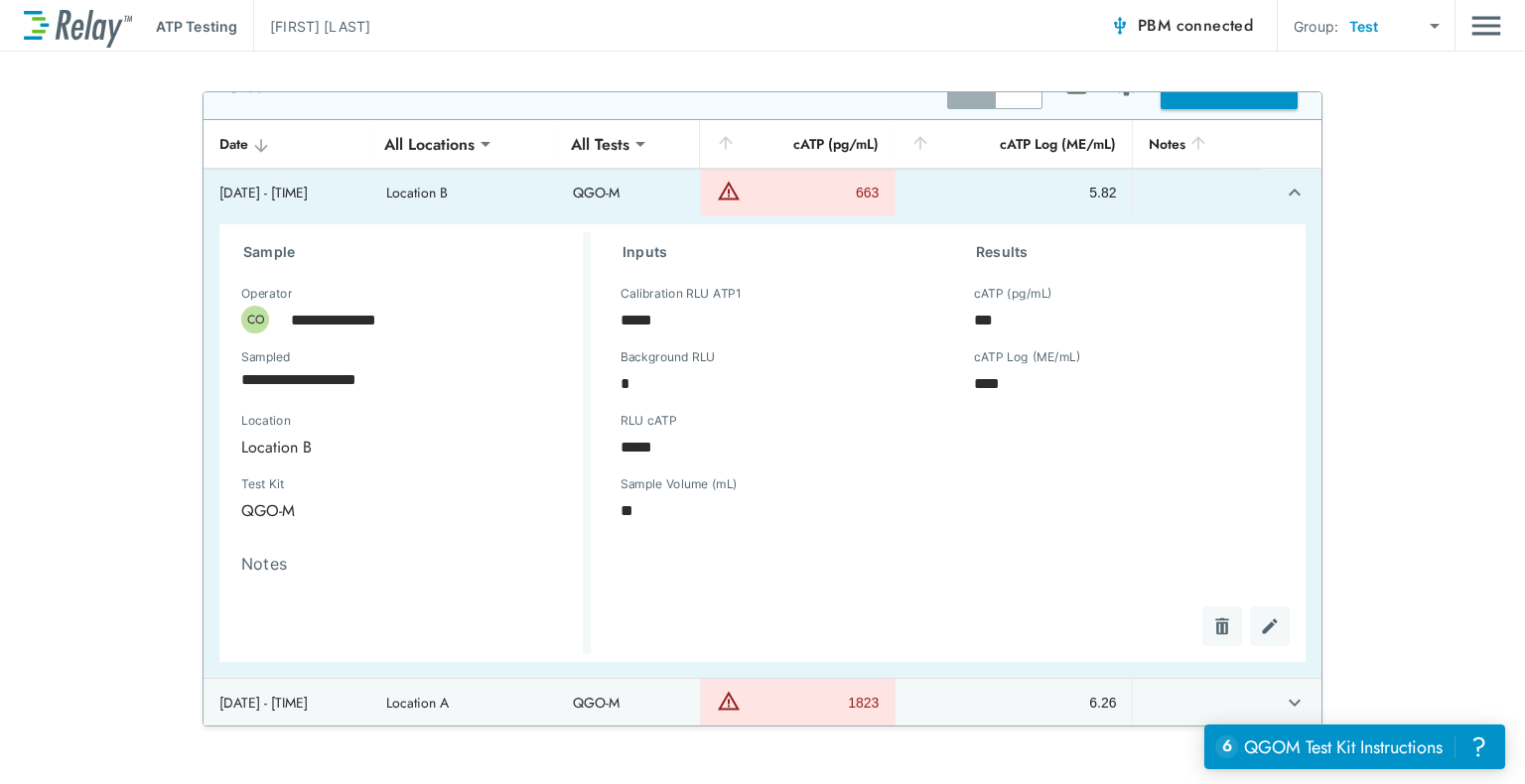 scroll, scrollTop: 0, scrollLeft: 0, axis: both 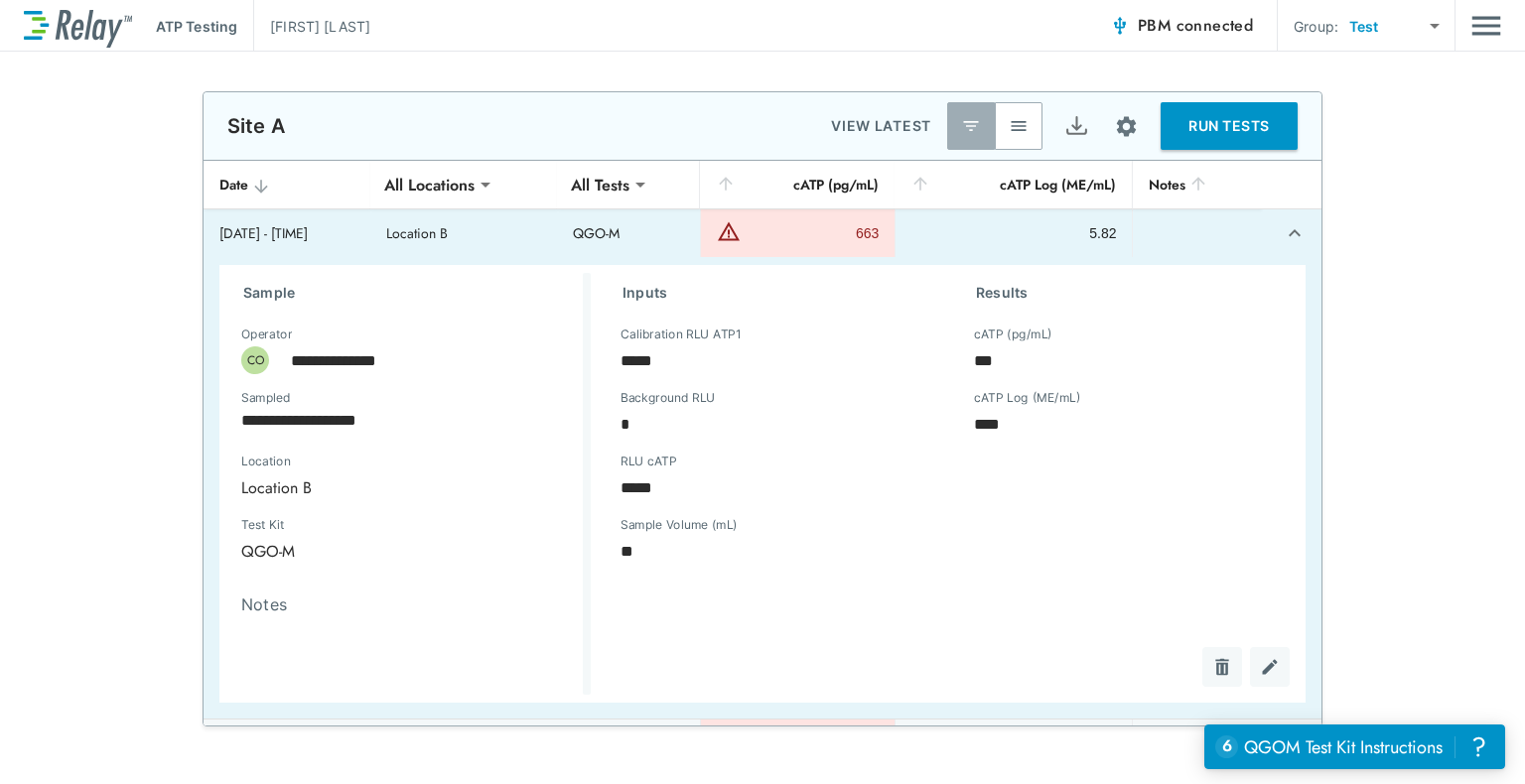 click at bounding box center [1270, 667] 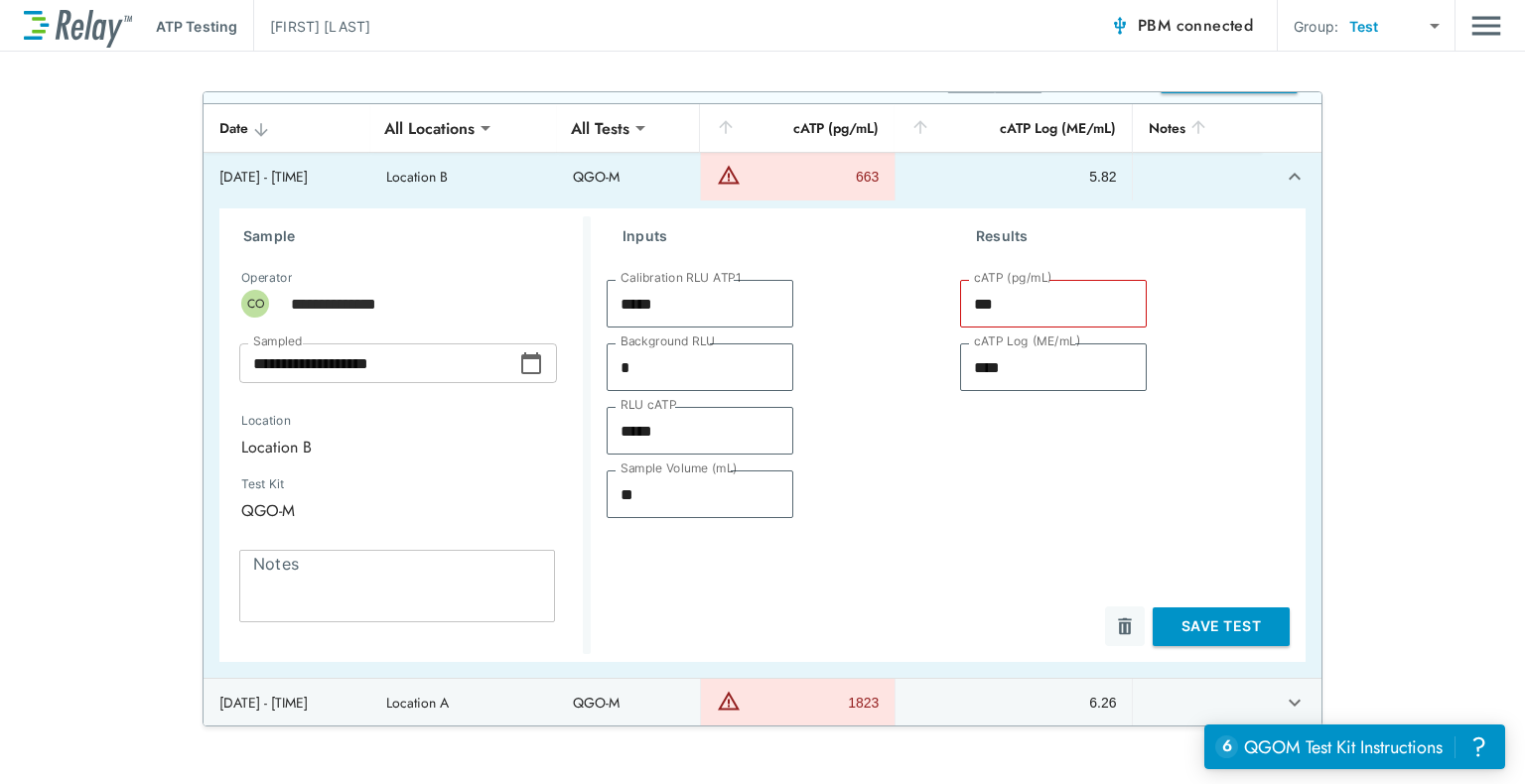 scroll, scrollTop: 0, scrollLeft: 0, axis: both 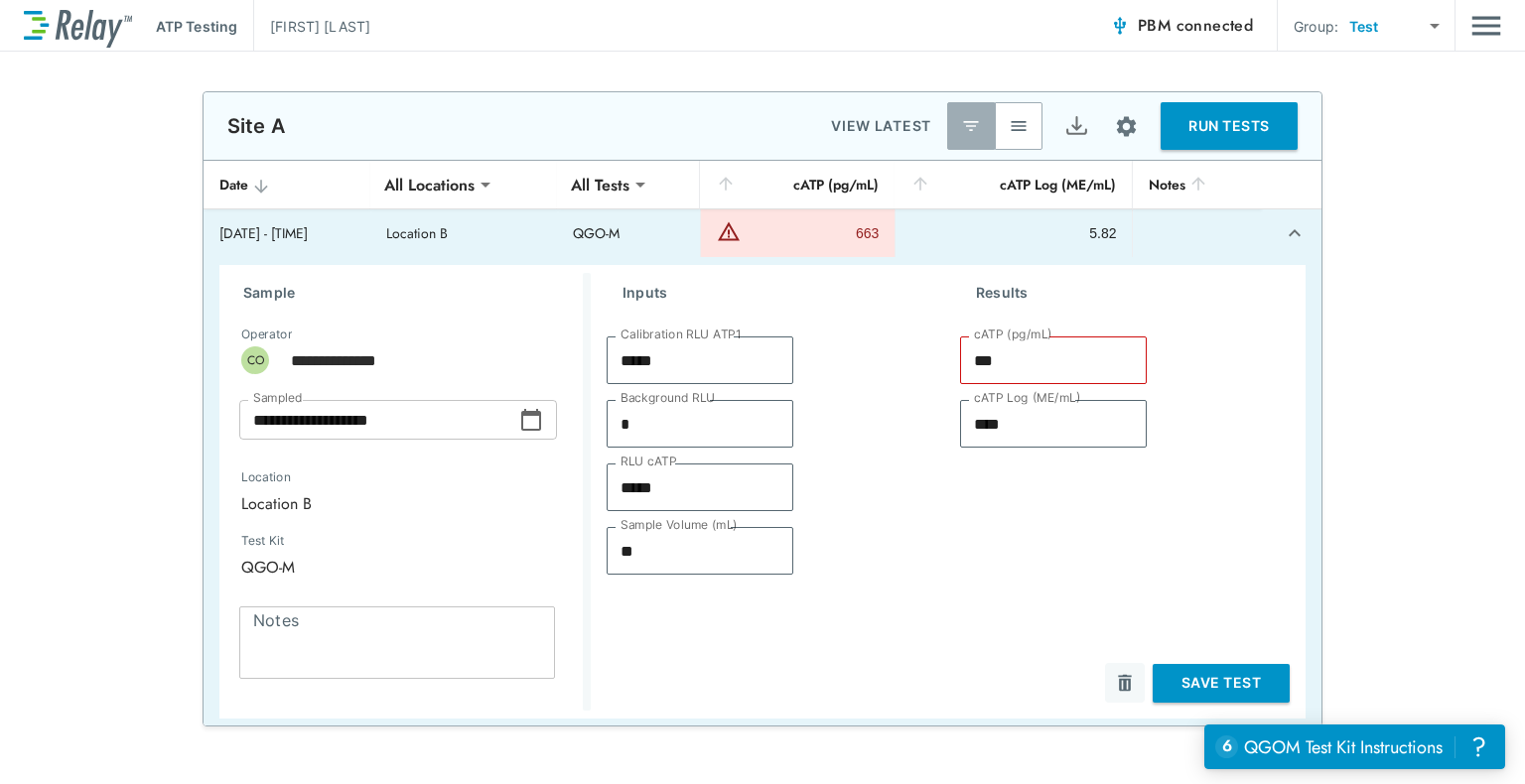click 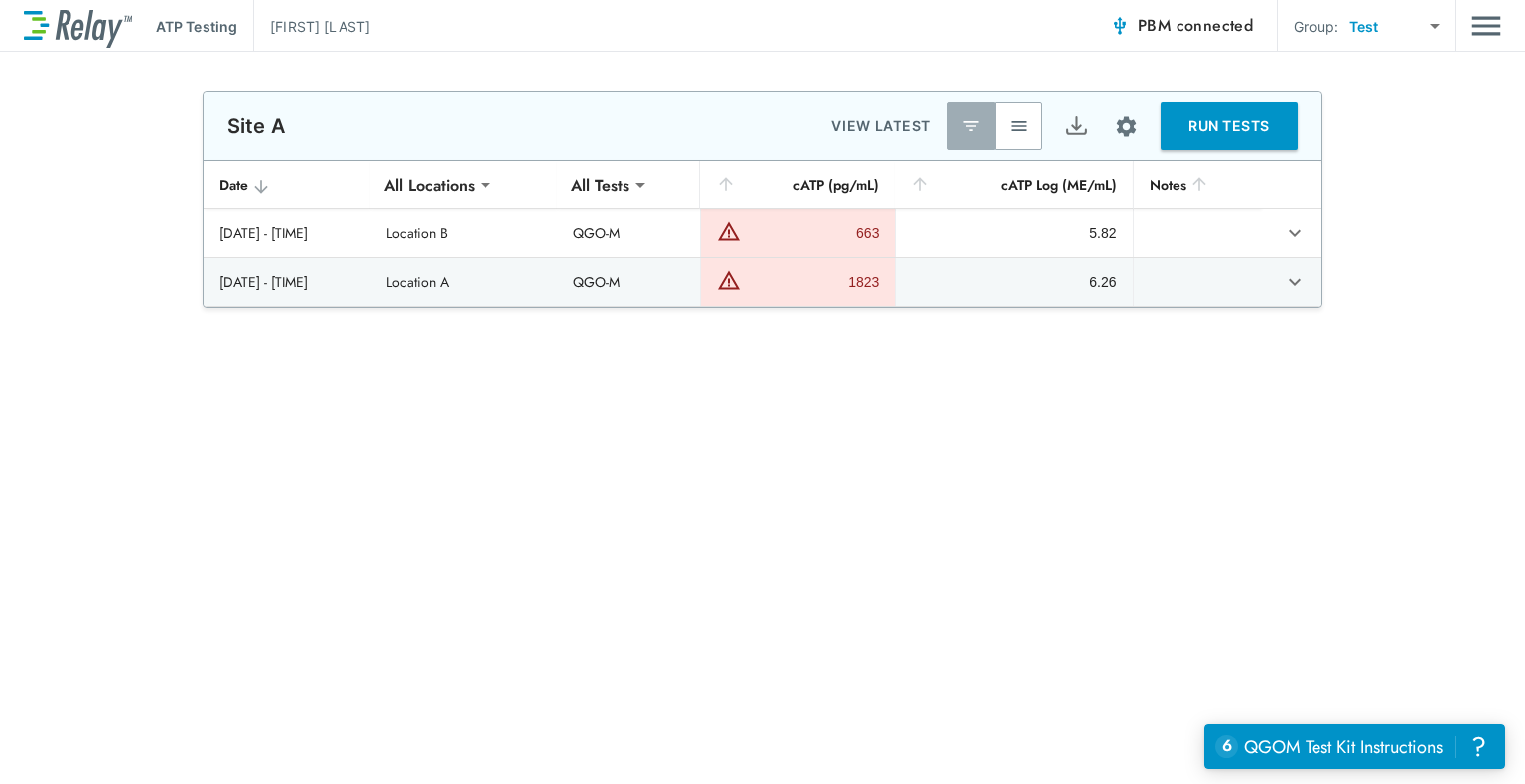 click on "RUN TESTS" at bounding box center (1229, 126) 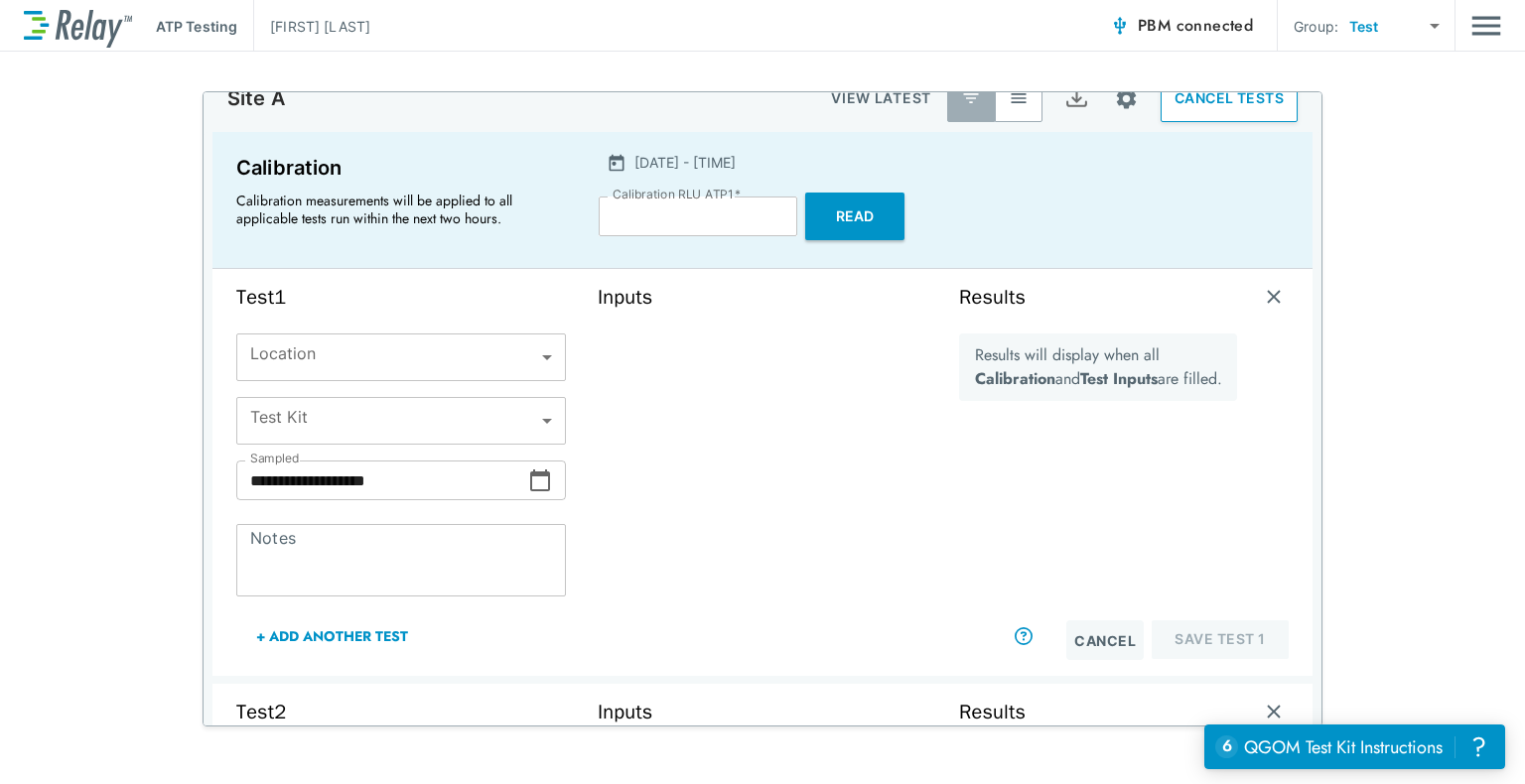 scroll, scrollTop: 32, scrollLeft: 0, axis: vertical 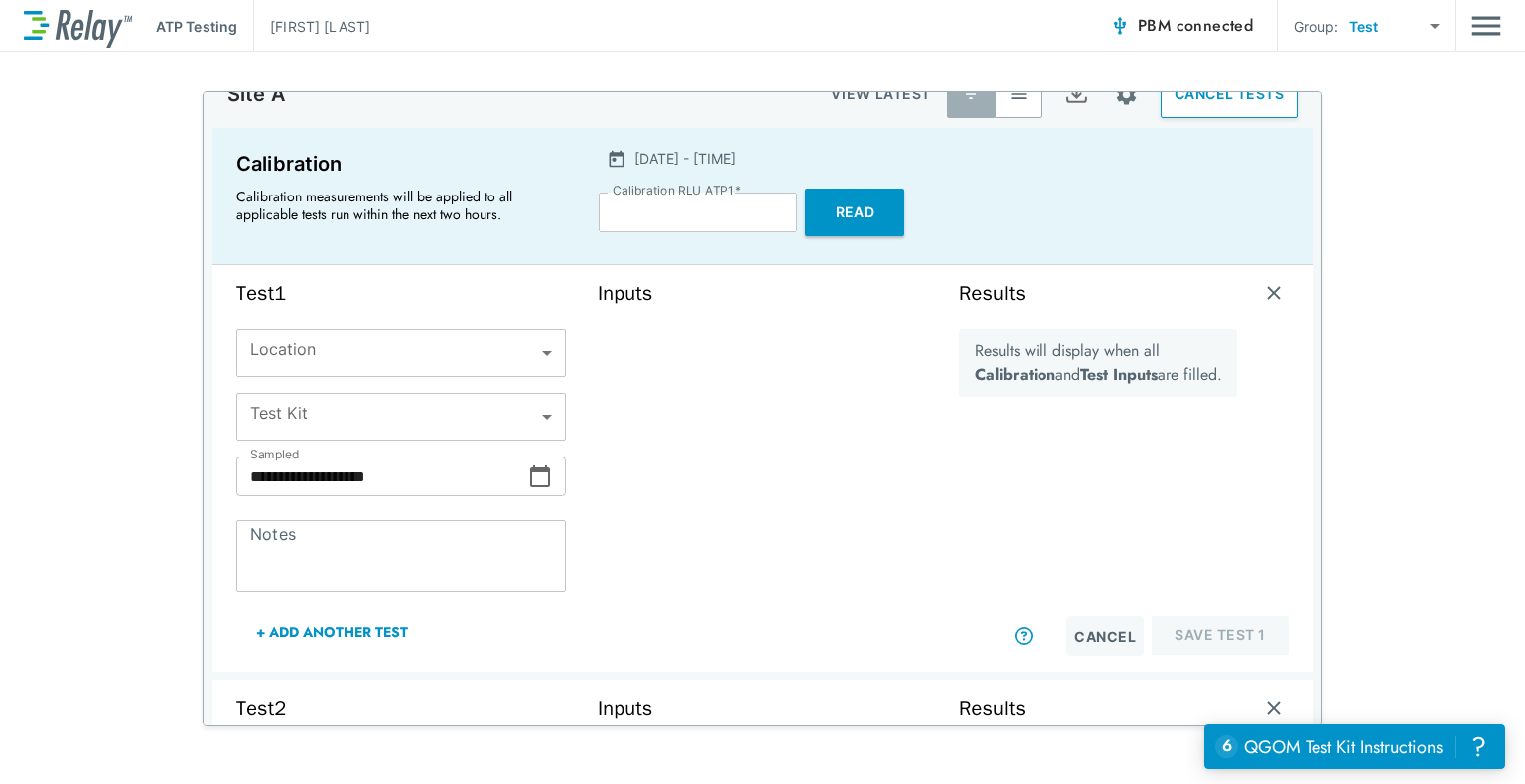 click on "**********" at bounding box center [762, 392] 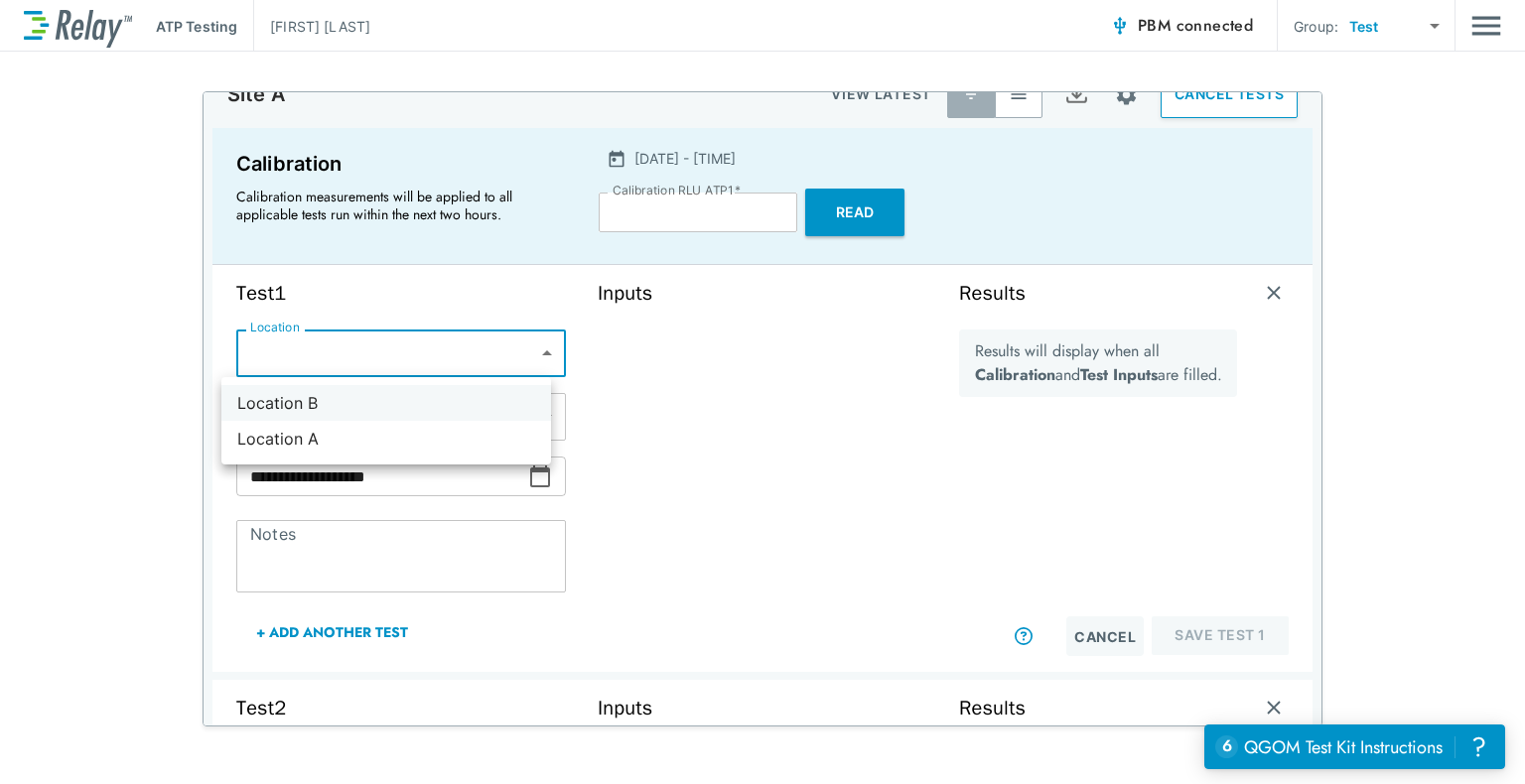 click on "Location B" at bounding box center (386, 403) 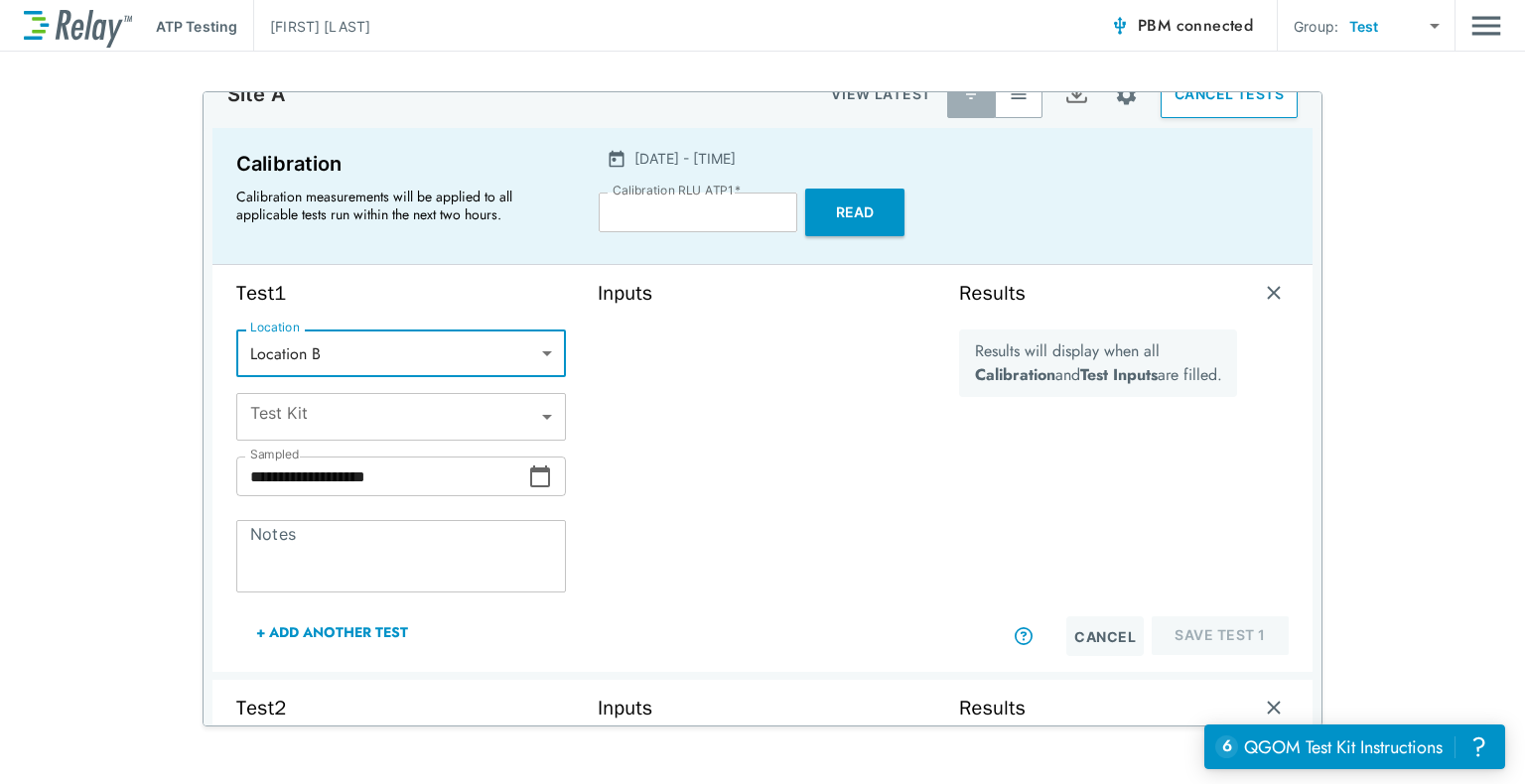 click on "**********" at bounding box center [762, 392] 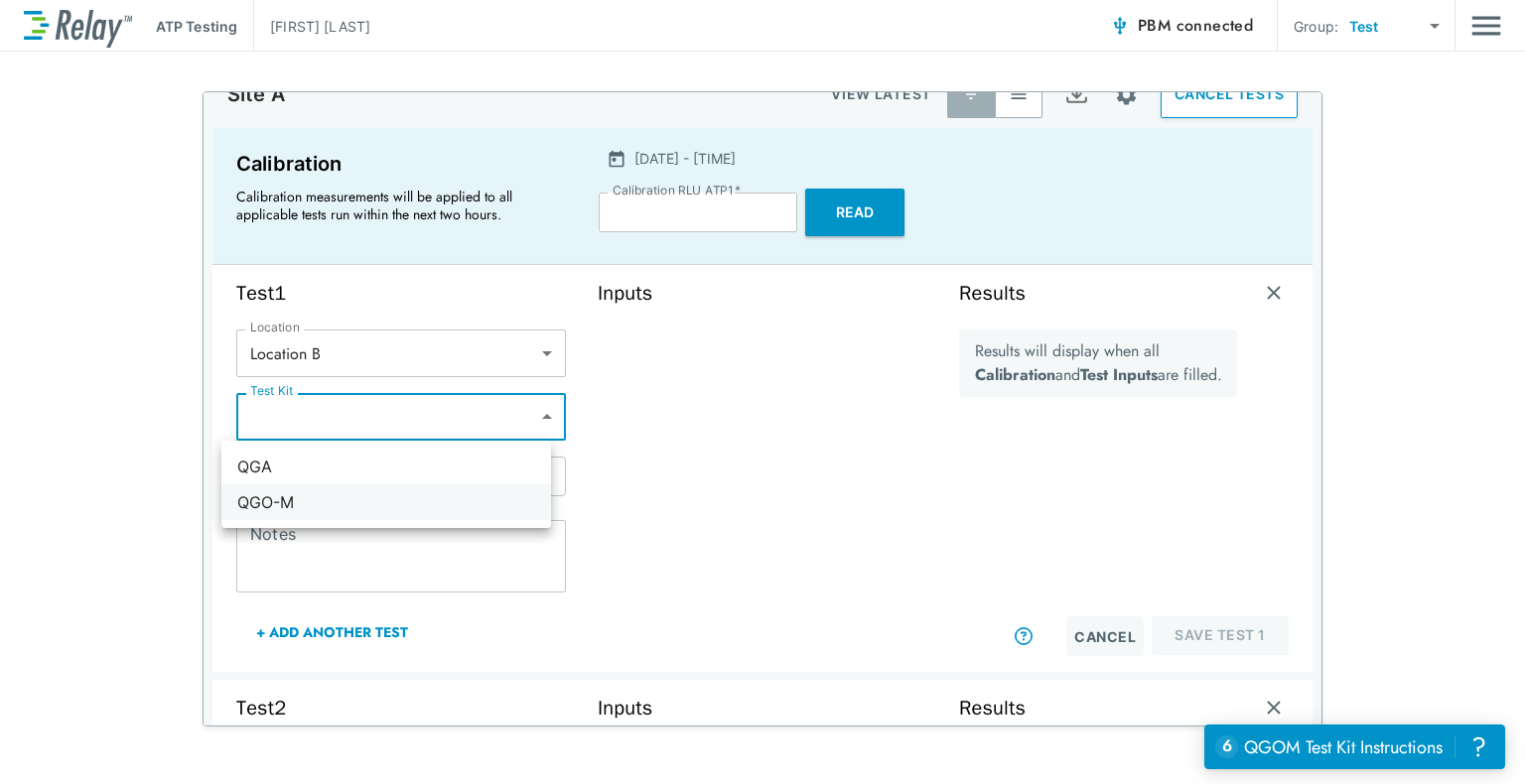 click on "QGO-M" at bounding box center (386, 502) 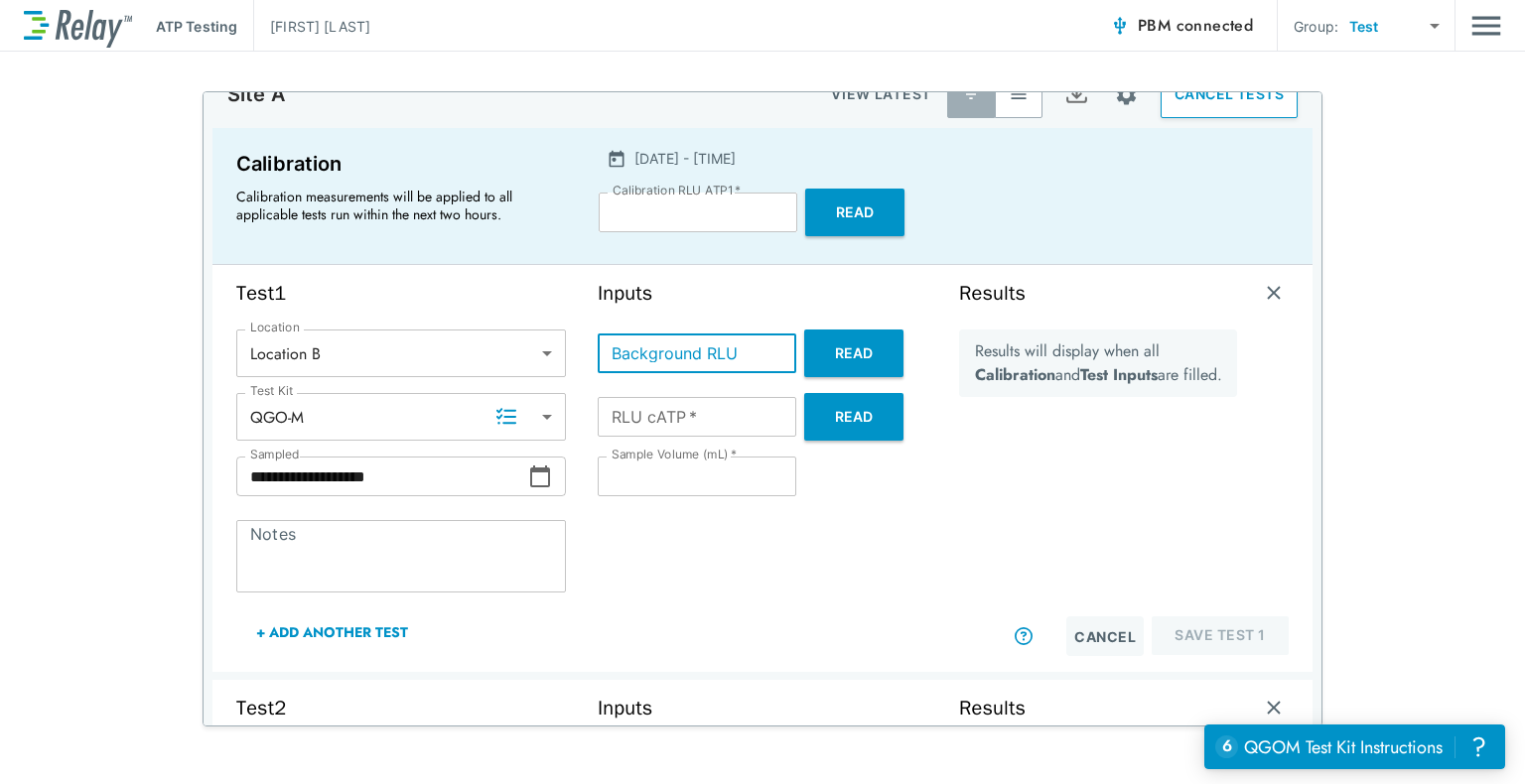 click on "Background RLU" at bounding box center [697, 353] 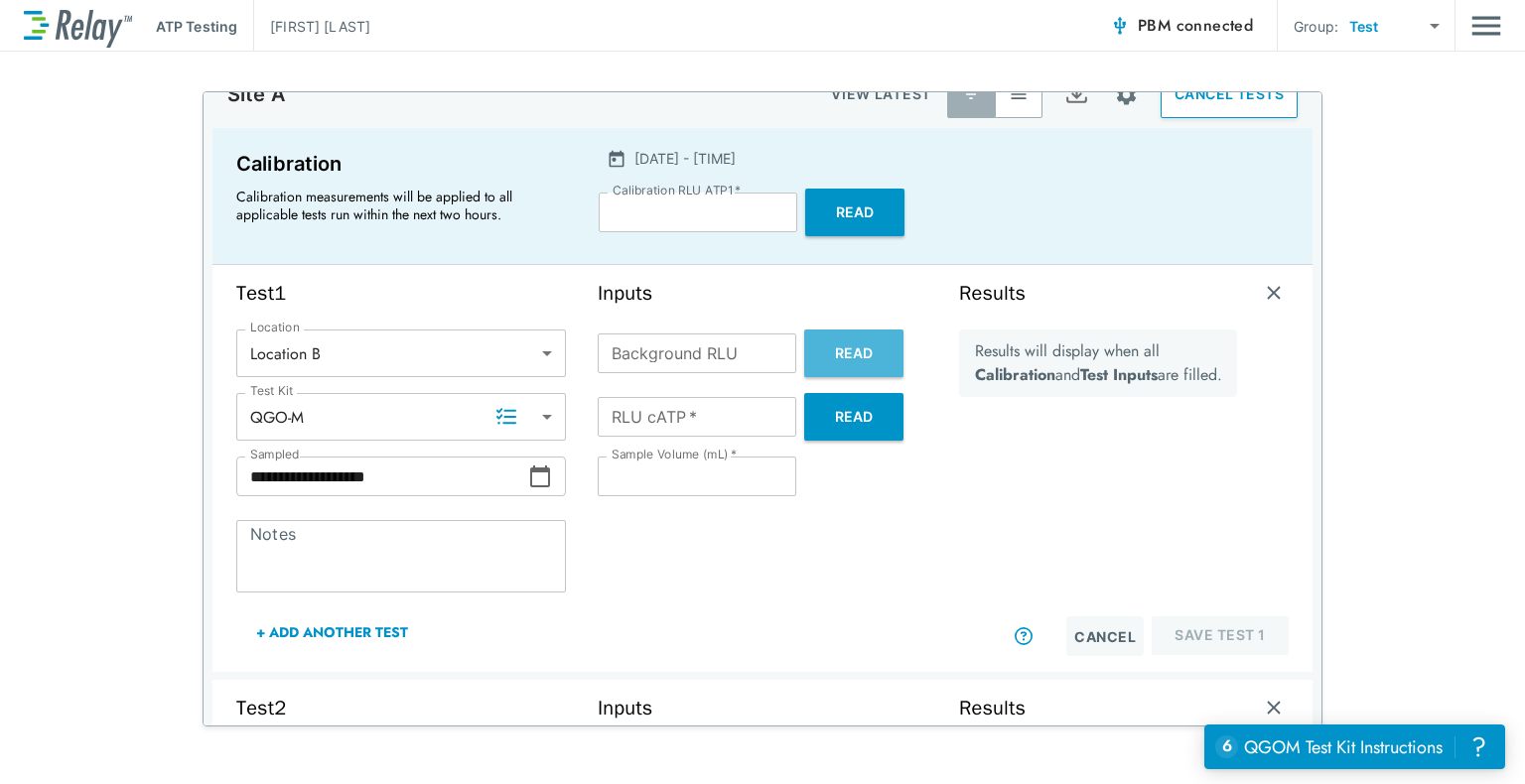 click on "Read" at bounding box center [854, 353] 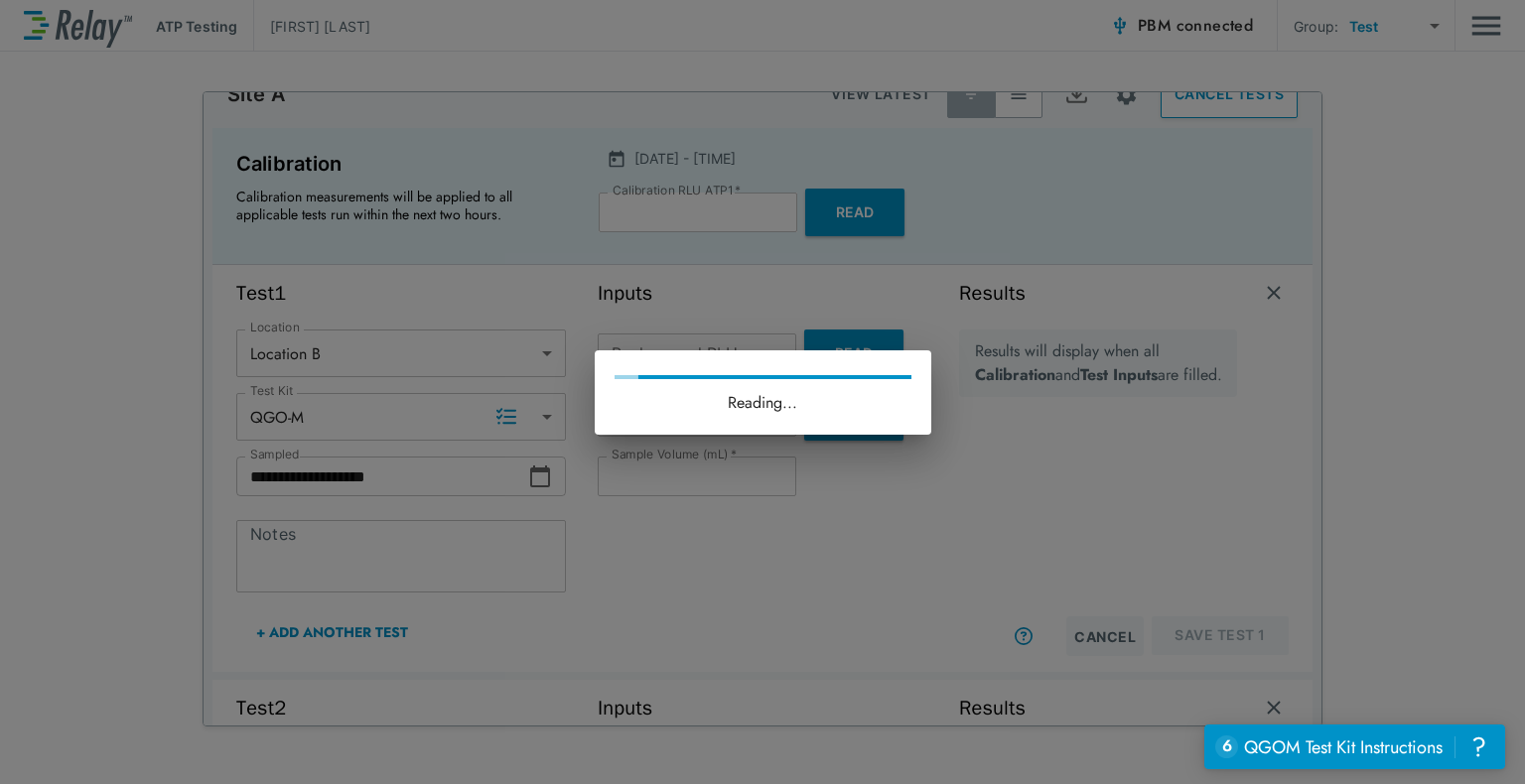 type on "*" 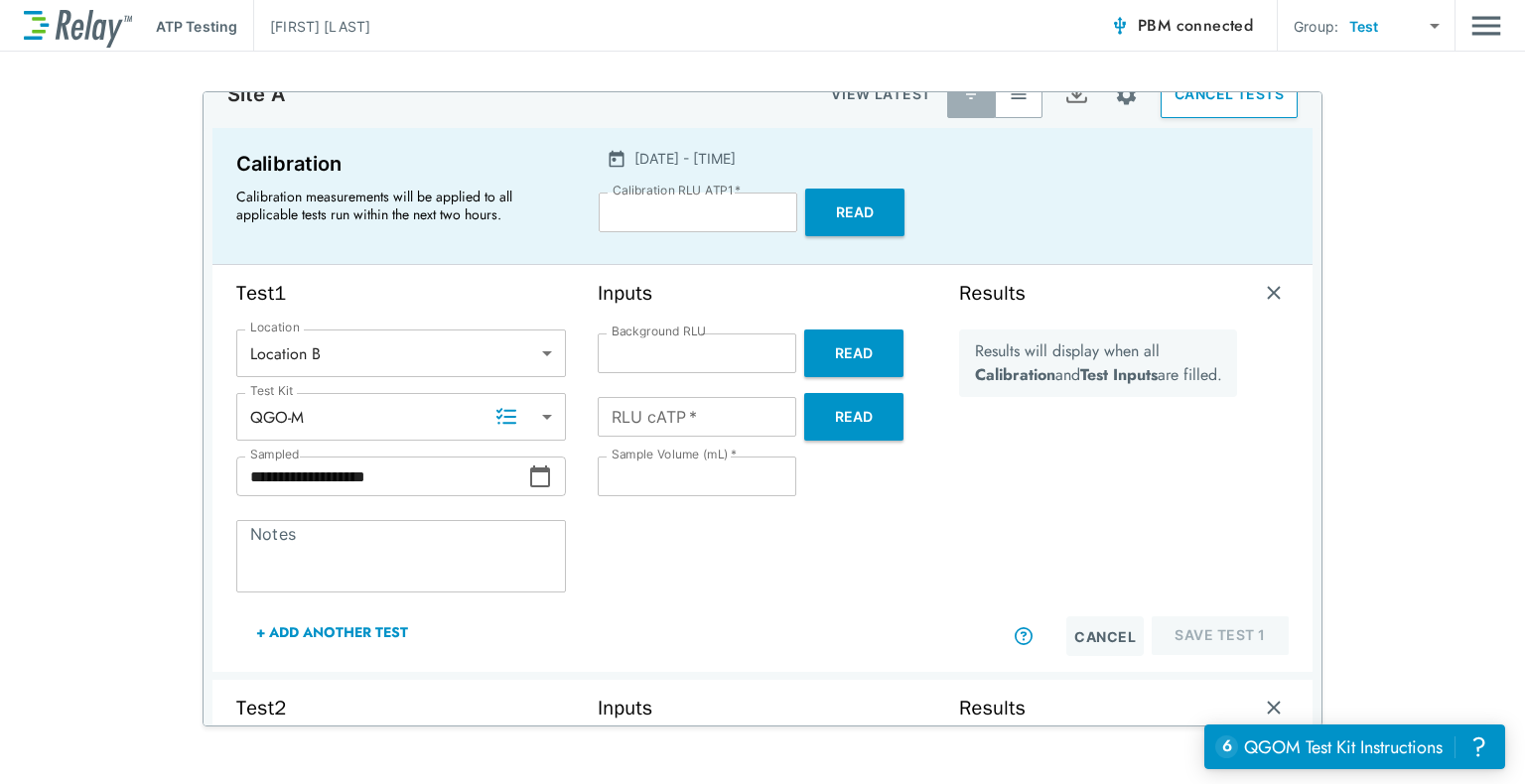 click on "Read" at bounding box center [854, 417] 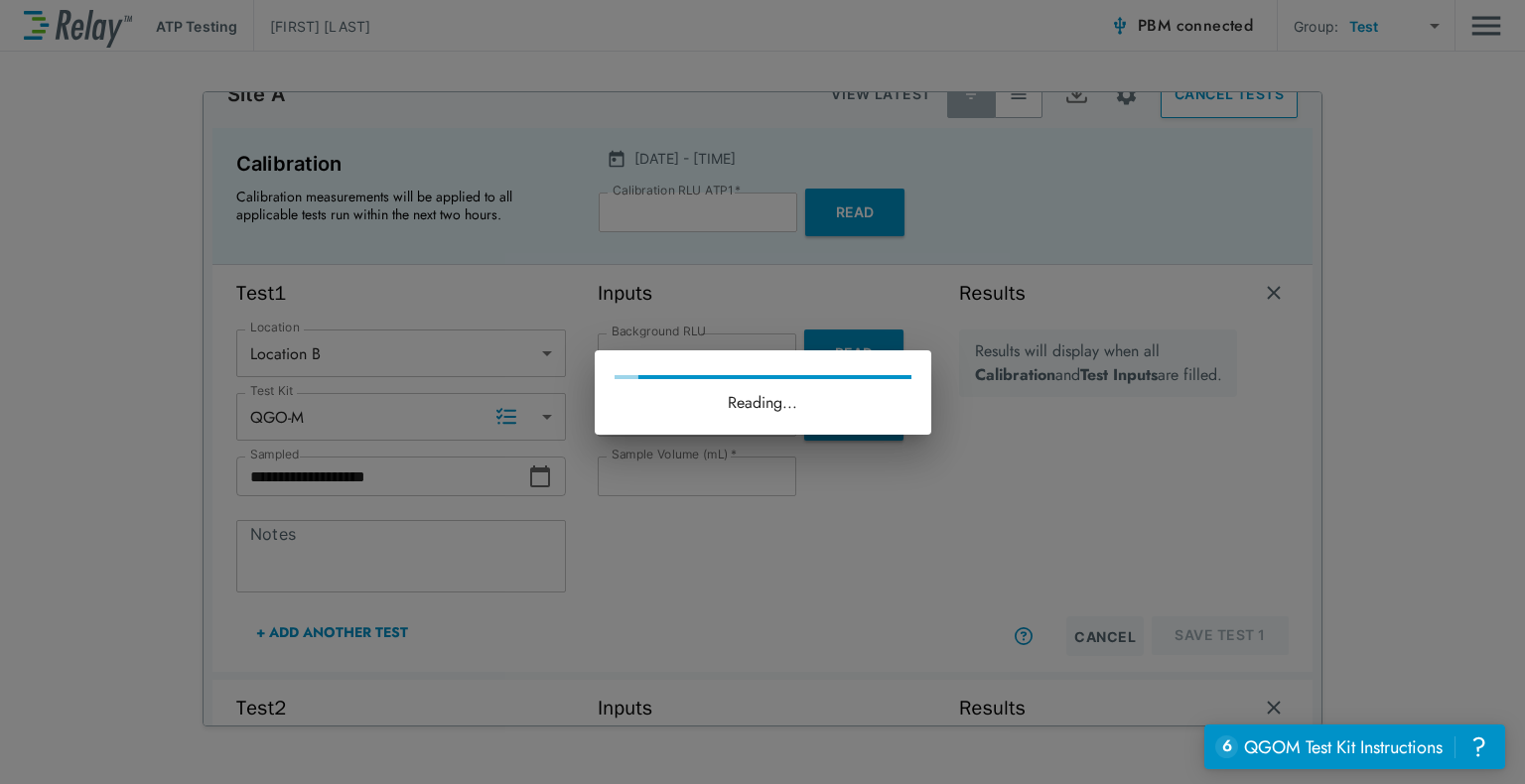 type on "*****" 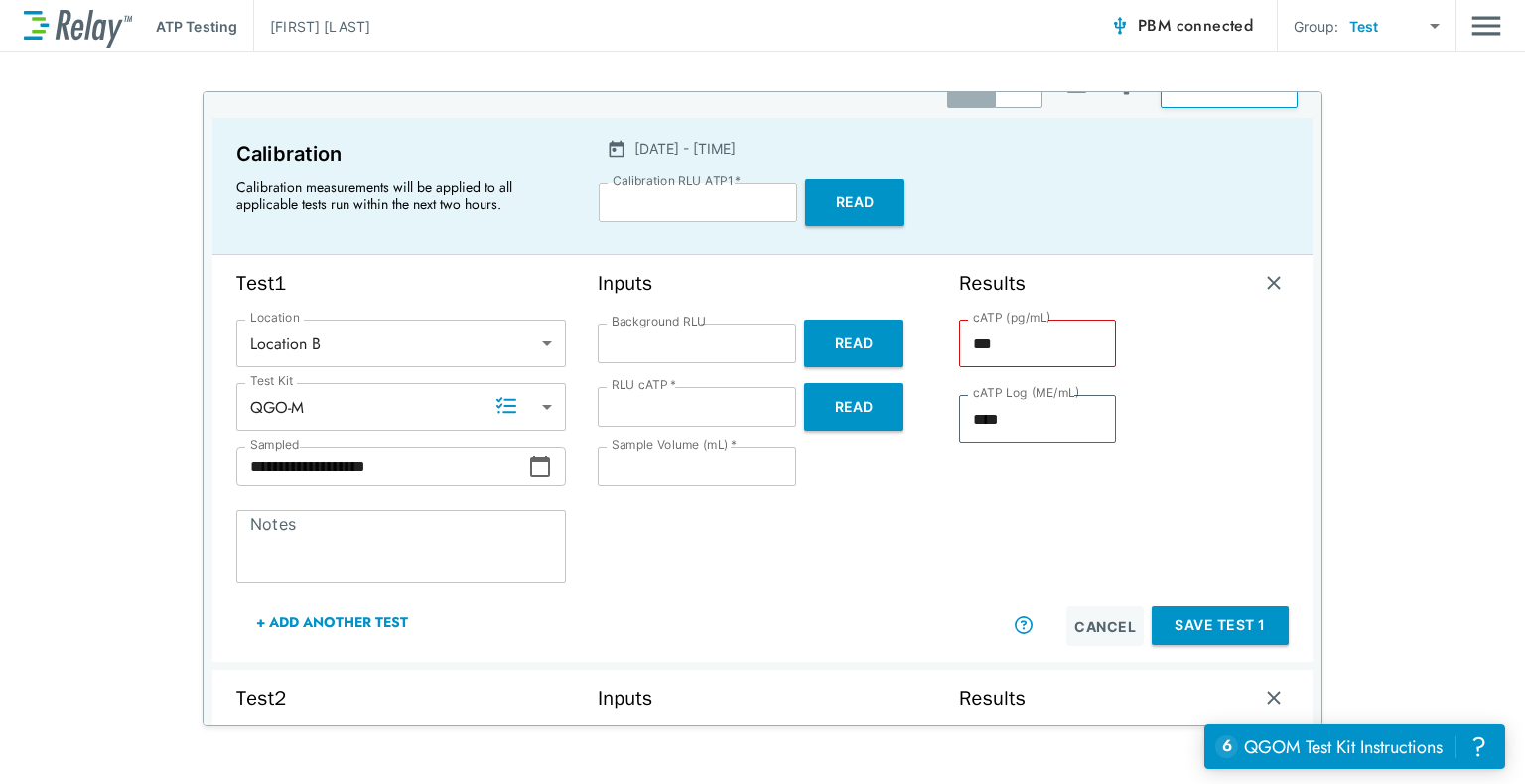 scroll, scrollTop: 8, scrollLeft: 0, axis: vertical 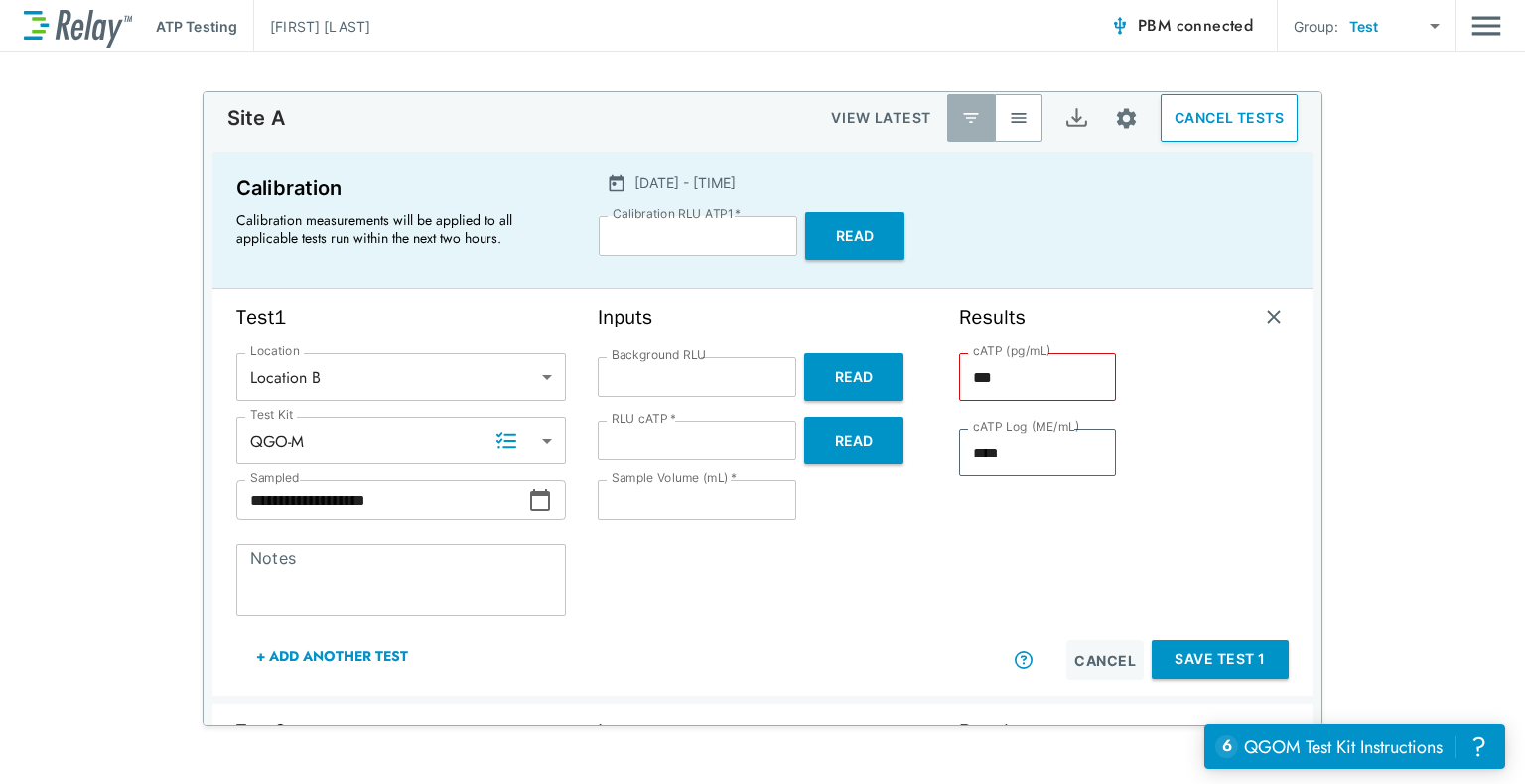 click on "Save Test 1" at bounding box center [1220, 659] 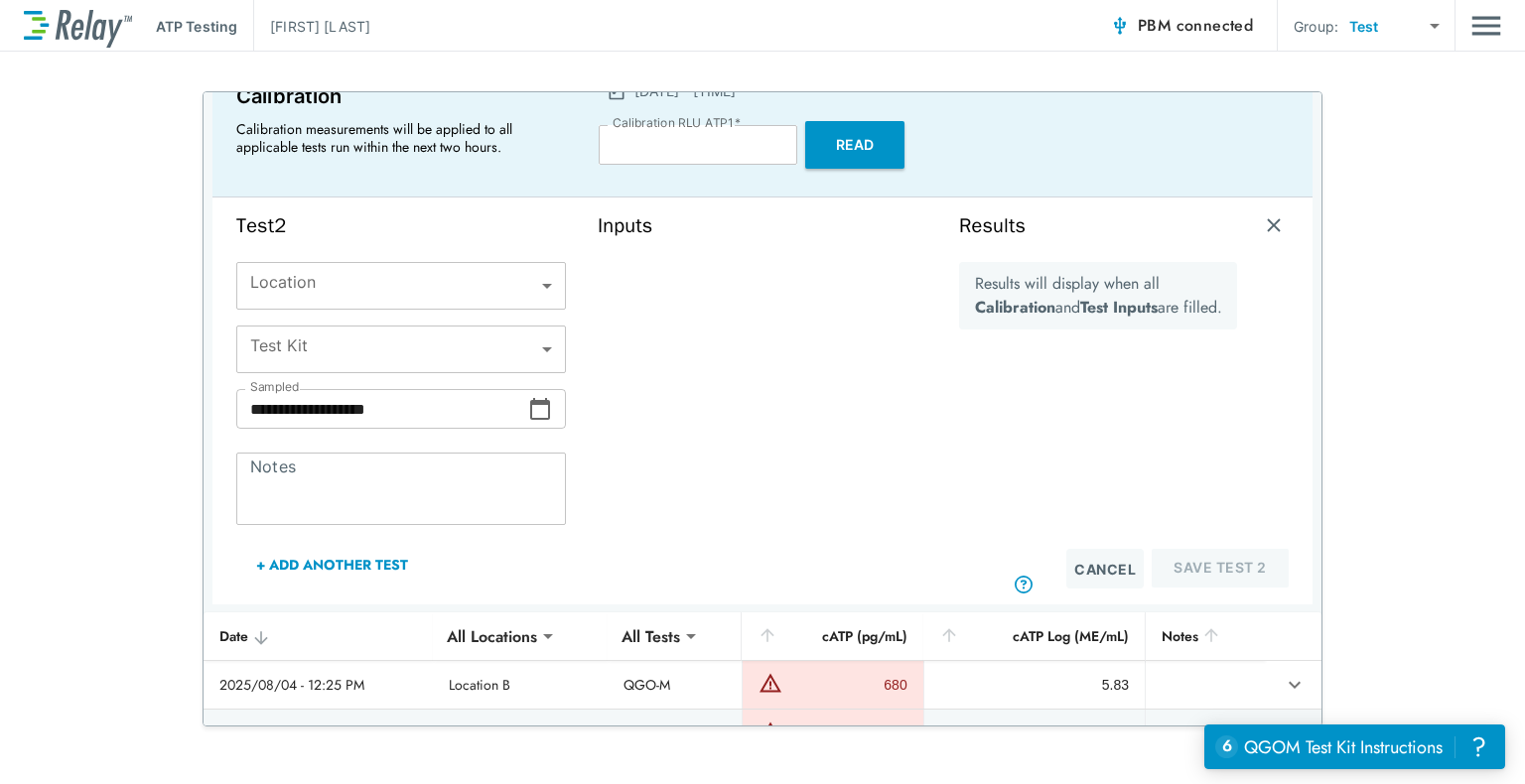 scroll, scrollTop: 0, scrollLeft: 0, axis: both 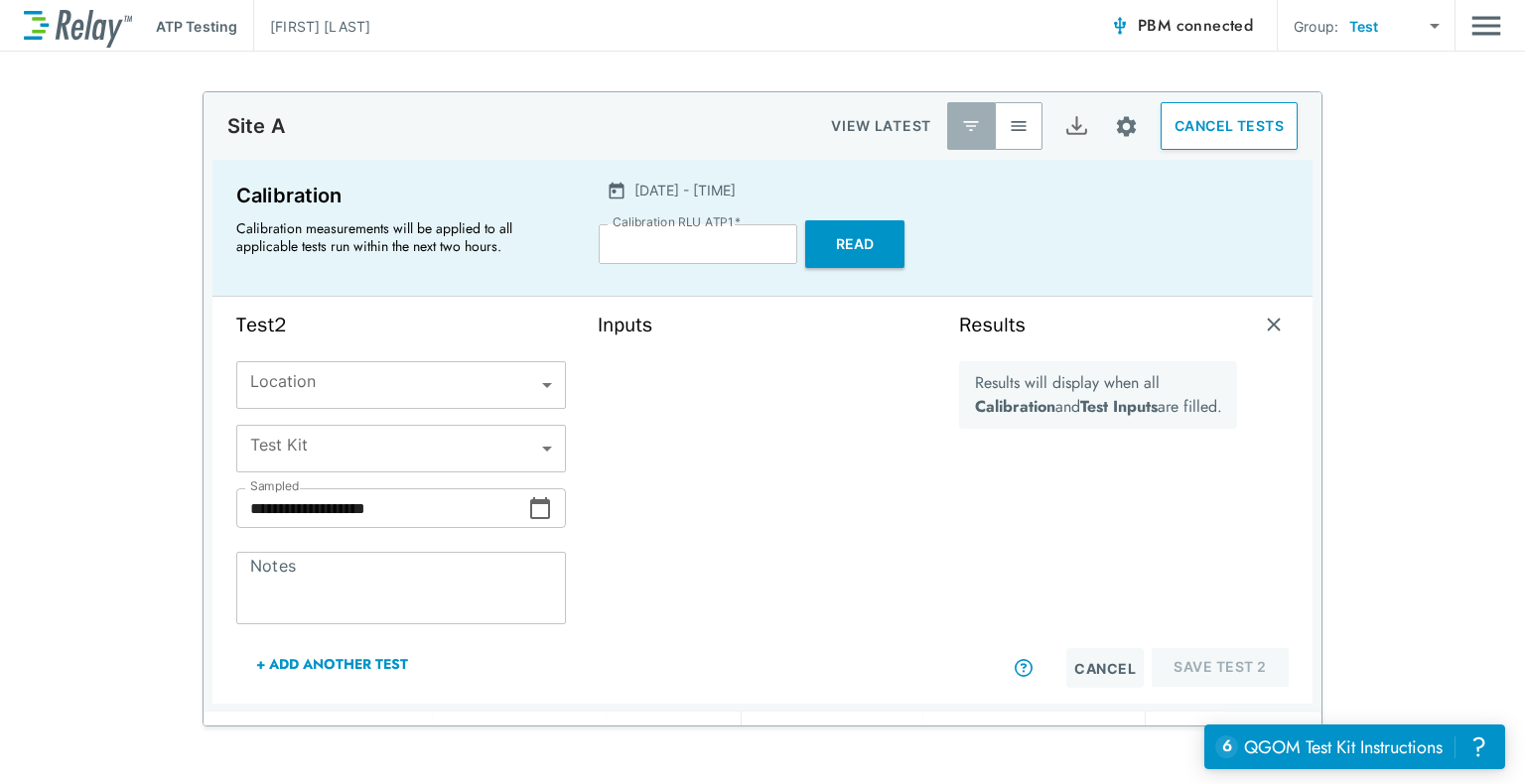 click on "**********" at bounding box center [762, 392] 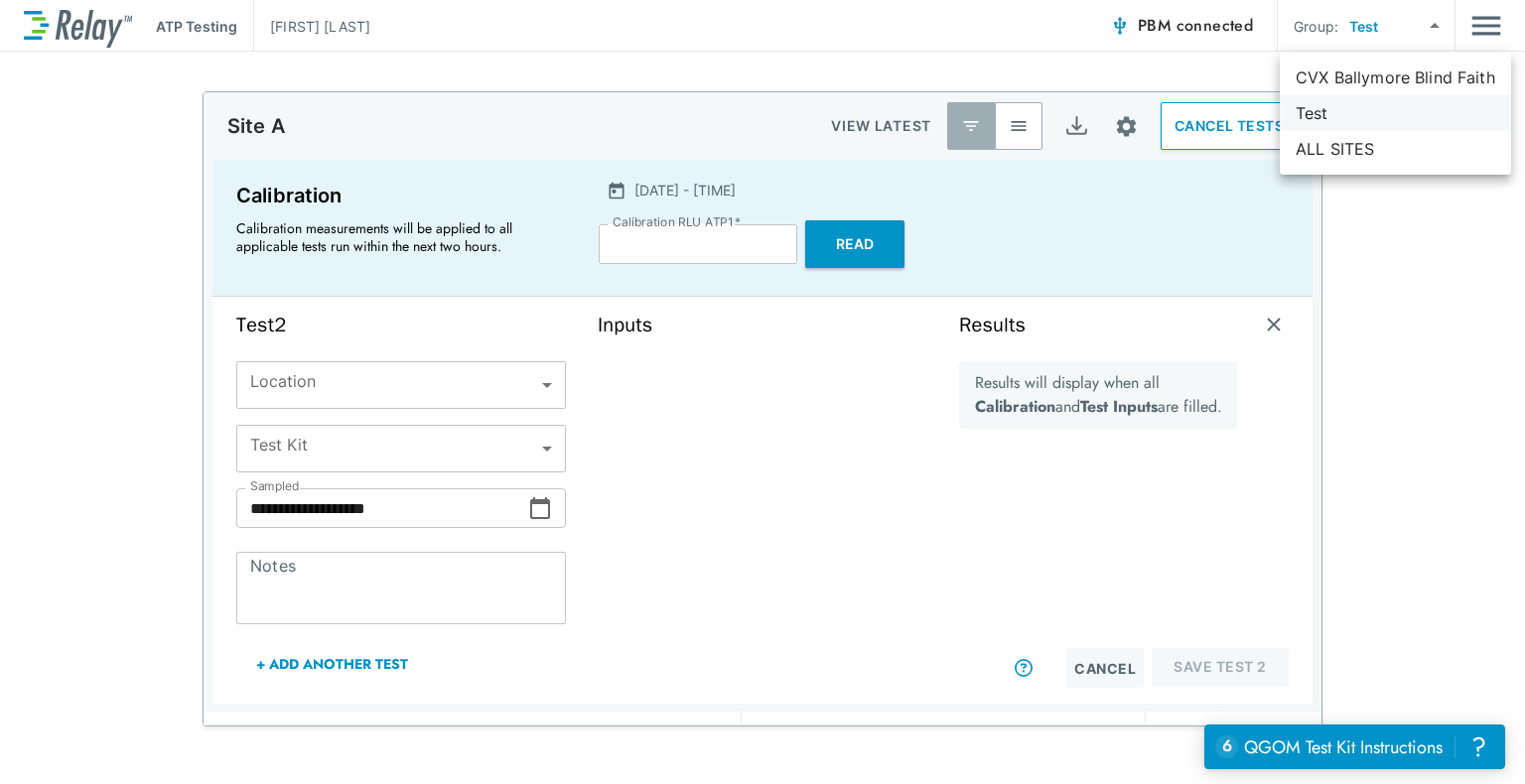 click on "Test" at bounding box center (1395, 113) 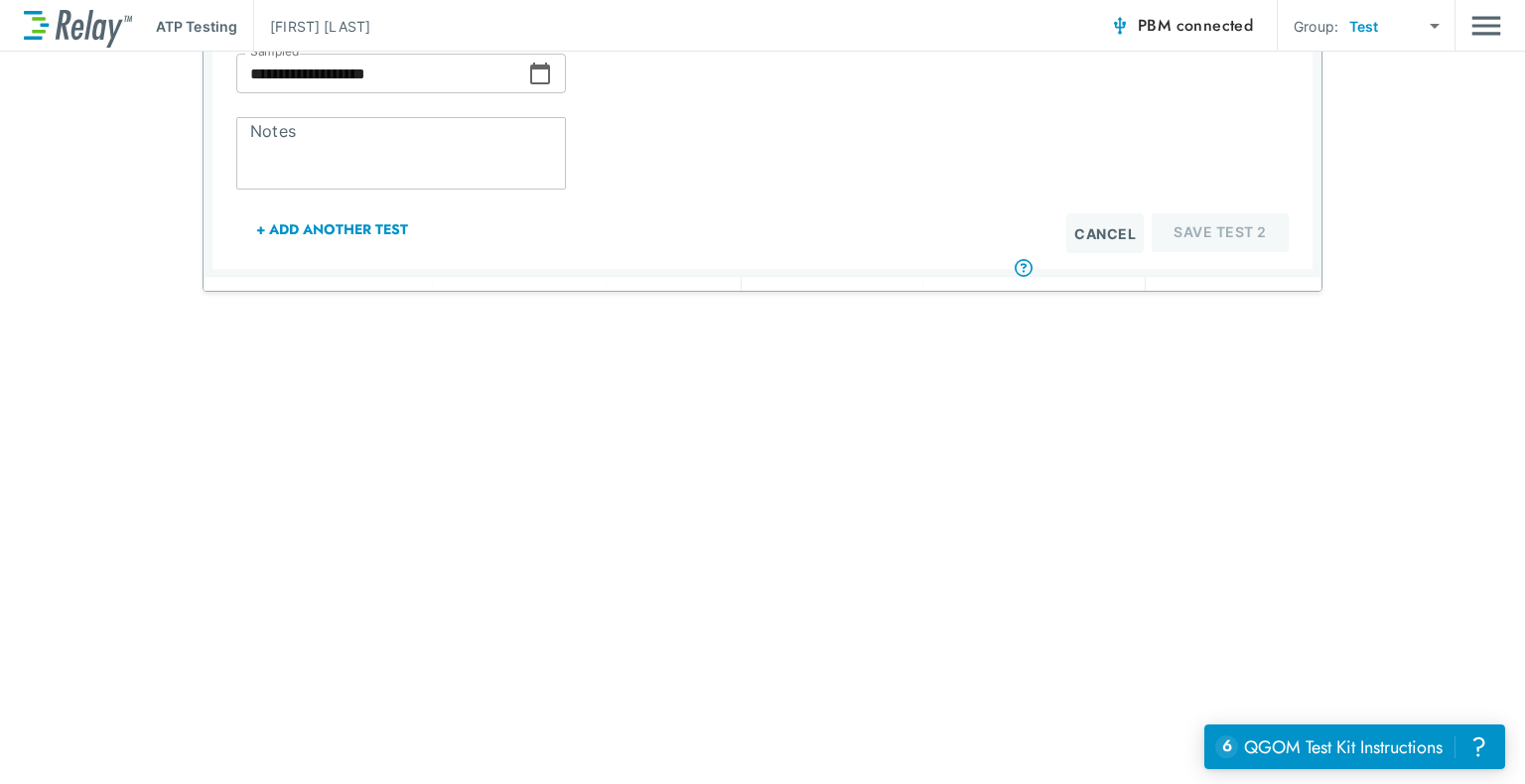 scroll, scrollTop: 0, scrollLeft: 0, axis: both 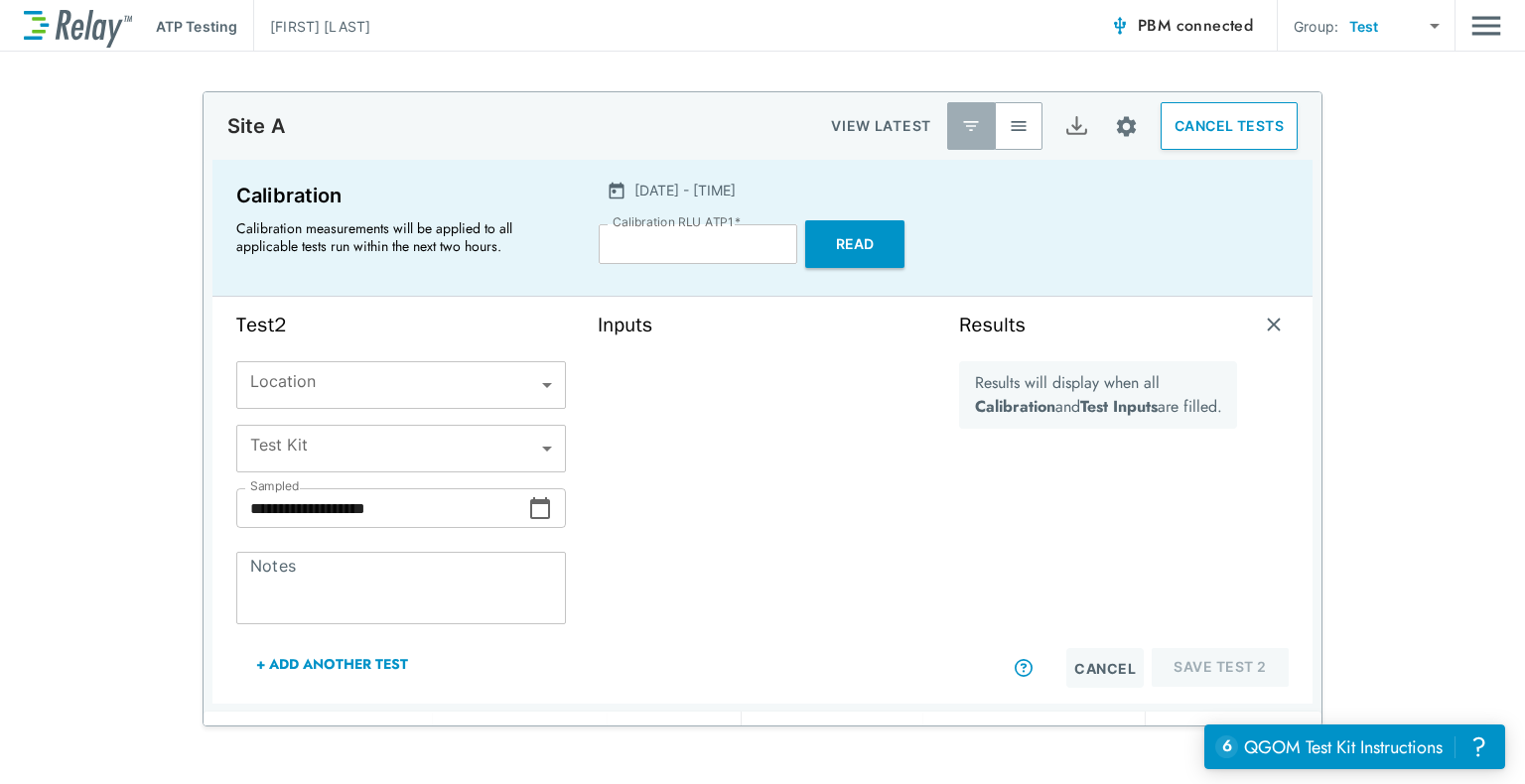click on "Group:" at bounding box center (1316, 26) 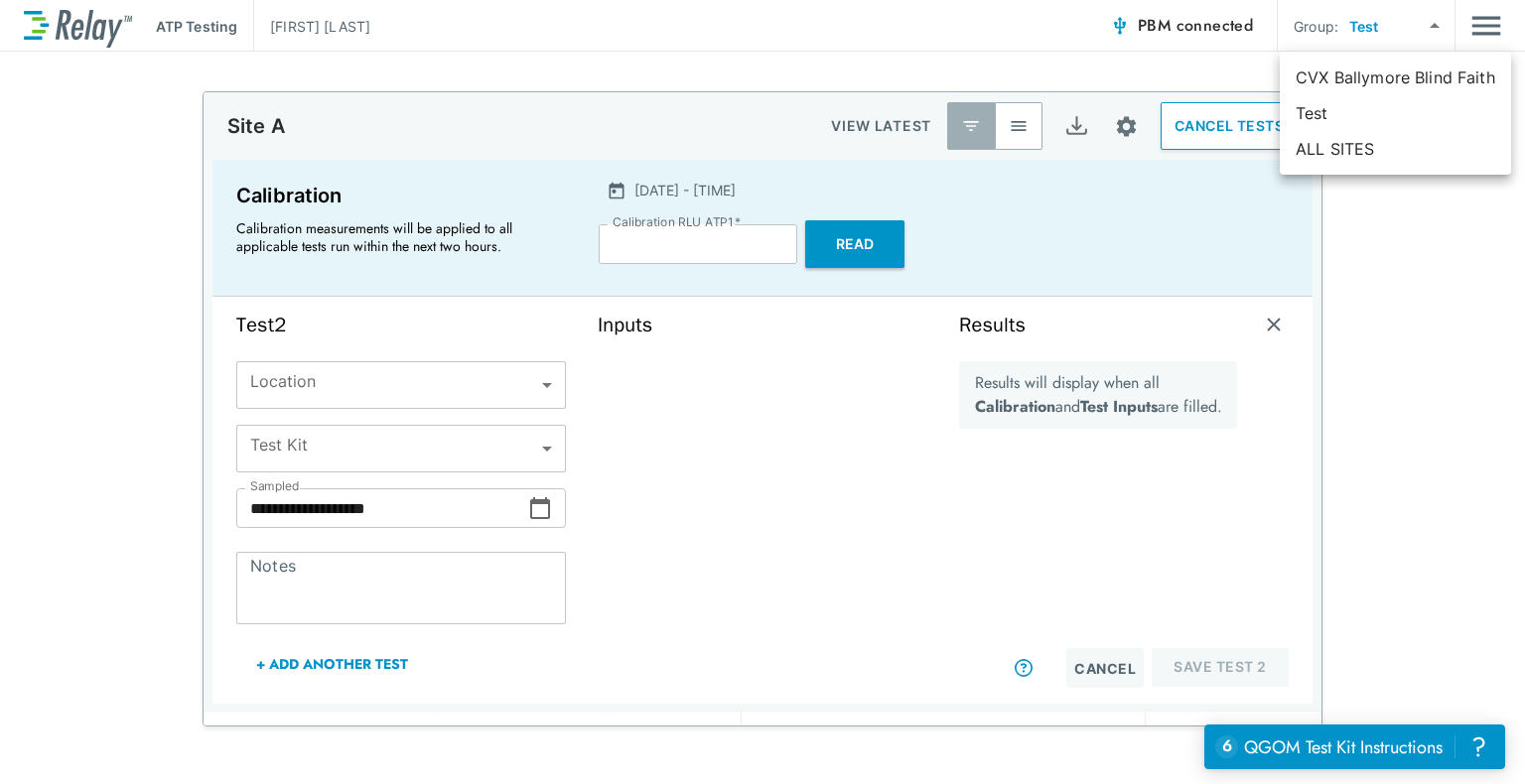 click on "**********" at bounding box center [762, 392] 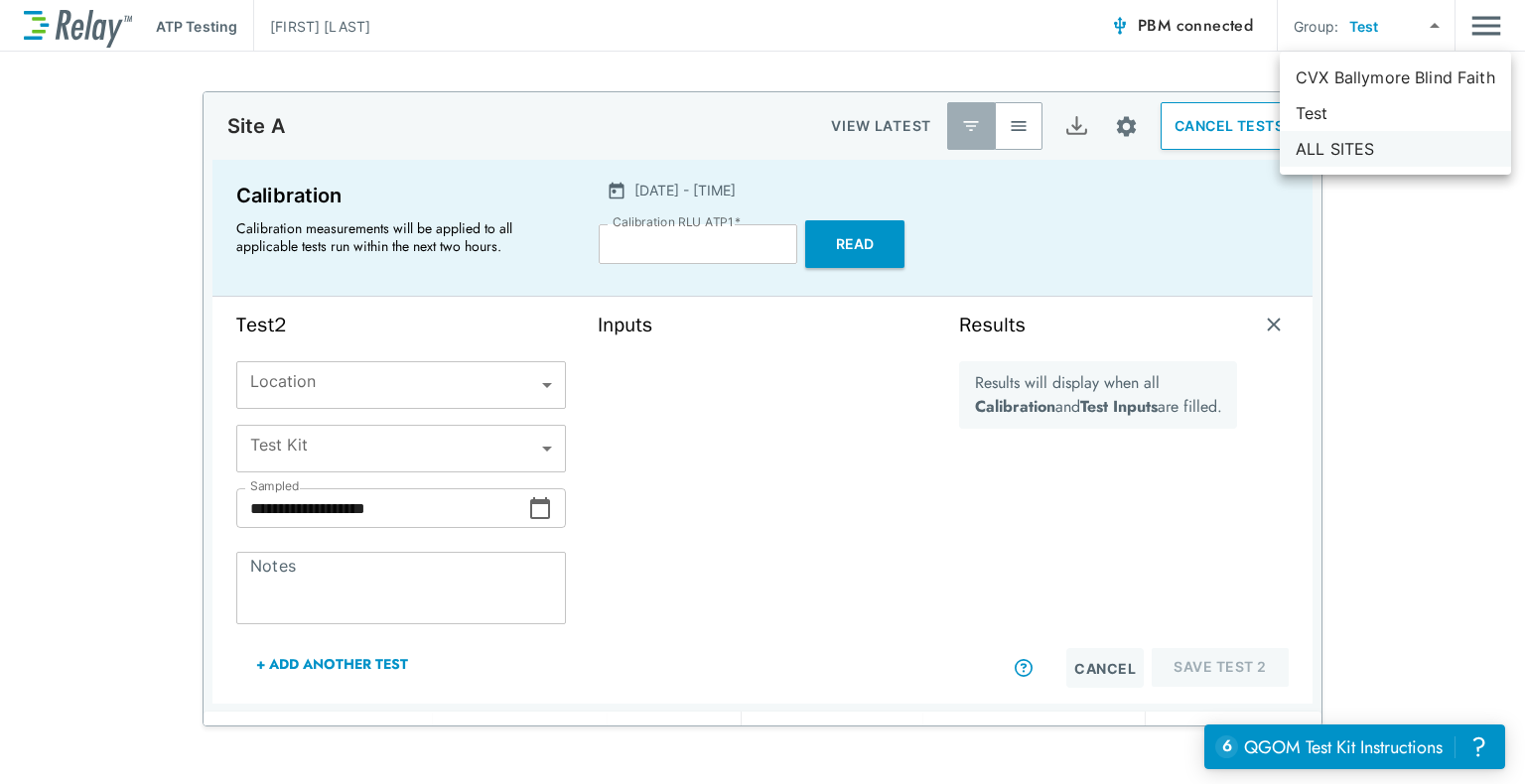 click on "ALL SITES" at bounding box center [1395, 149] 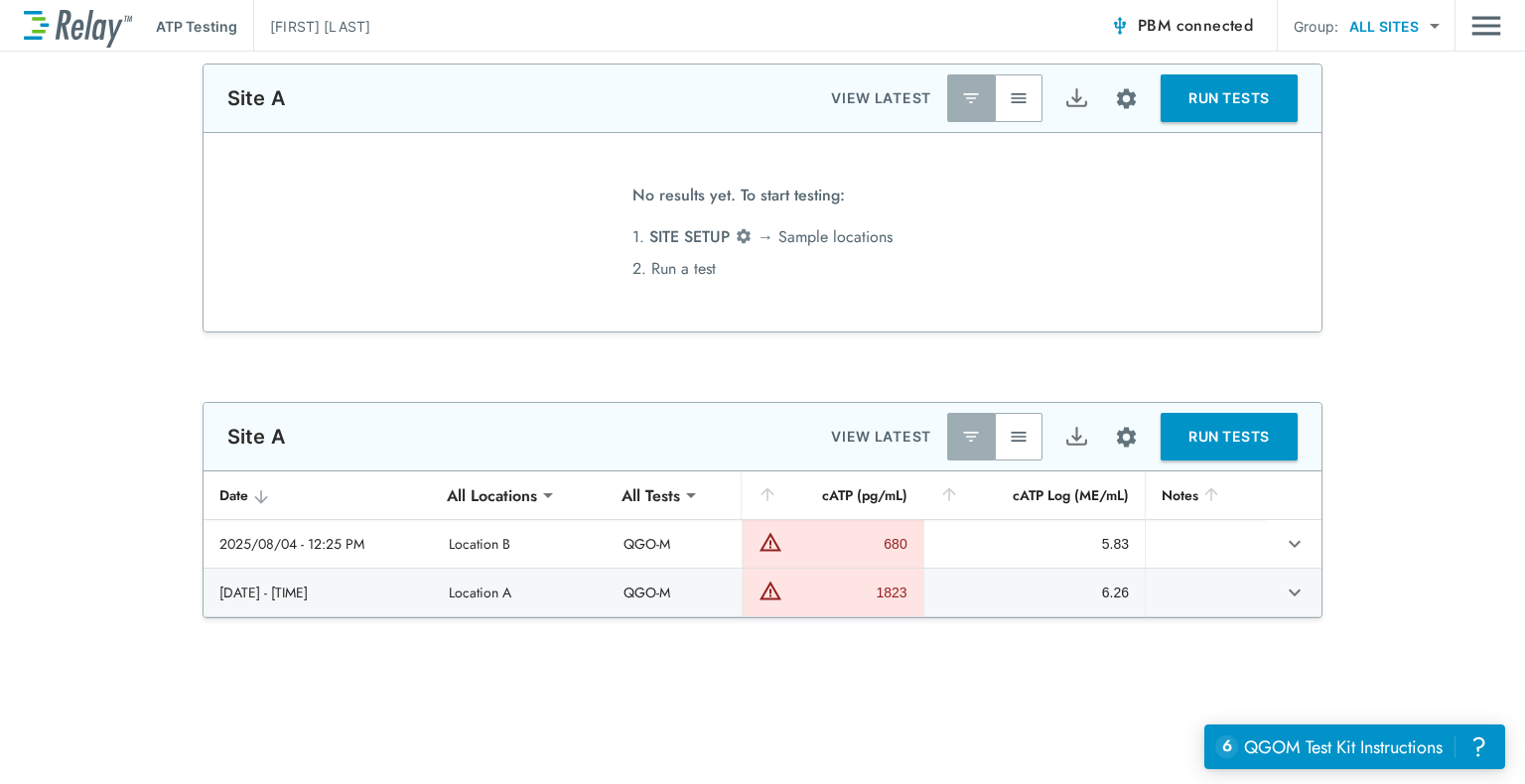 scroll, scrollTop: 0, scrollLeft: 0, axis: both 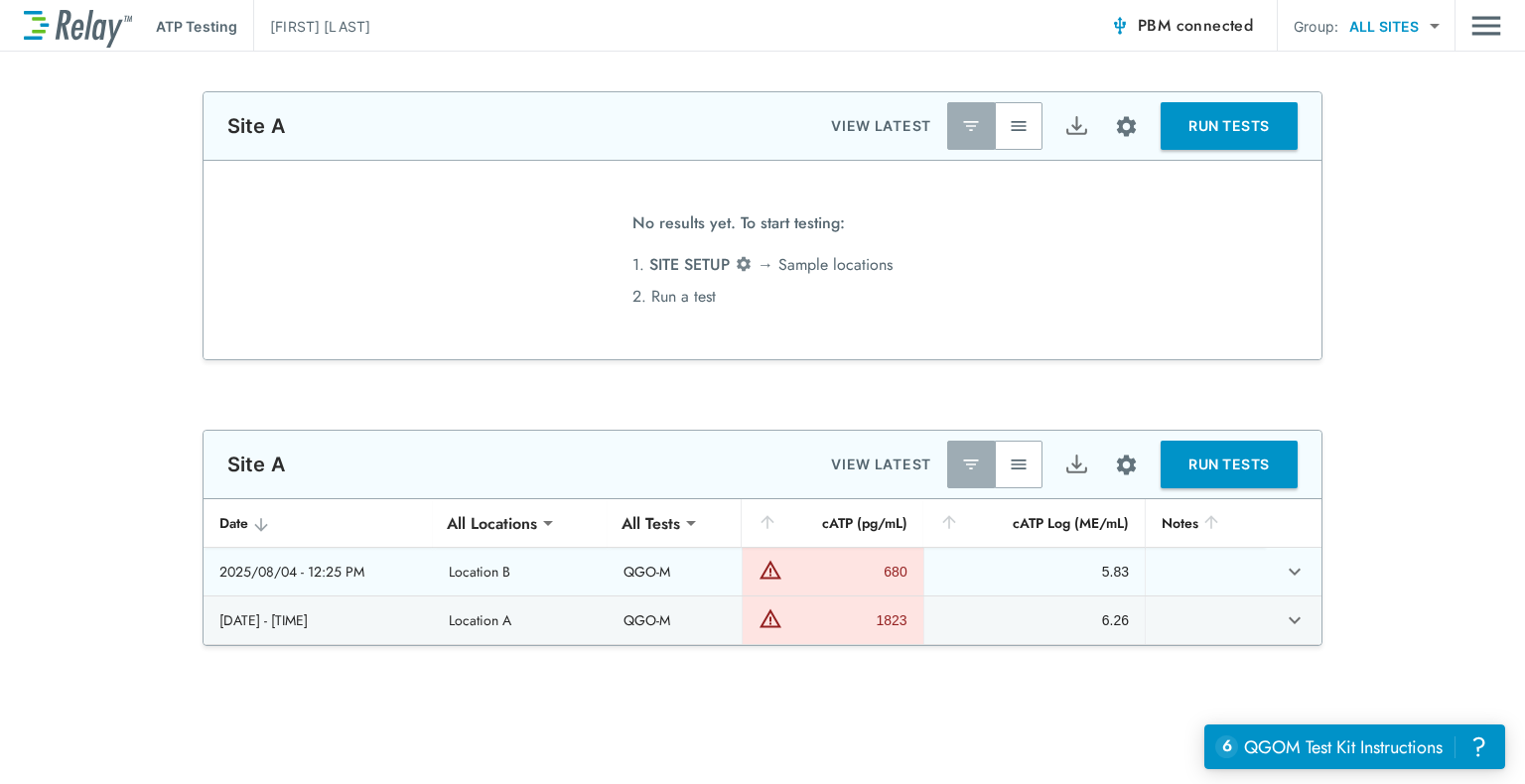 click 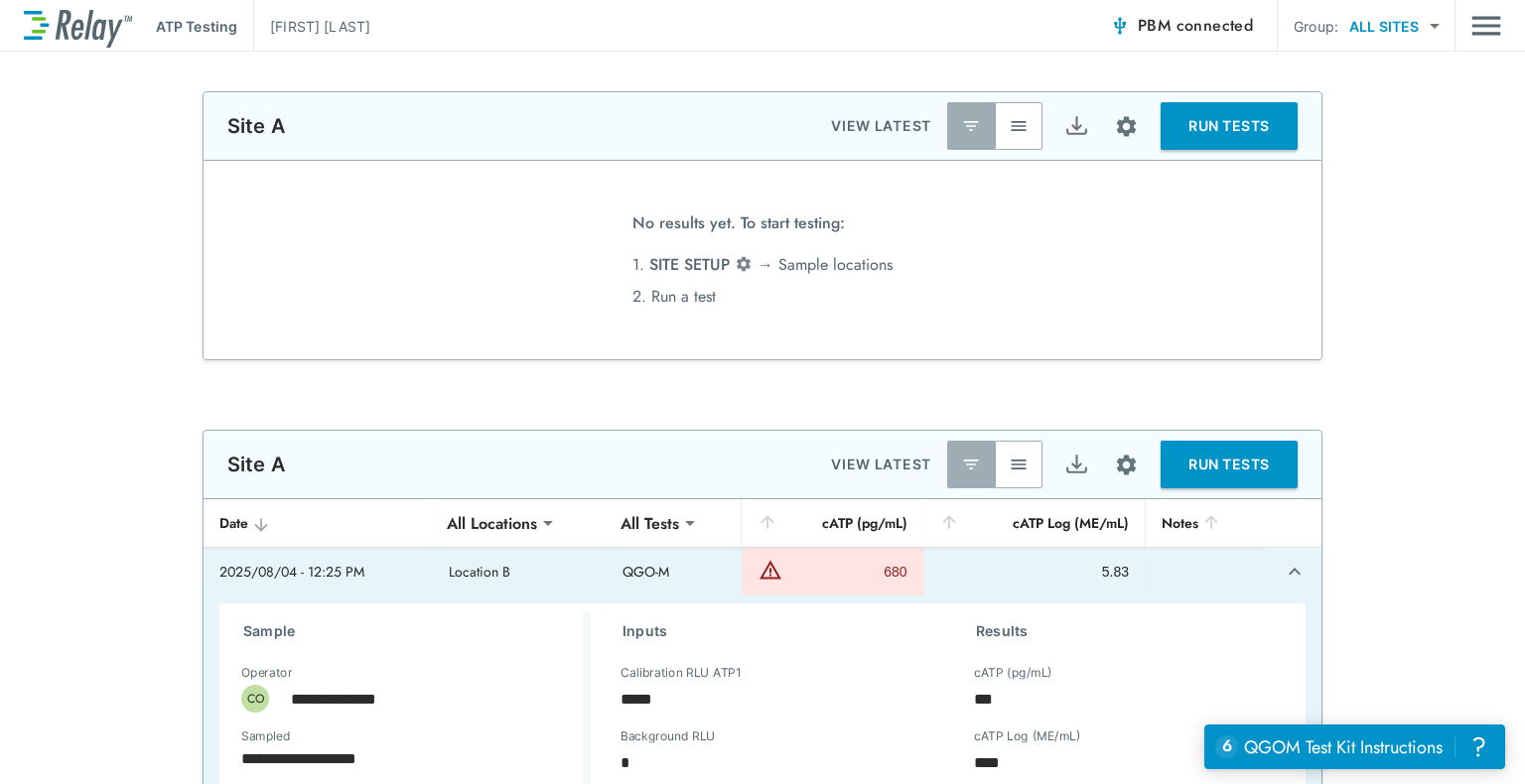 scroll, scrollTop: 41, scrollLeft: 0, axis: vertical 